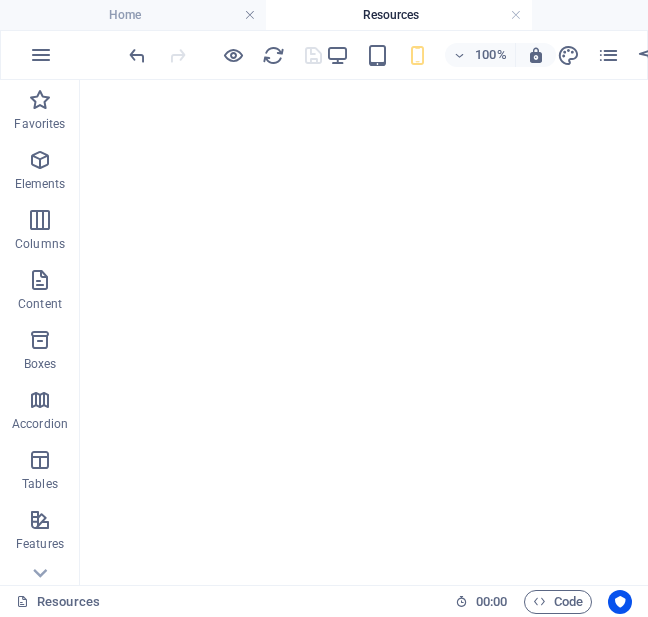 scroll, scrollTop: 0, scrollLeft: 0, axis: both 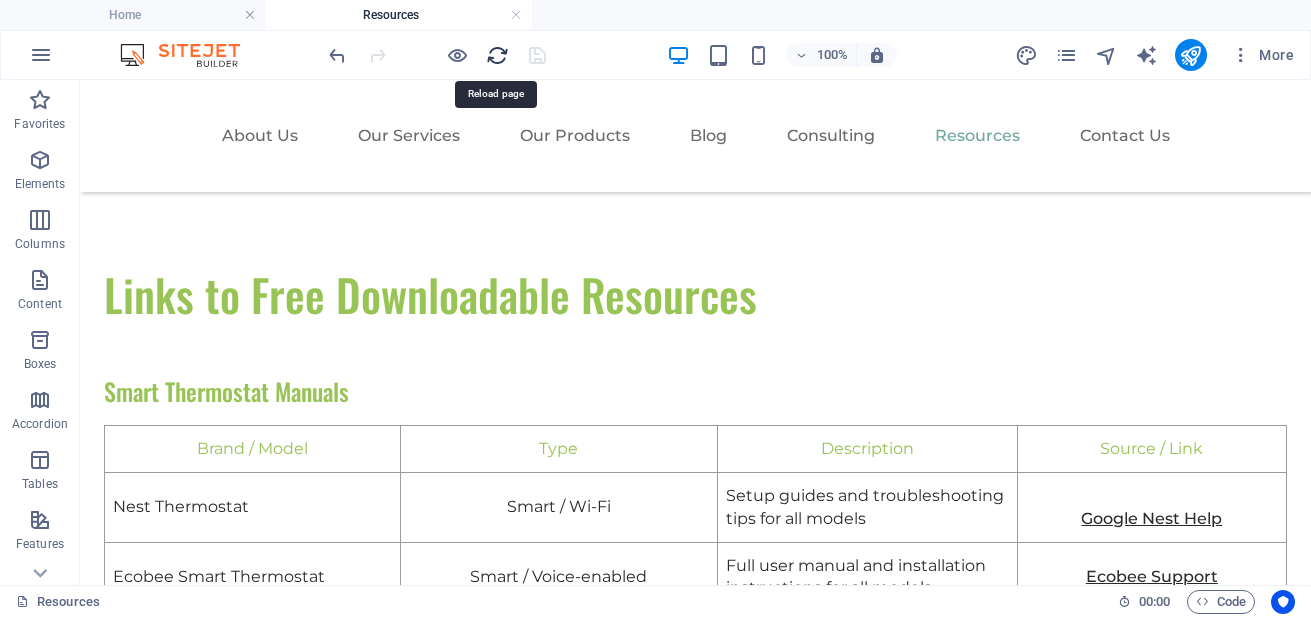 click at bounding box center [497, 55] 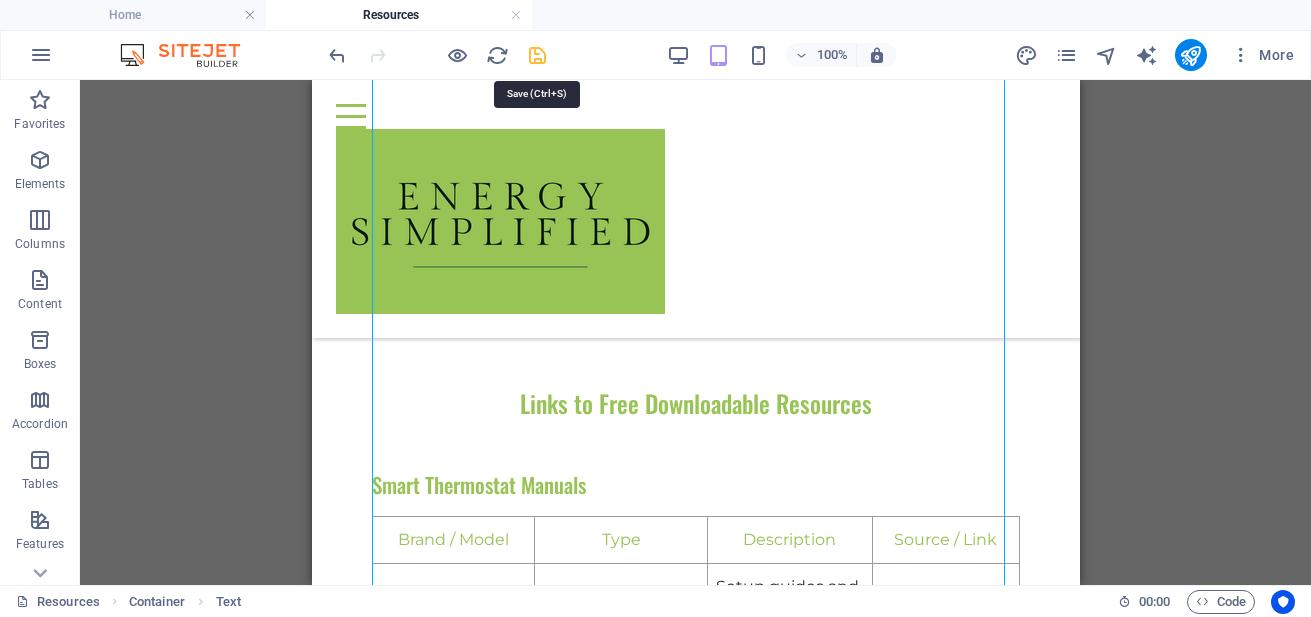 click at bounding box center [537, 55] 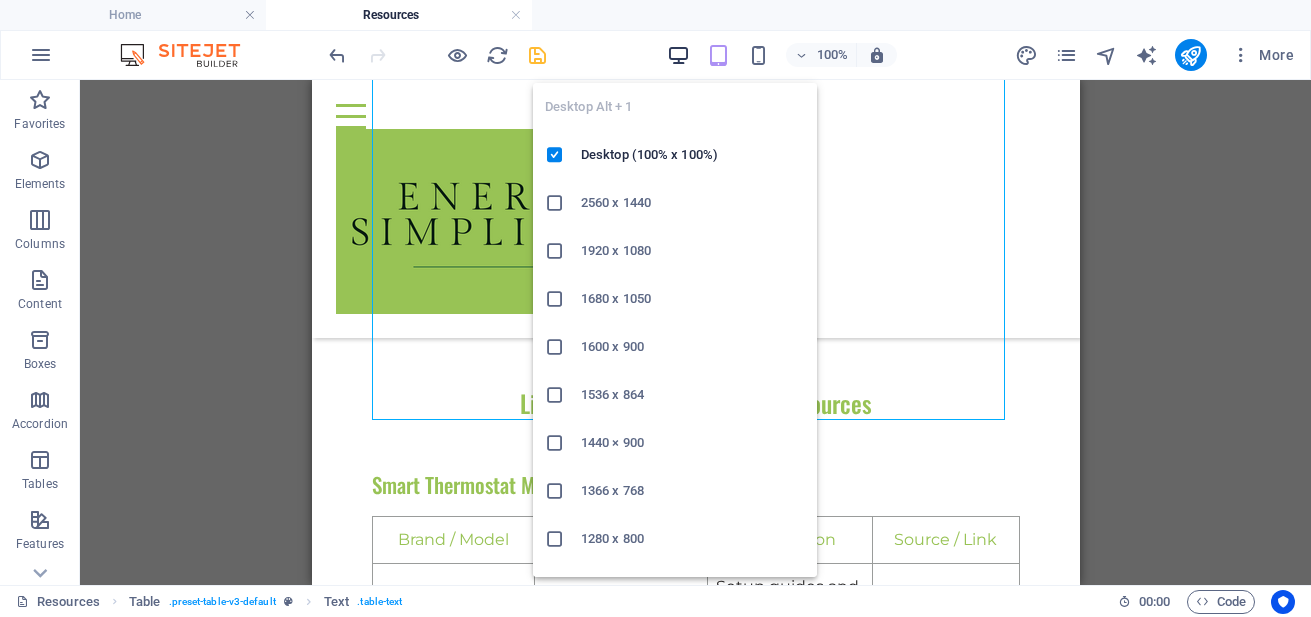 click at bounding box center (678, 55) 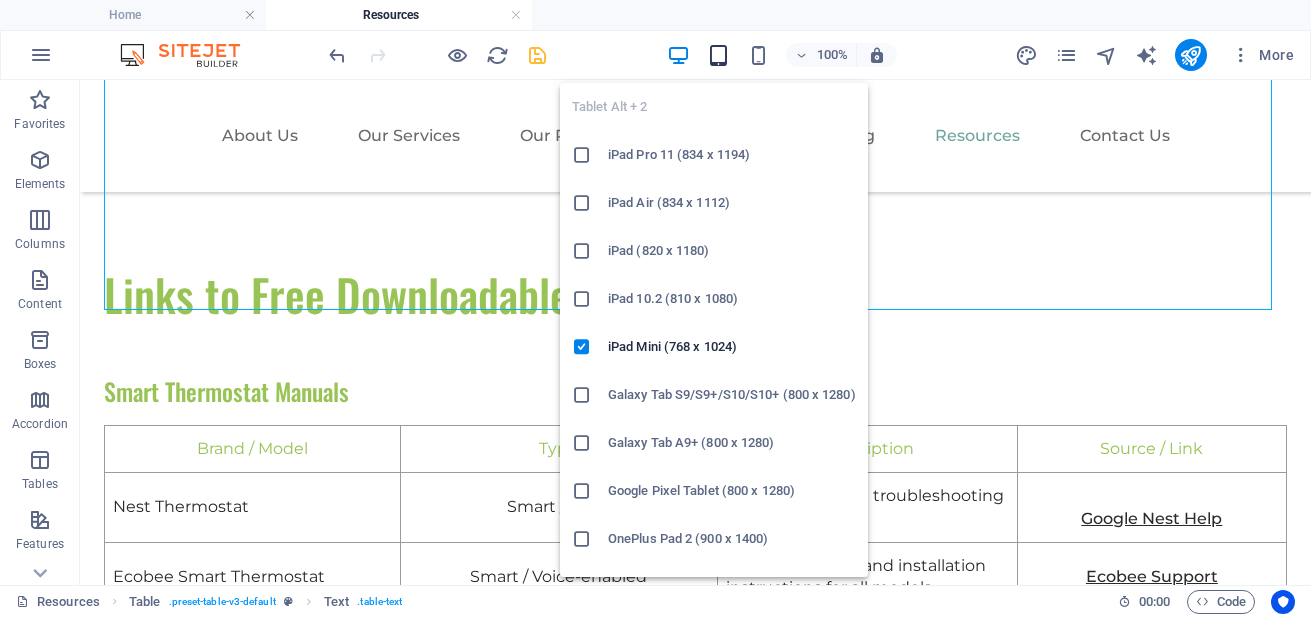 click at bounding box center [718, 55] 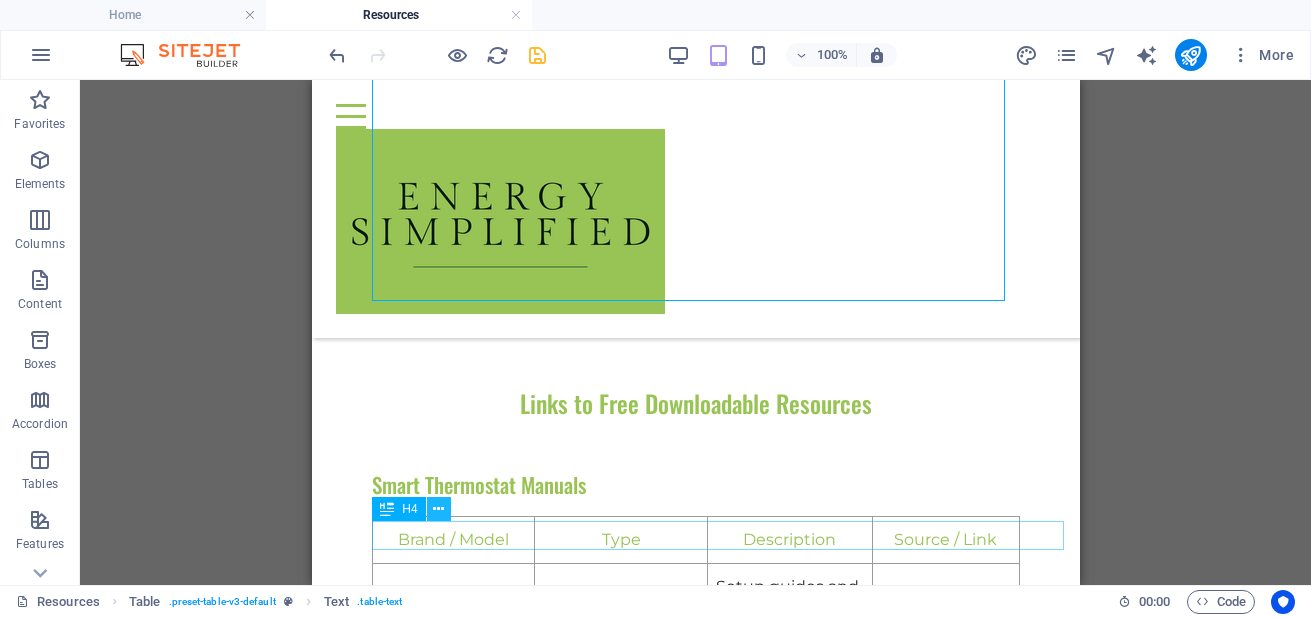 click at bounding box center [438, 509] 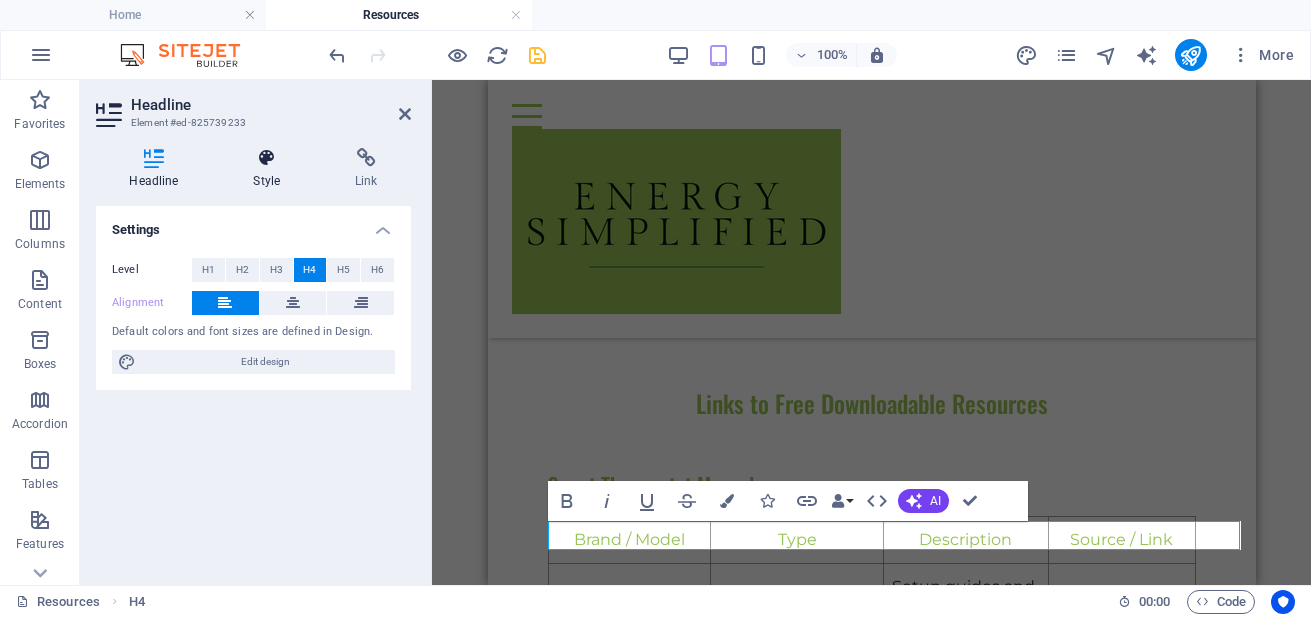 click at bounding box center (267, 158) 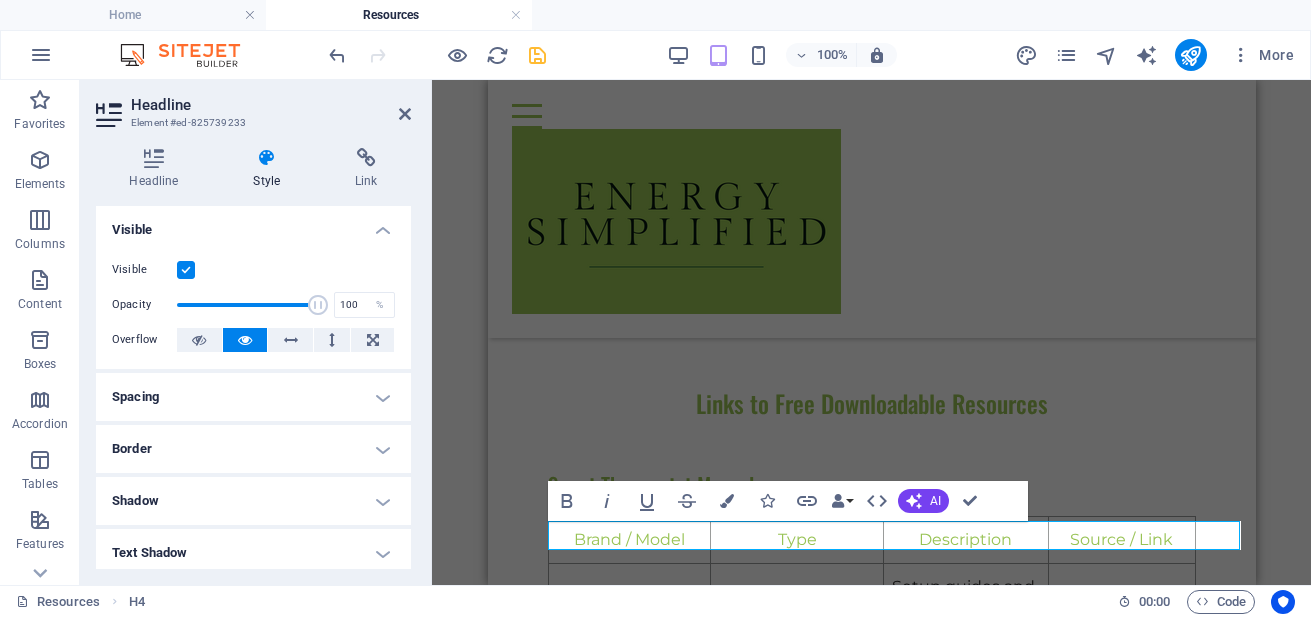 click on "Spacing" at bounding box center [253, 397] 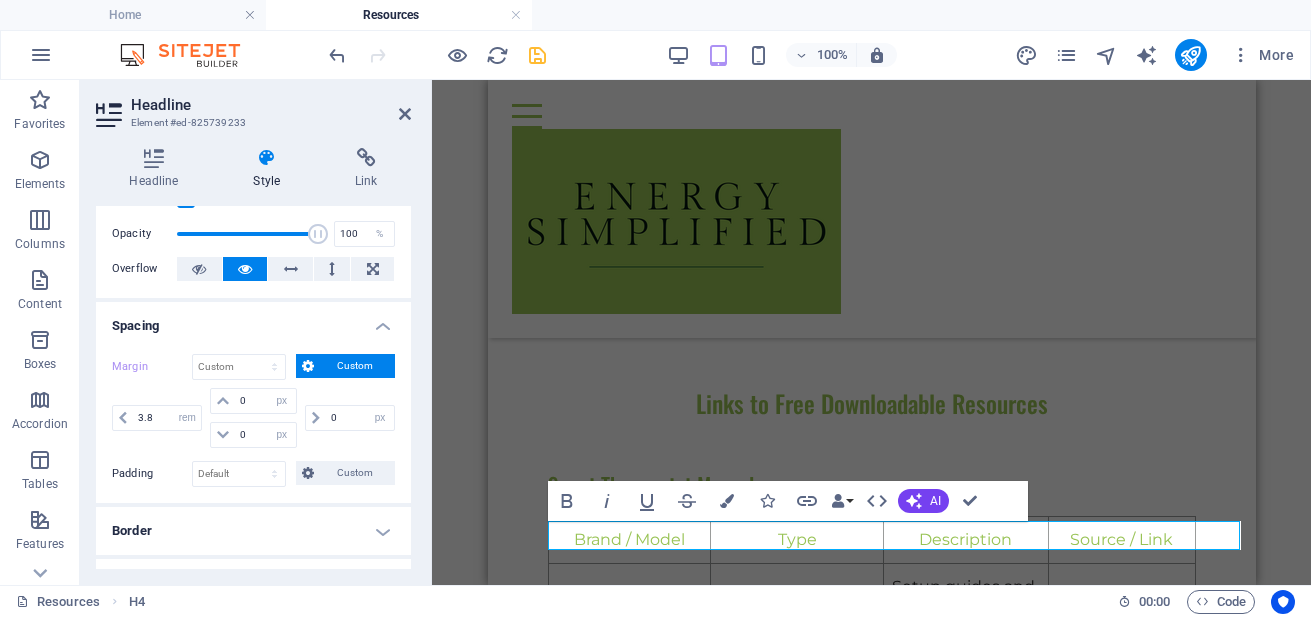 scroll, scrollTop: 72, scrollLeft: 0, axis: vertical 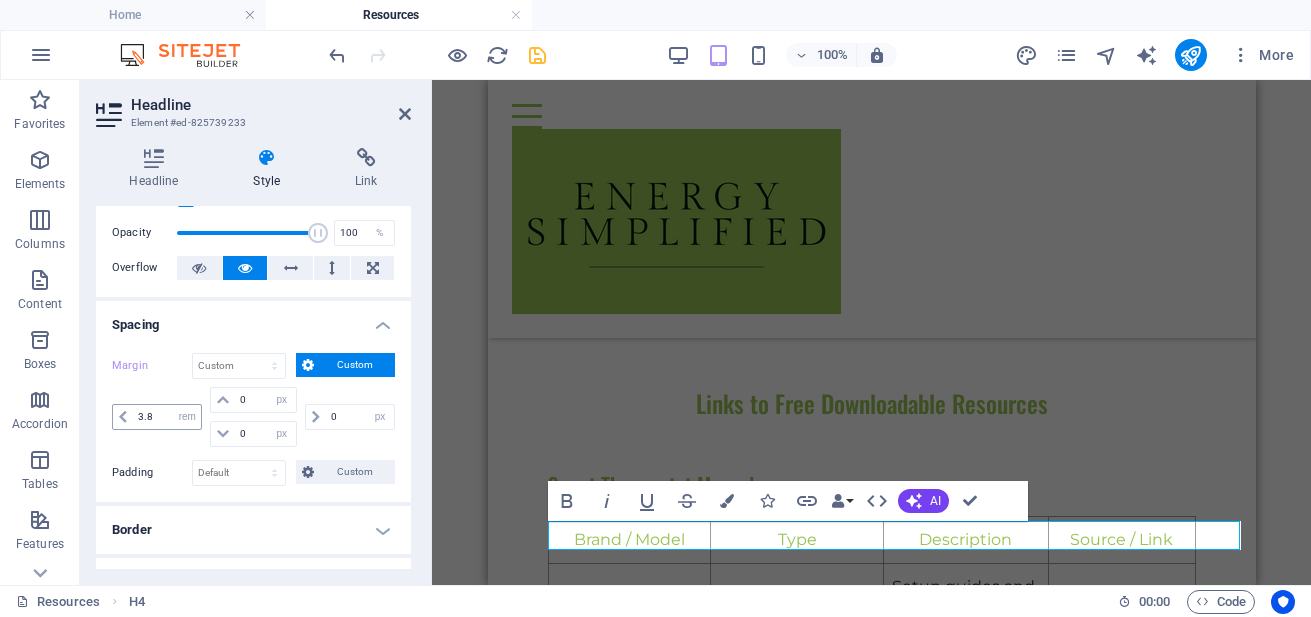 click at bounding box center [123, 417] 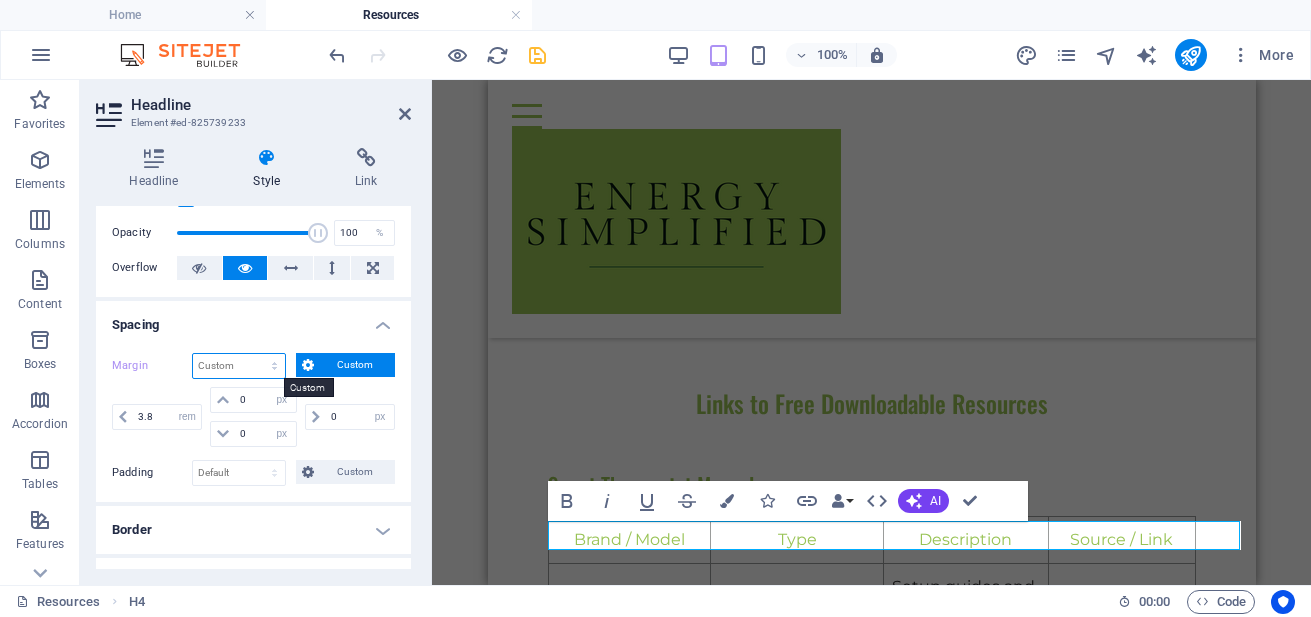 click on "Default auto px % rem vw vh Custom" at bounding box center [239, 366] 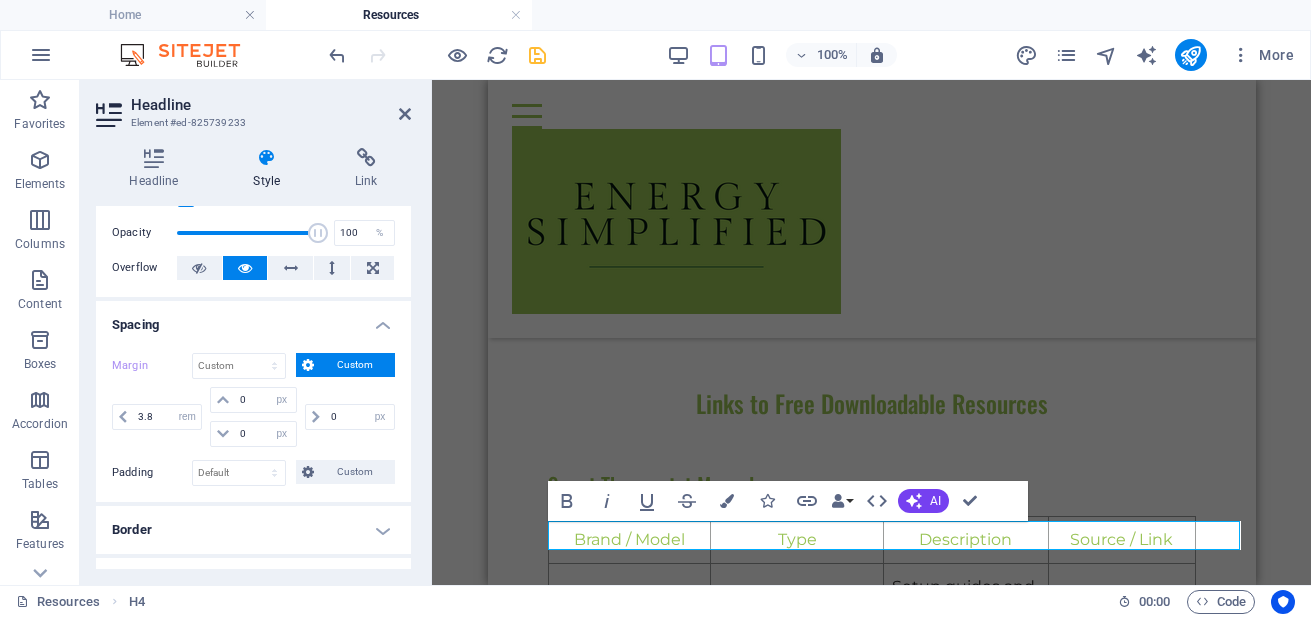click on "Custom" at bounding box center [354, 365] 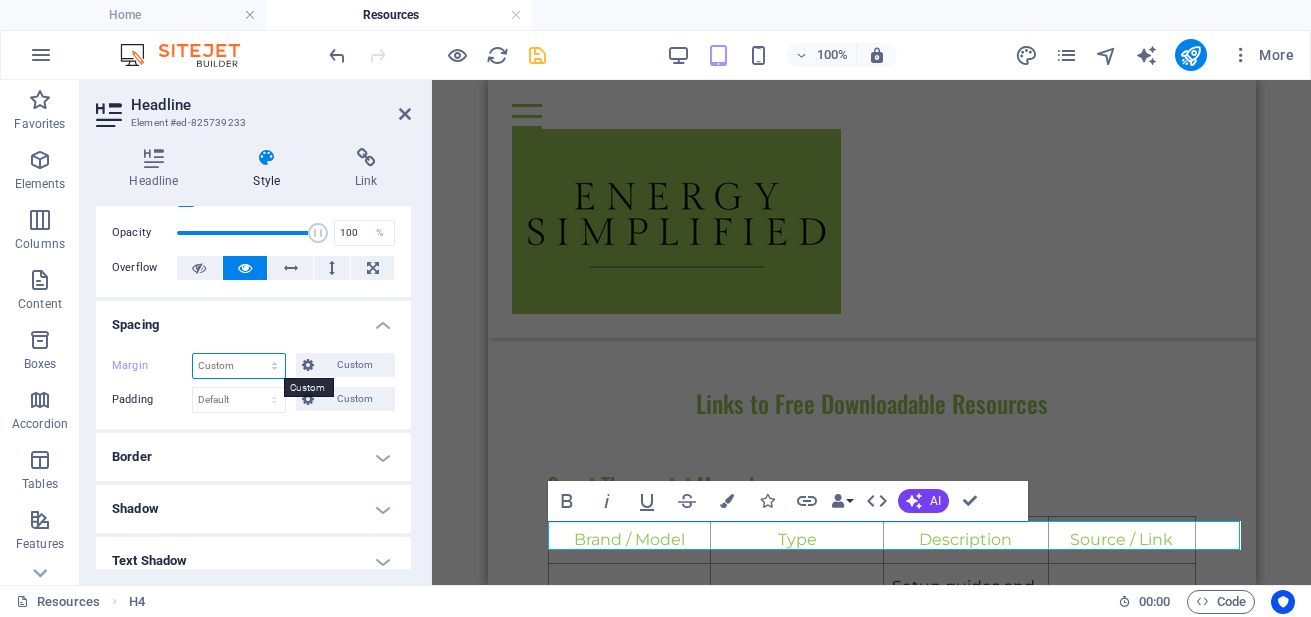 click on "Default auto px % rem vw vh Custom" at bounding box center [239, 366] 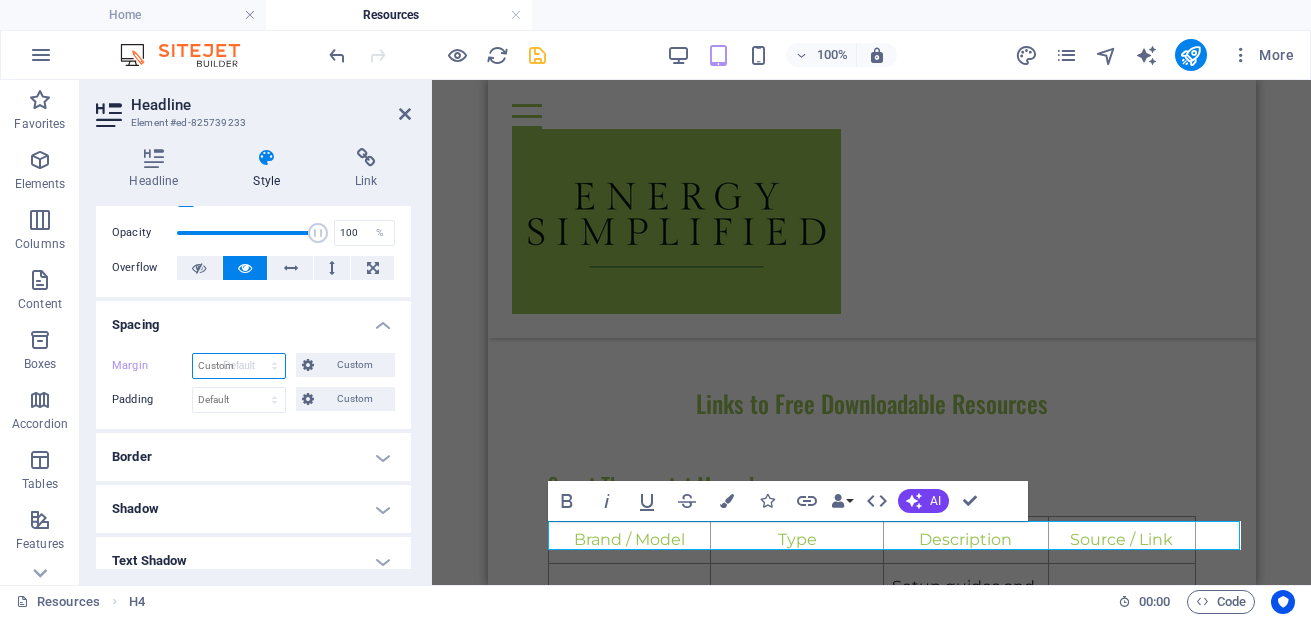 click on "Default auto px % rem vw vh Custom" at bounding box center (239, 366) 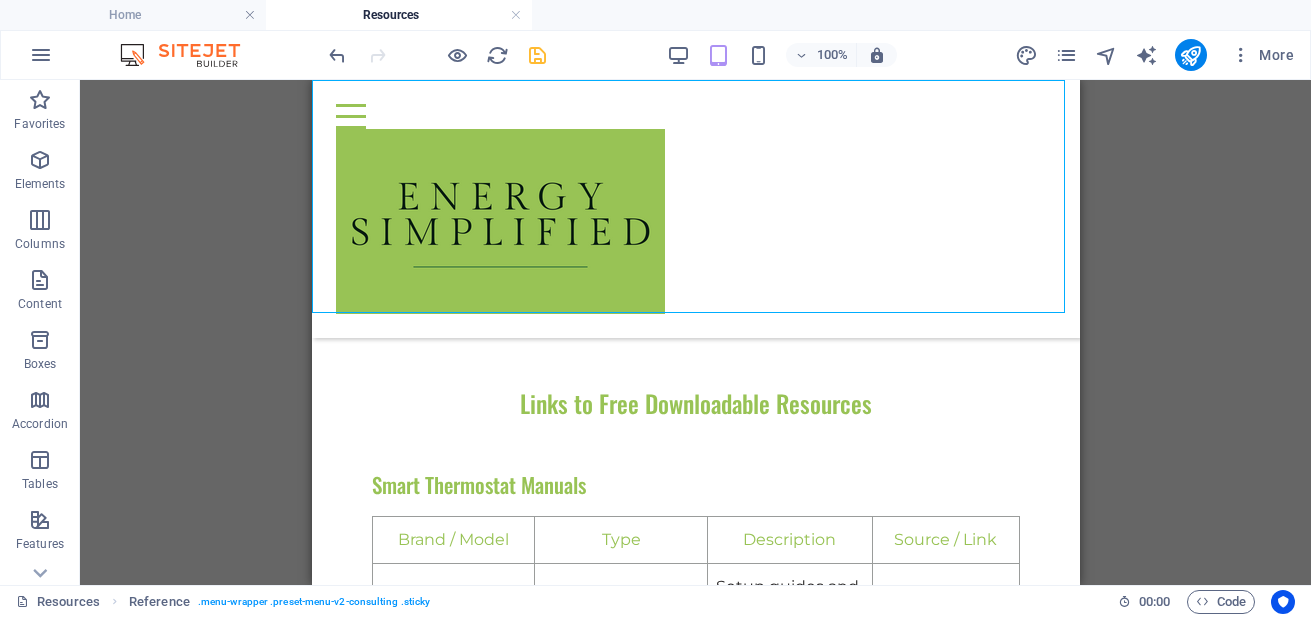 click on "Reference   Container   H2   Text
Table   H3   Spacer   H4   Text   H4   Text   Spacer   H4   Text   Spacer" at bounding box center (695, 332) 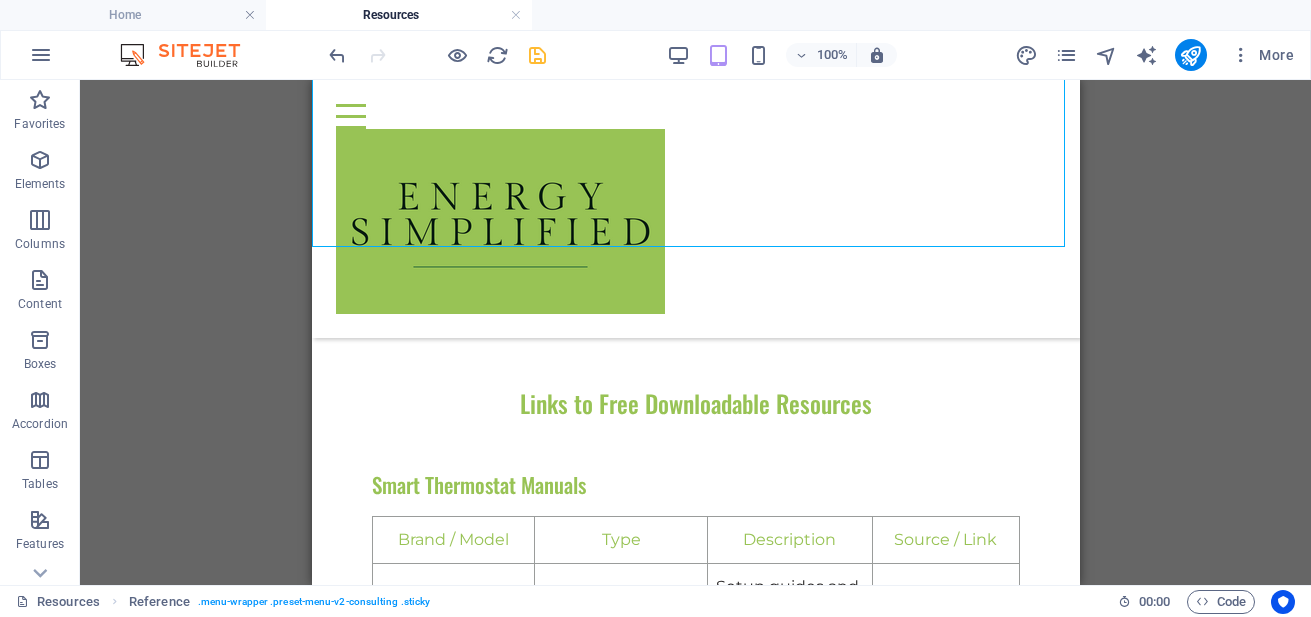 click on "Reference   Container   H2   Text
Table   H3   Spacer   H4   Text   H4   Text   Spacer   H4   Text   Spacer" at bounding box center [695, 332] 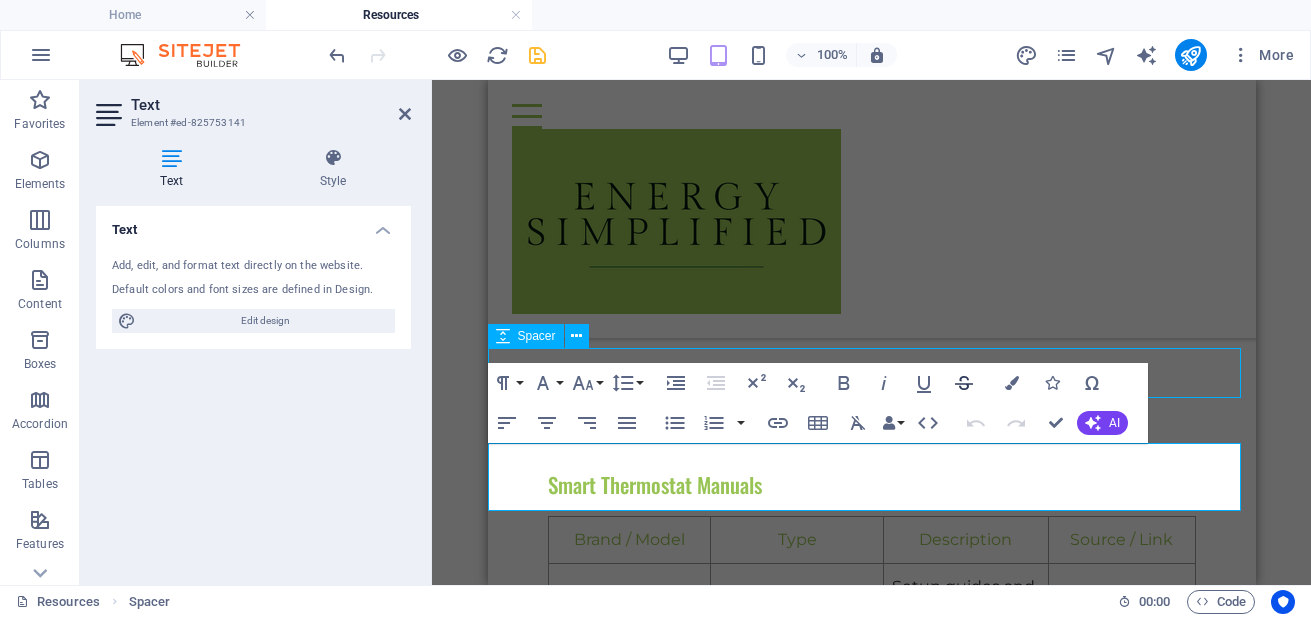select on "px" 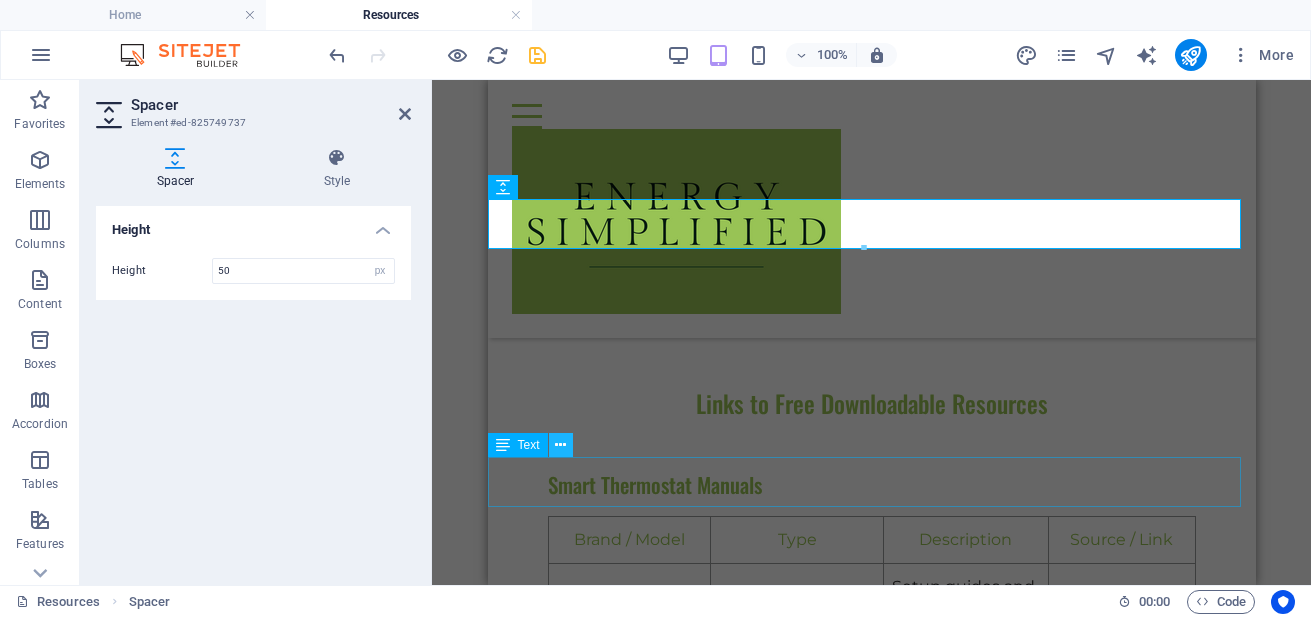 click at bounding box center (560, 445) 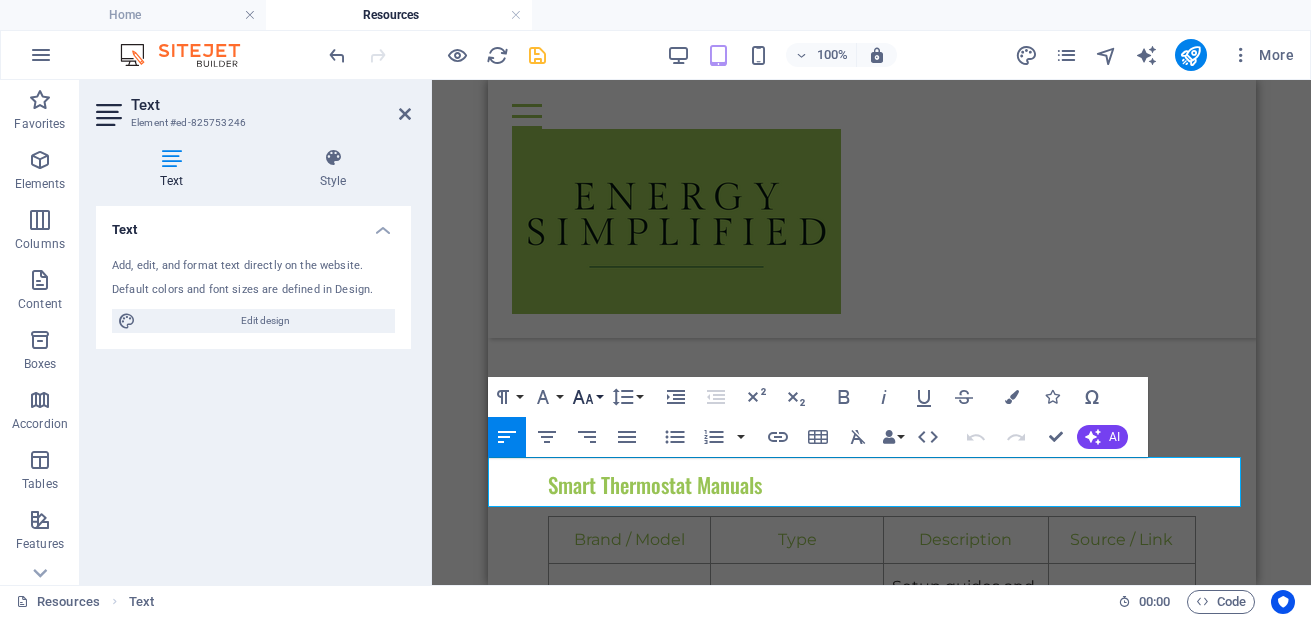 click 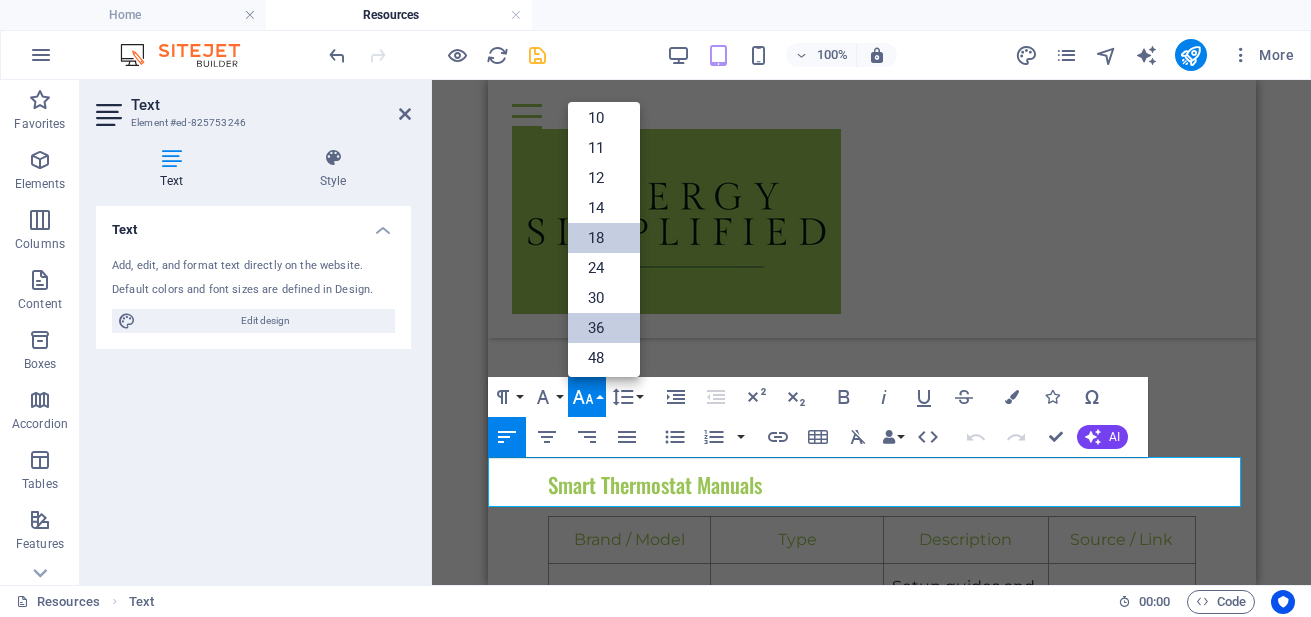 scroll, scrollTop: 40, scrollLeft: 0, axis: vertical 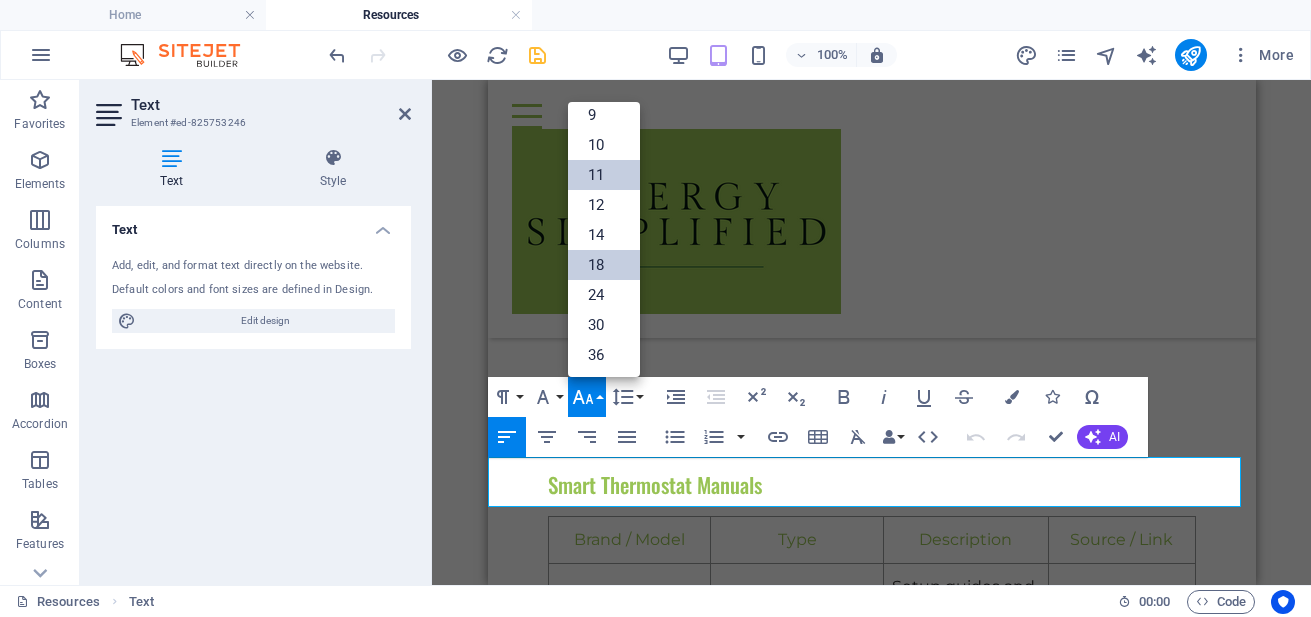 click on "11" at bounding box center [604, 175] 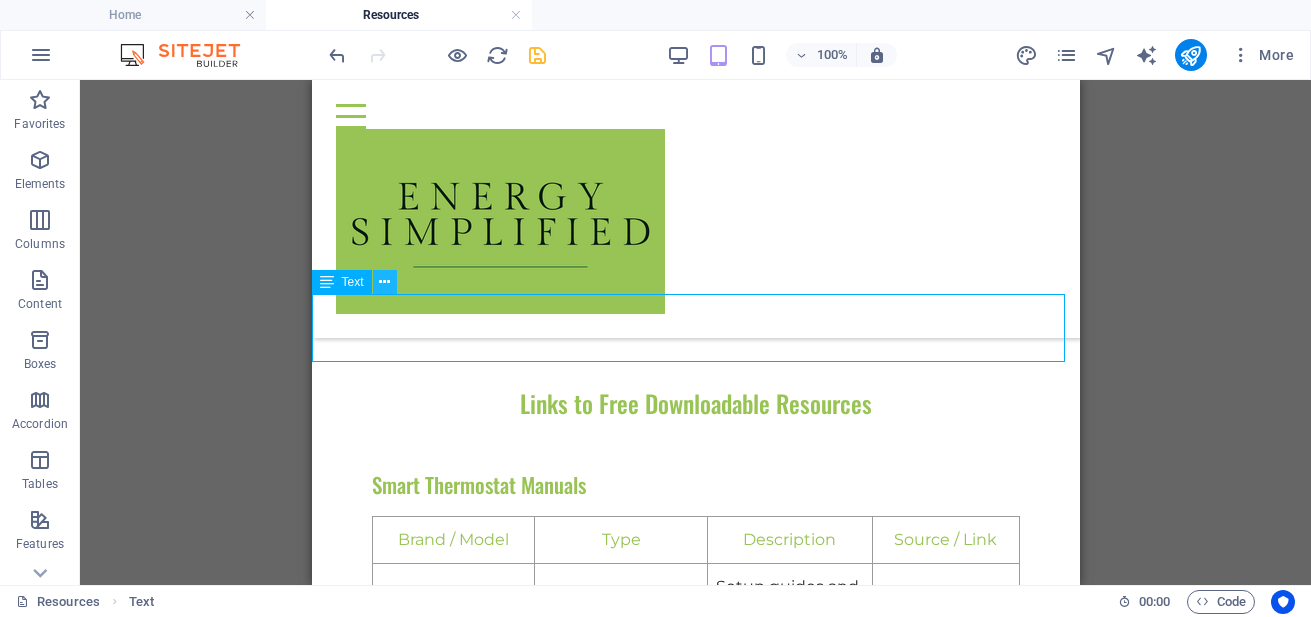 click at bounding box center (384, 282) 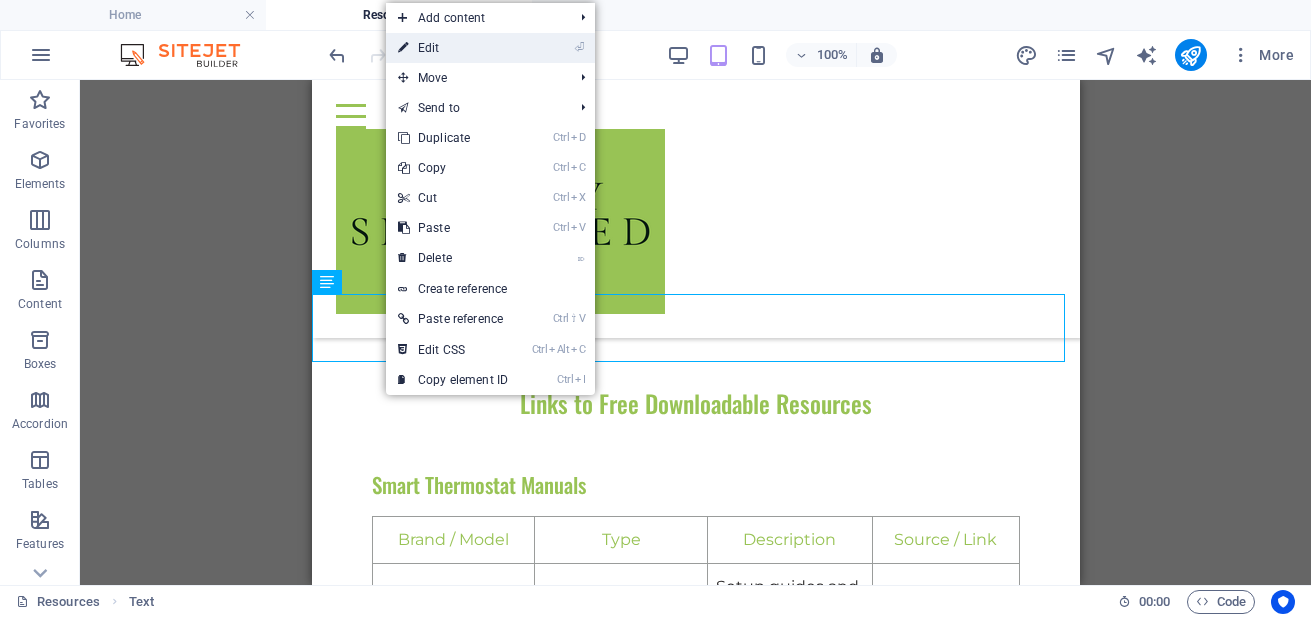 click on "⏎  Edit" at bounding box center (453, 48) 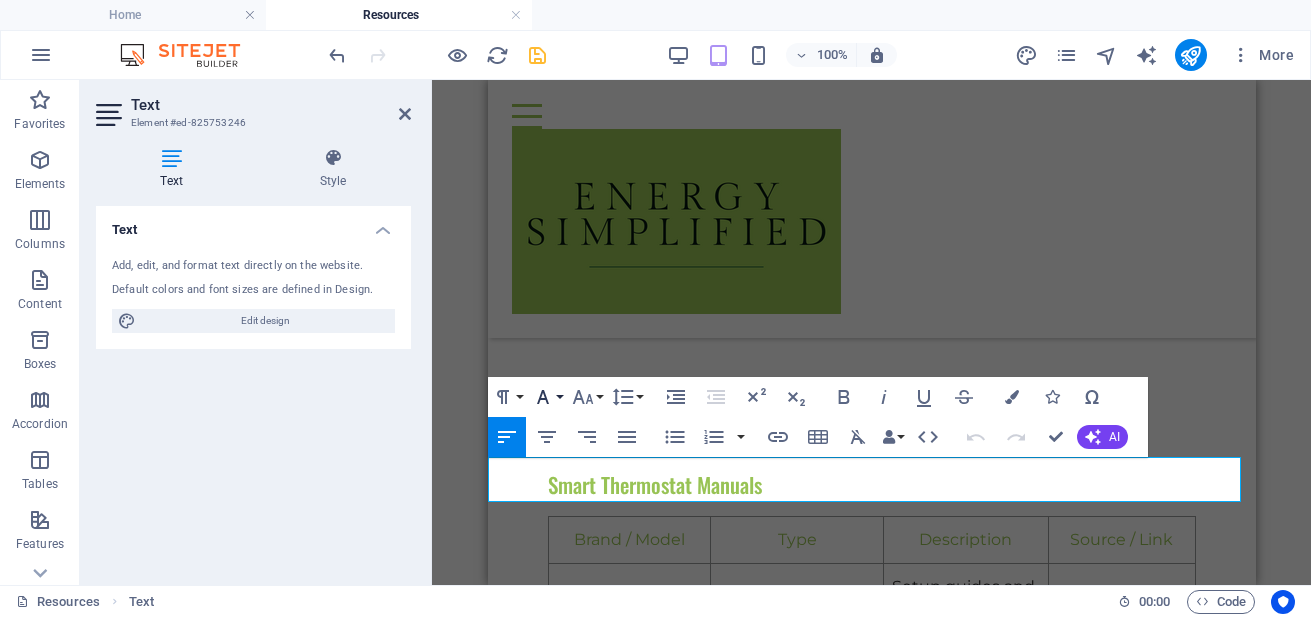 click 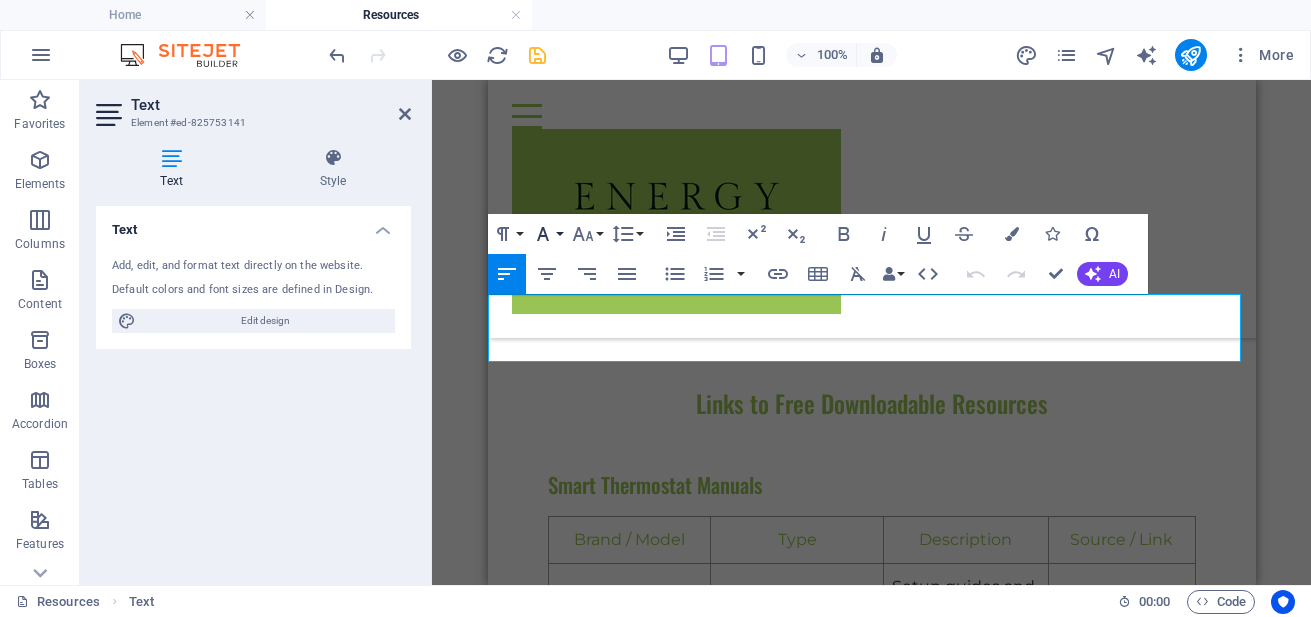 click on "Font Family" at bounding box center [547, 234] 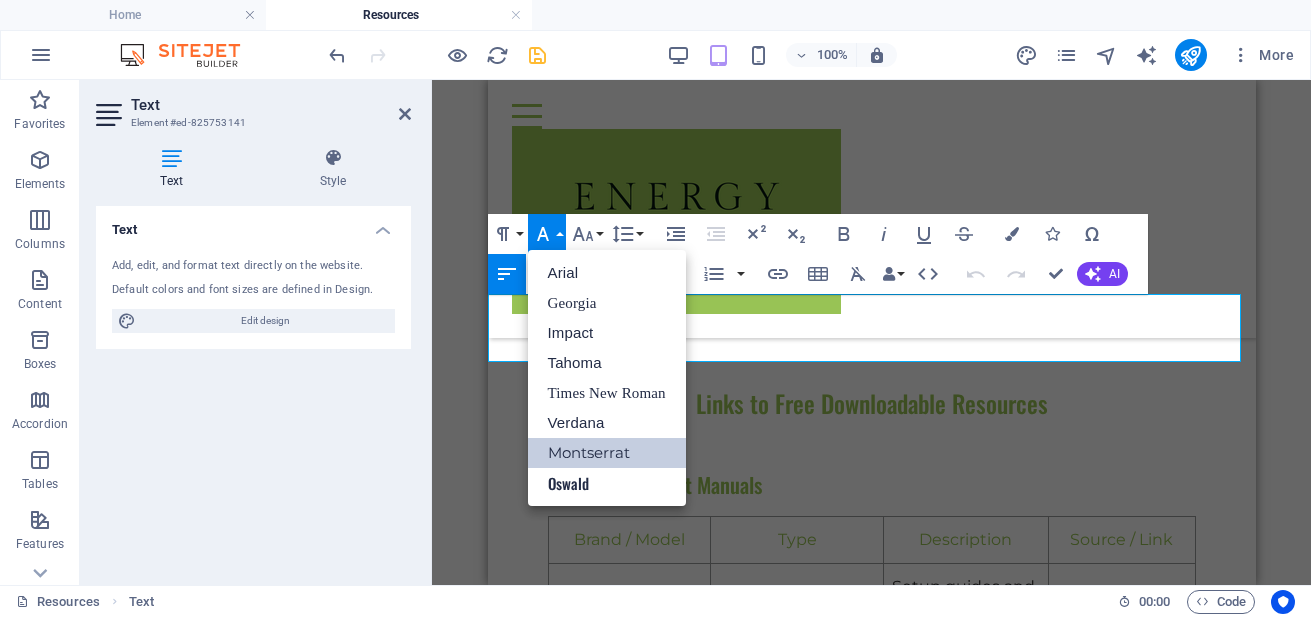 scroll, scrollTop: 0, scrollLeft: 0, axis: both 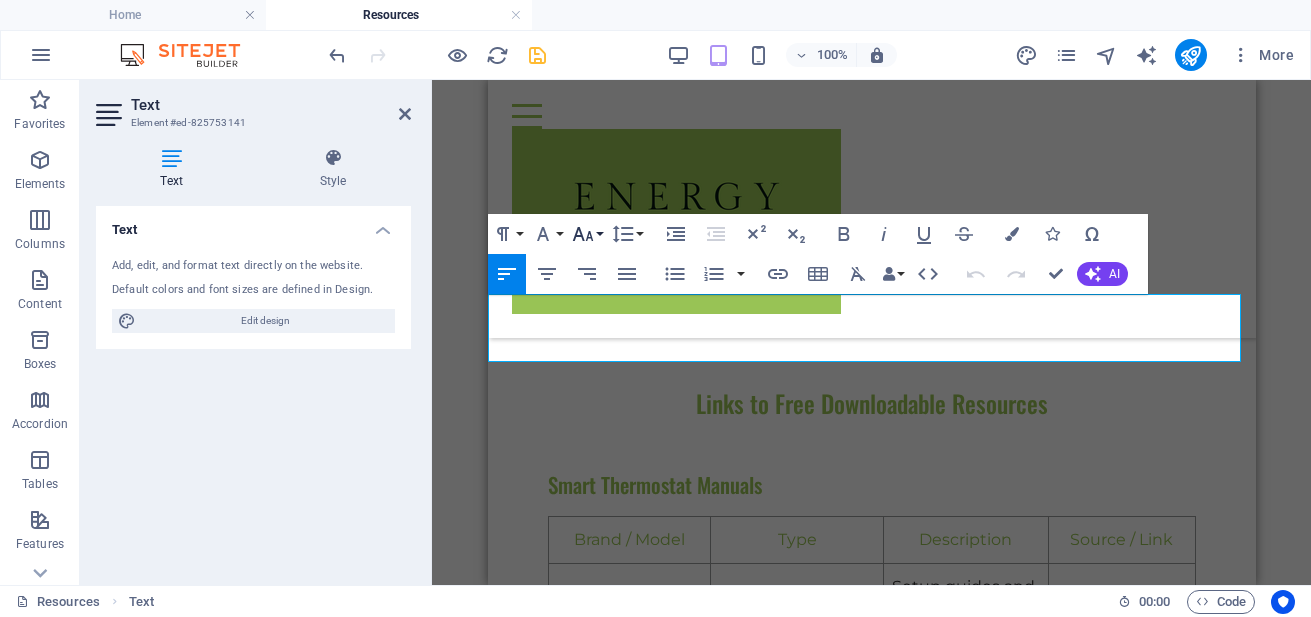click on "Font Size" at bounding box center [587, 234] 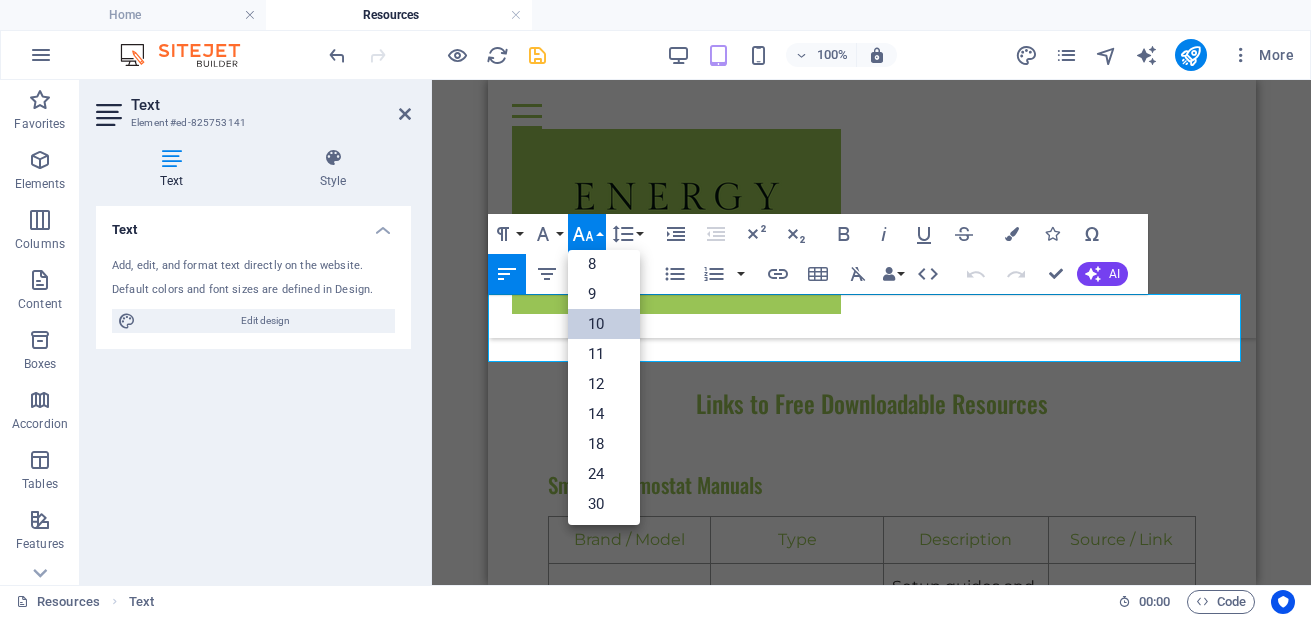 scroll, scrollTop: 0, scrollLeft: 0, axis: both 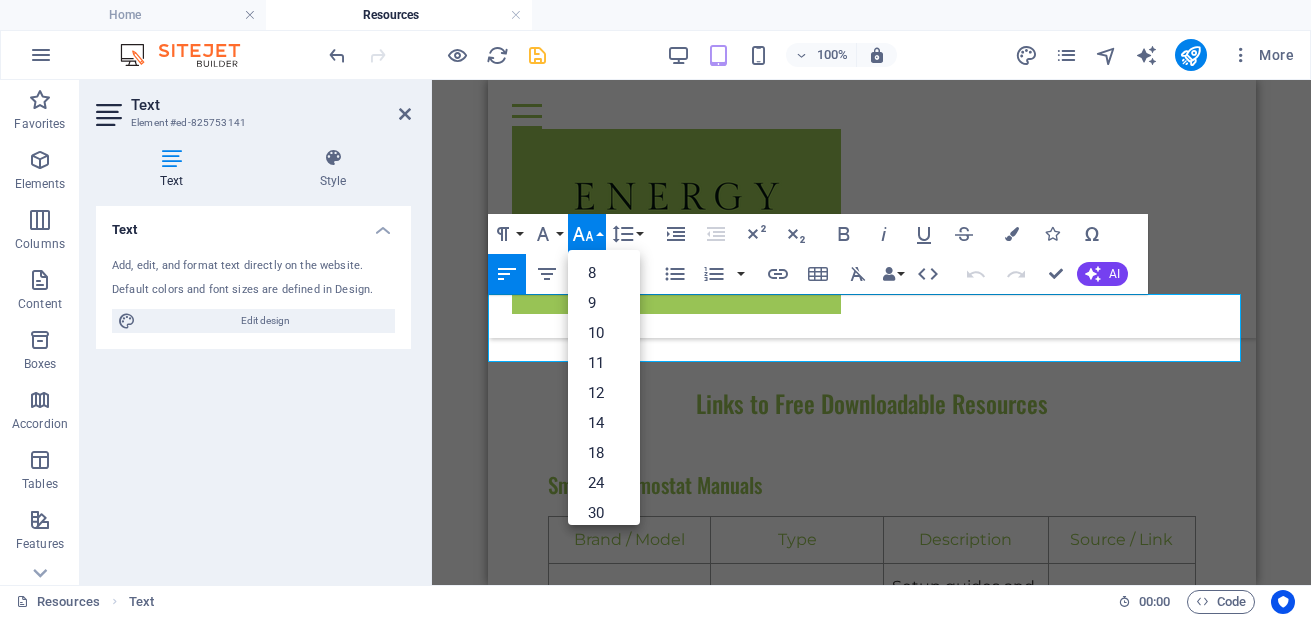 click 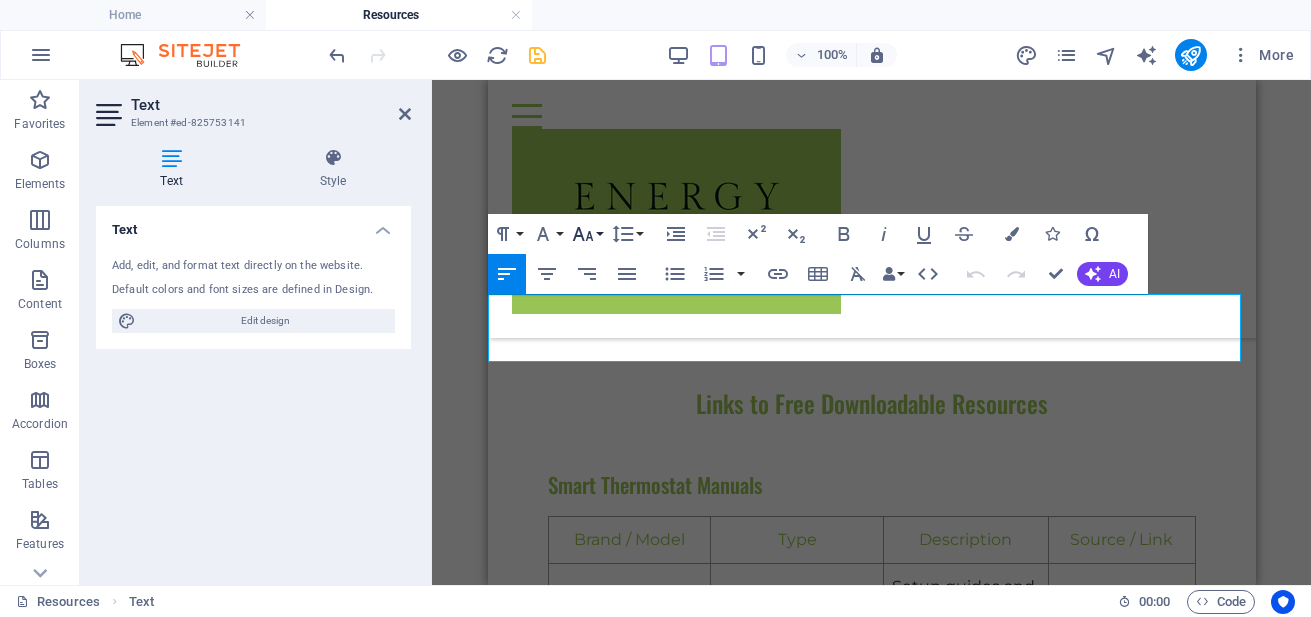 click 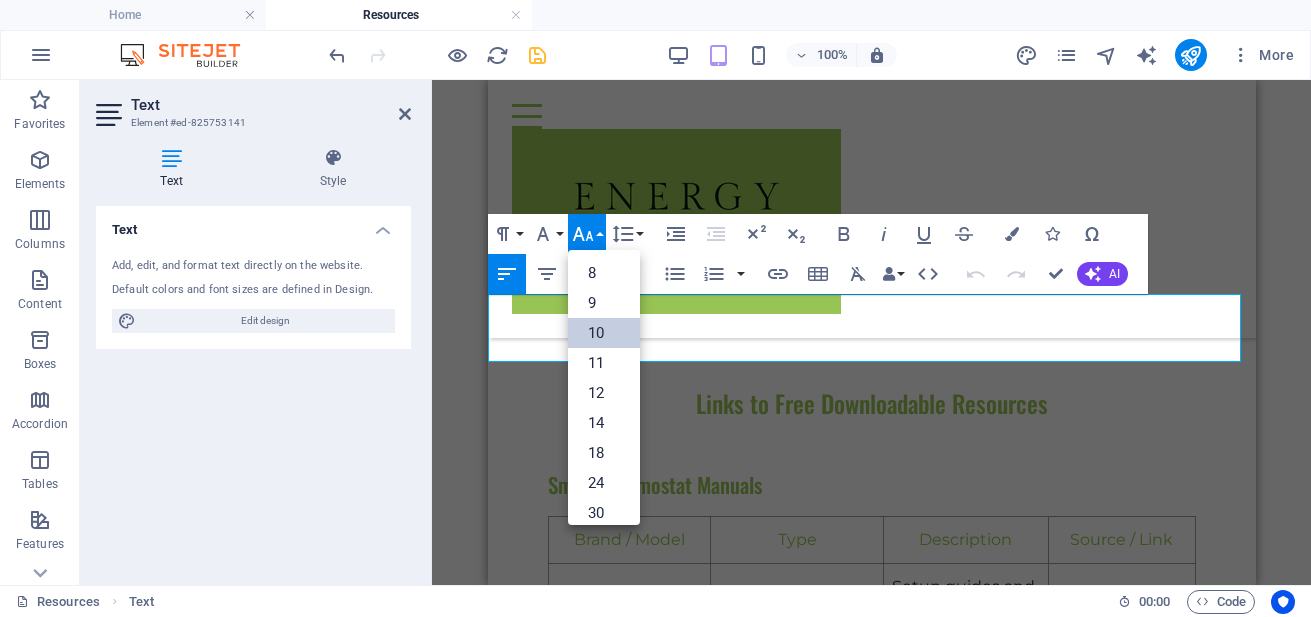 click on "10" at bounding box center [604, 333] 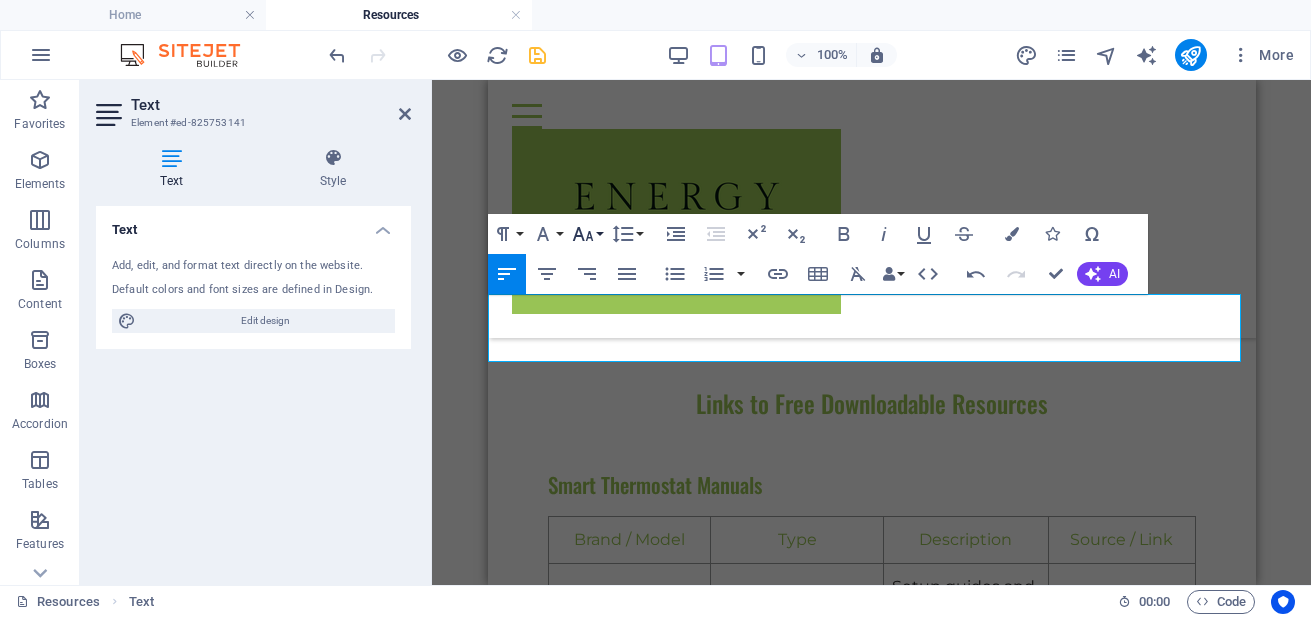 click 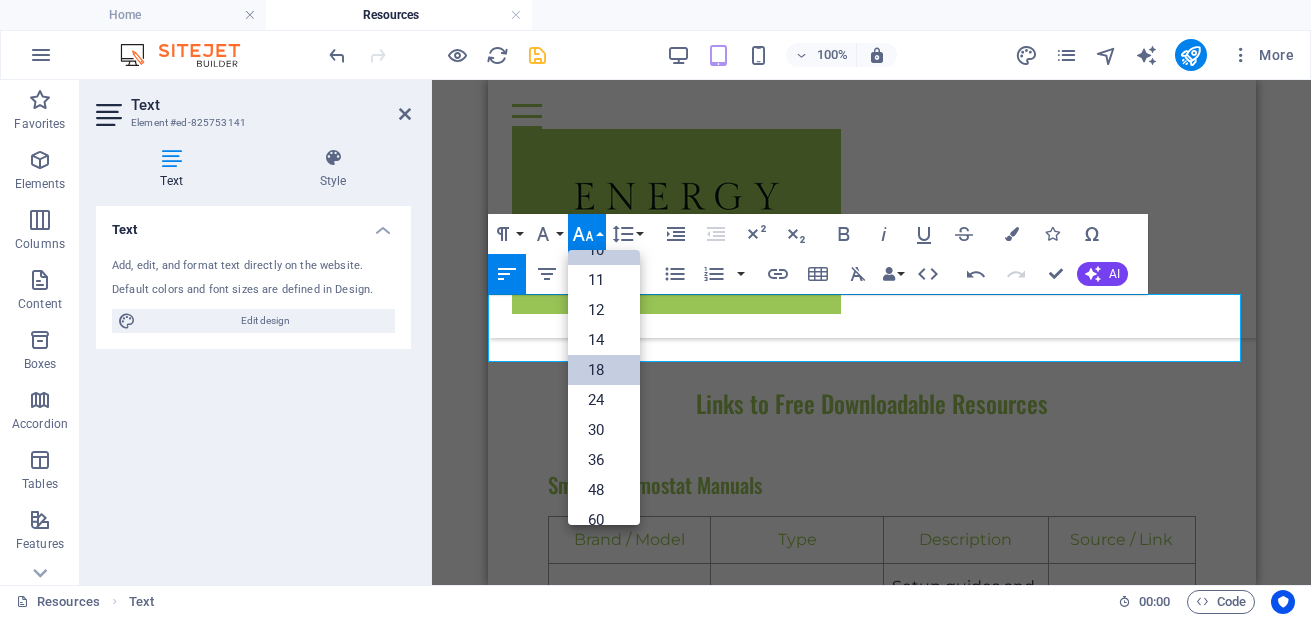 click on "18" at bounding box center [604, 370] 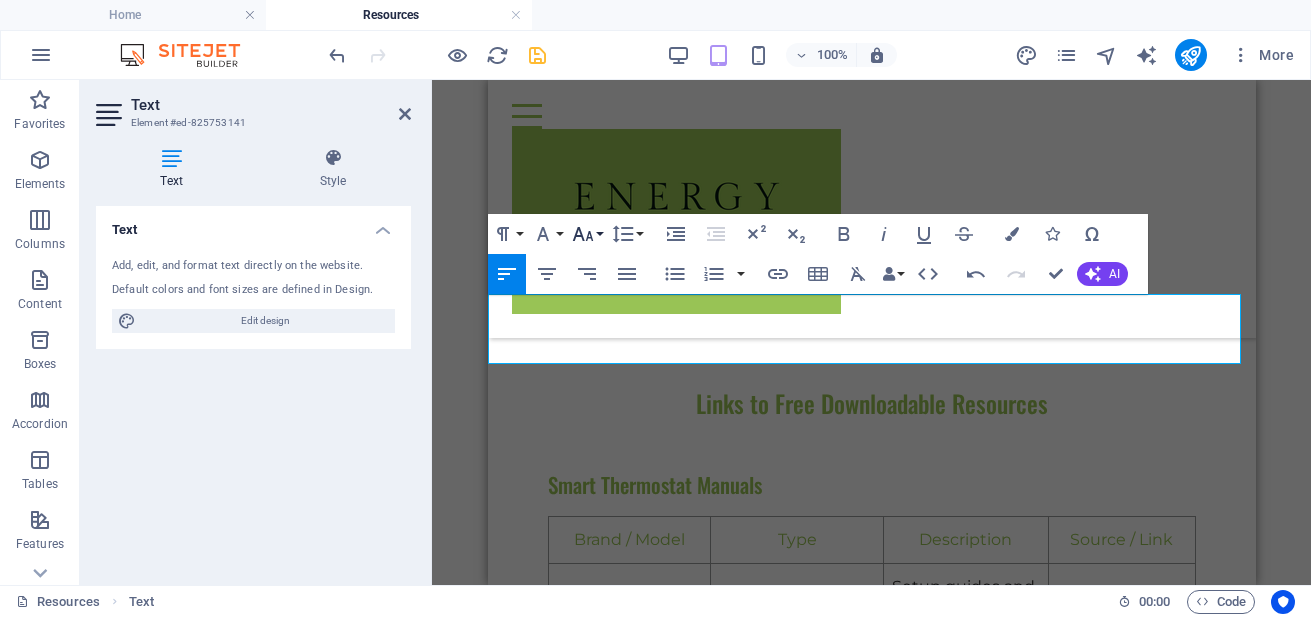 click on "Font Size" at bounding box center (587, 234) 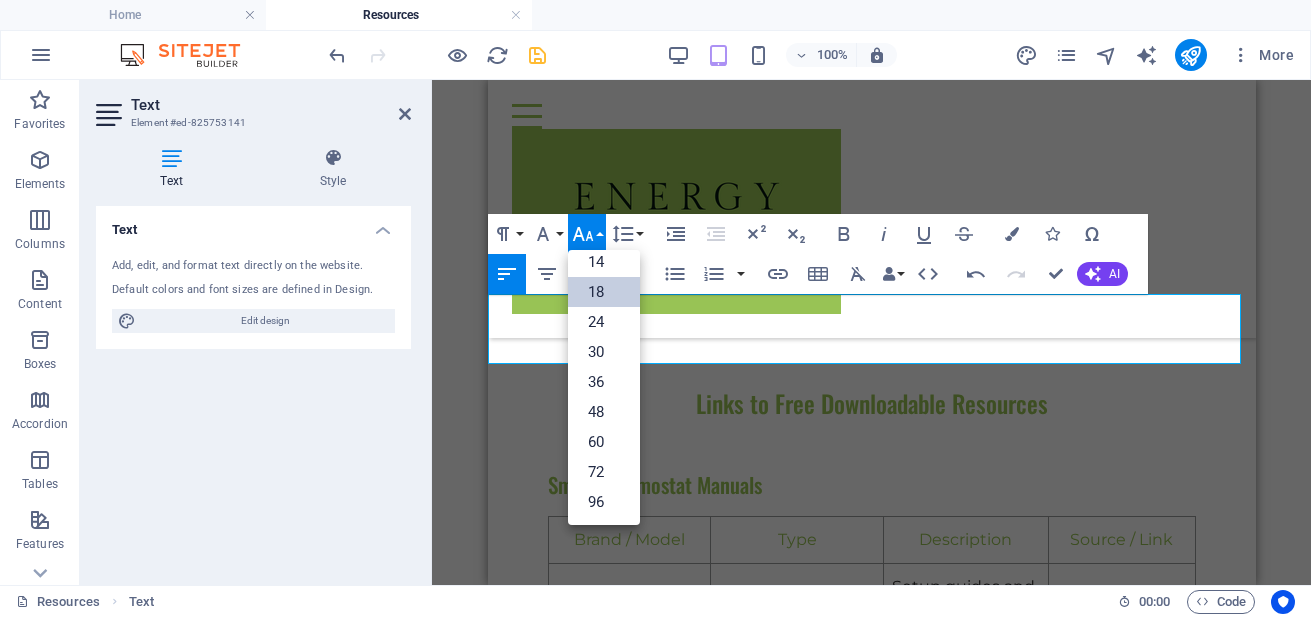 scroll, scrollTop: 161, scrollLeft: 0, axis: vertical 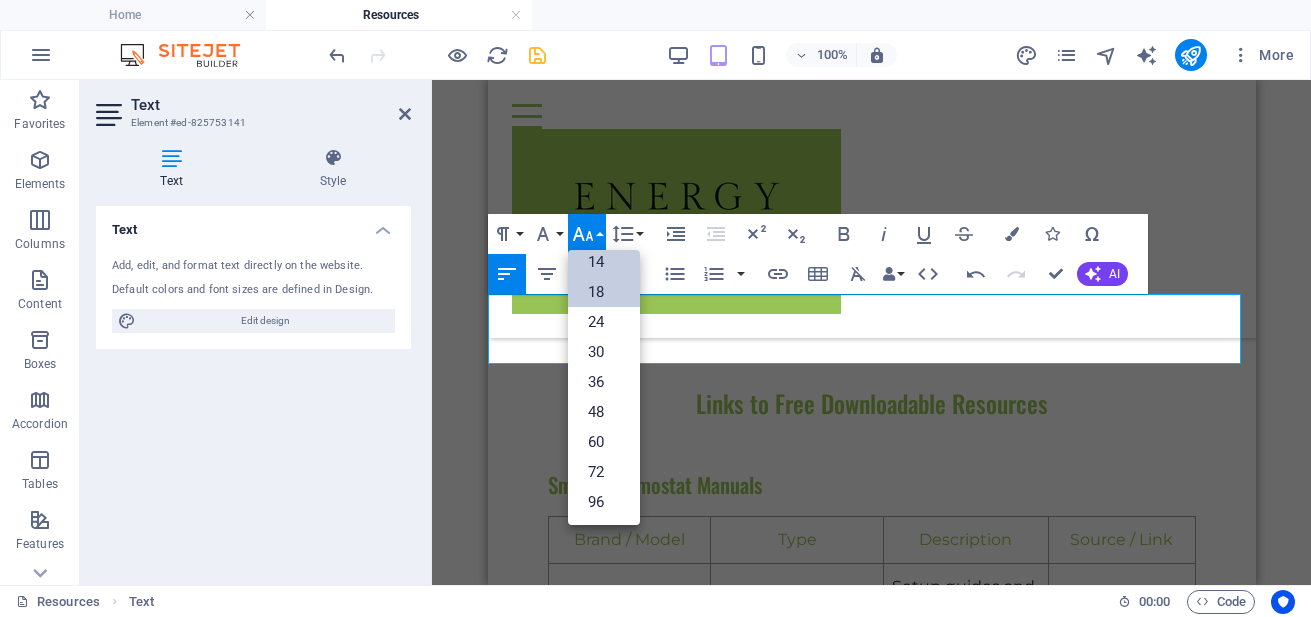 click on "14" at bounding box center [604, 262] 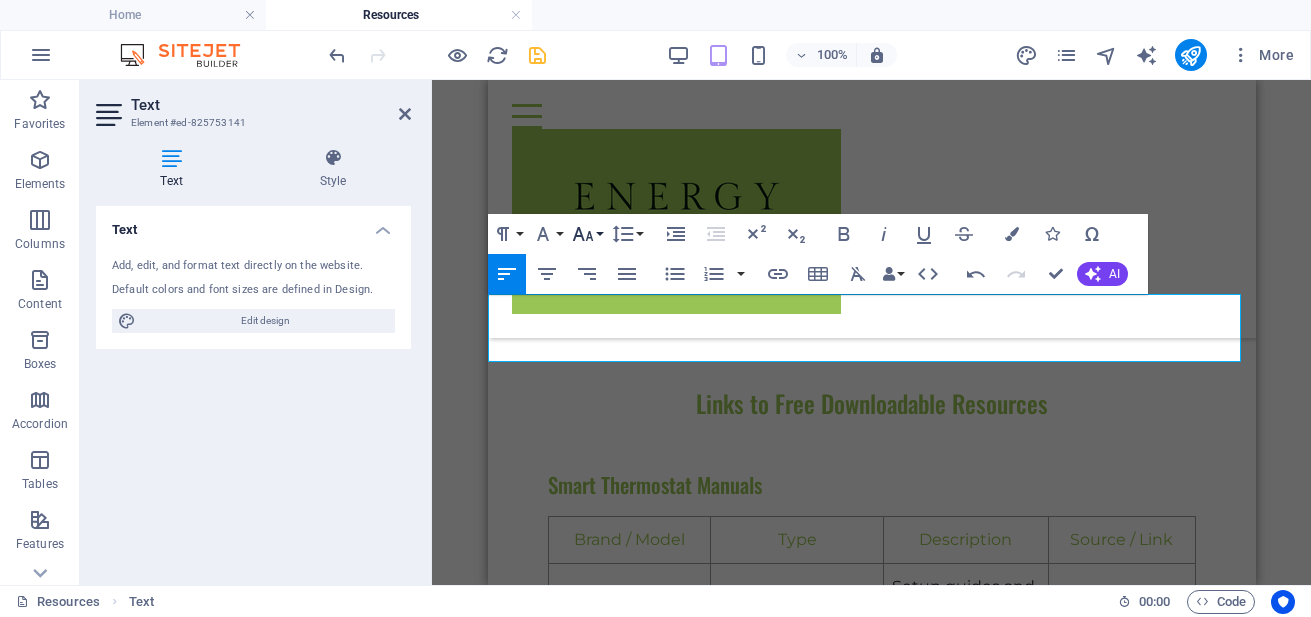 click on "Font Size" at bounding box center (587, 234) 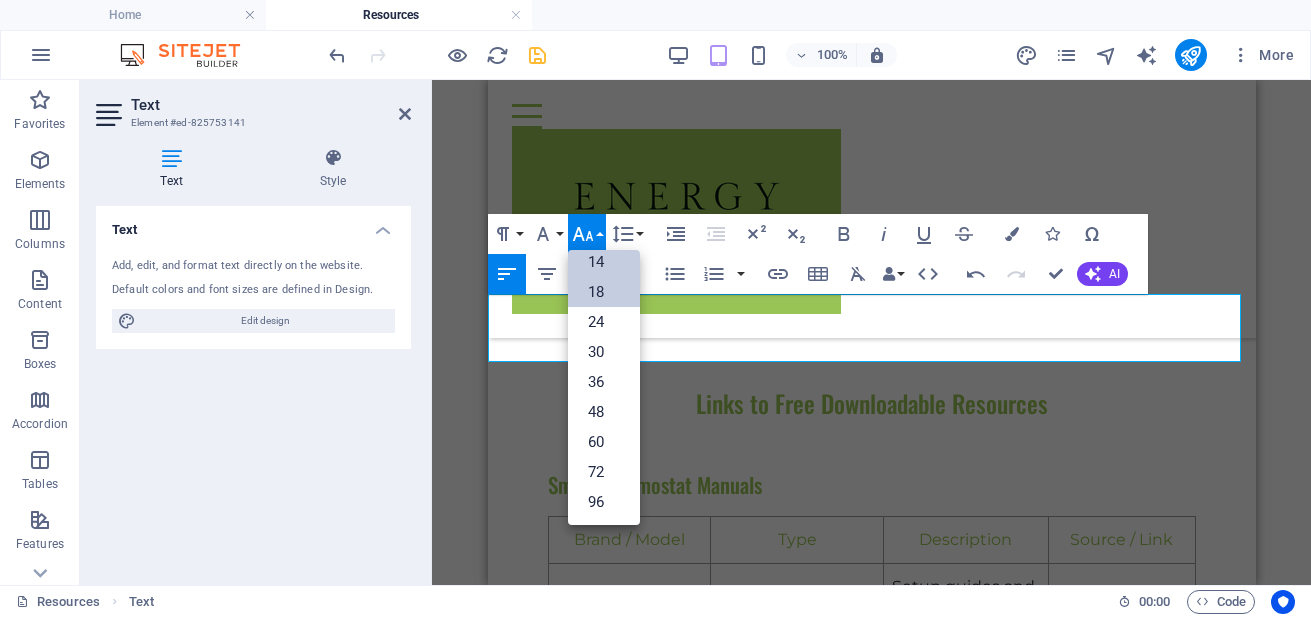 click on "18" at bounding box center (604, 292) 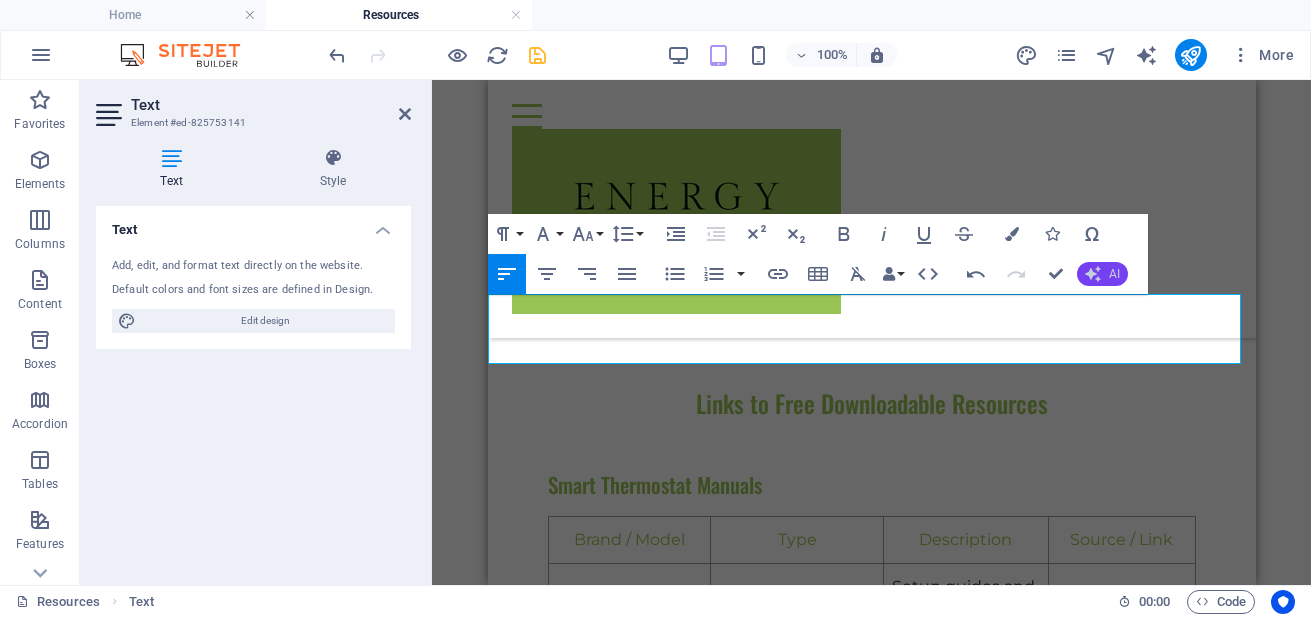 click 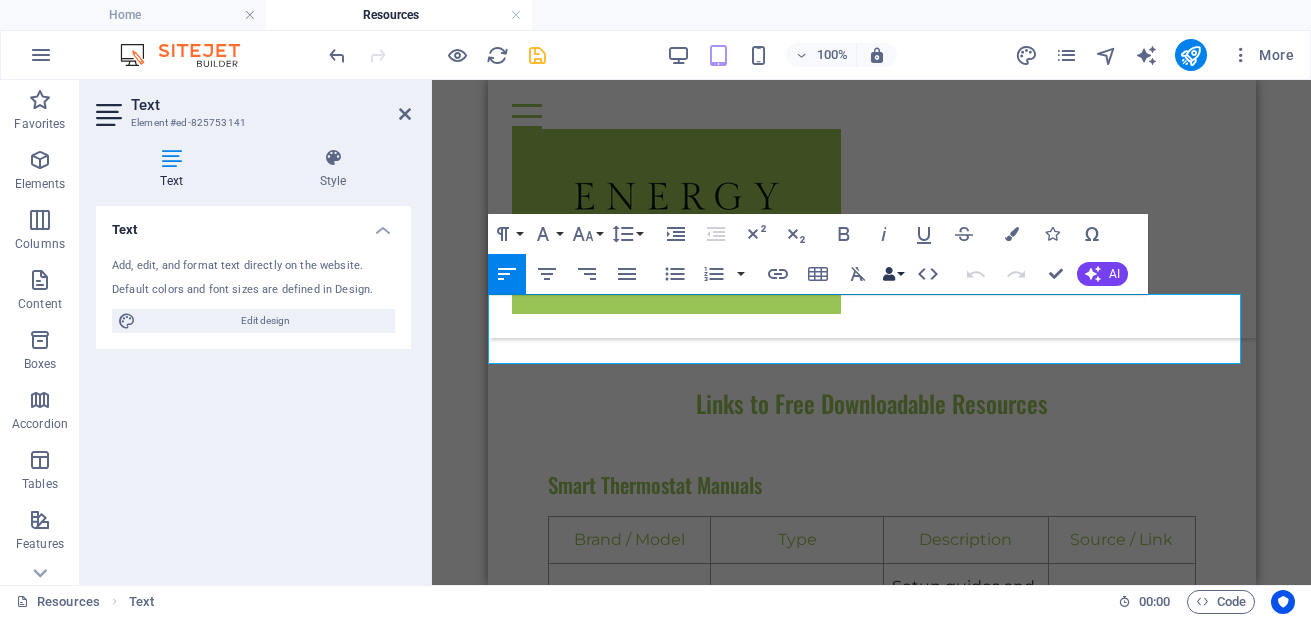 click on "Data Bindings" at bounding box center (893, 274) 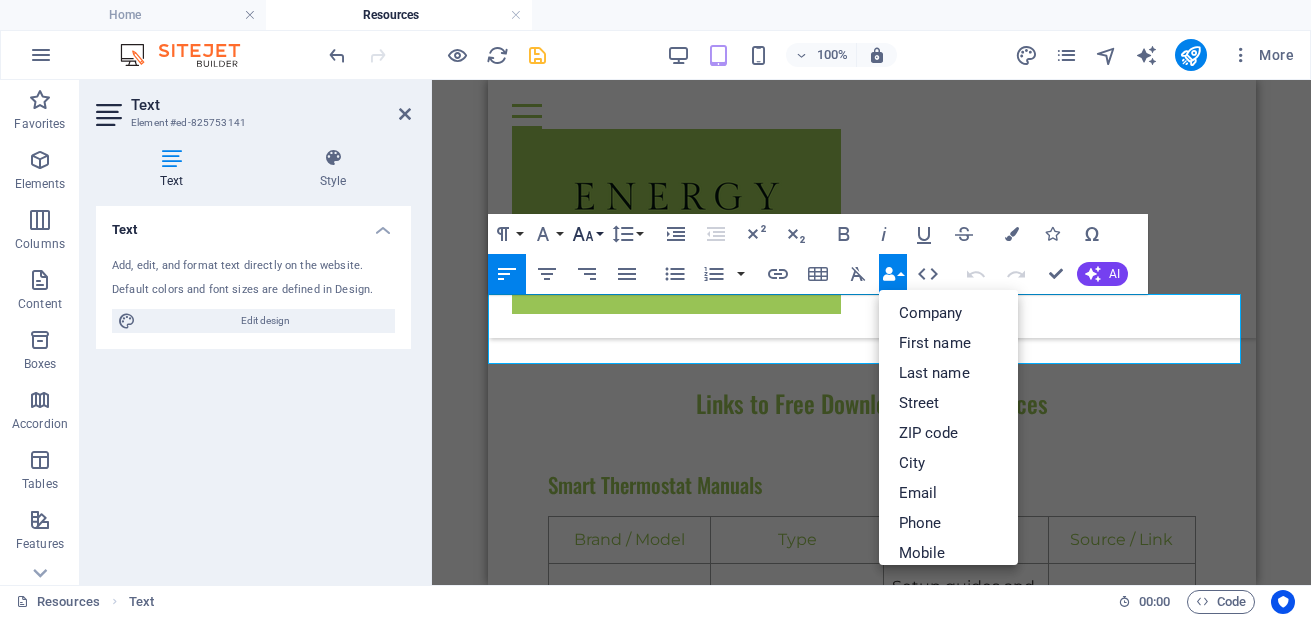 click on "Font Size" at bounding box center (587, 234) 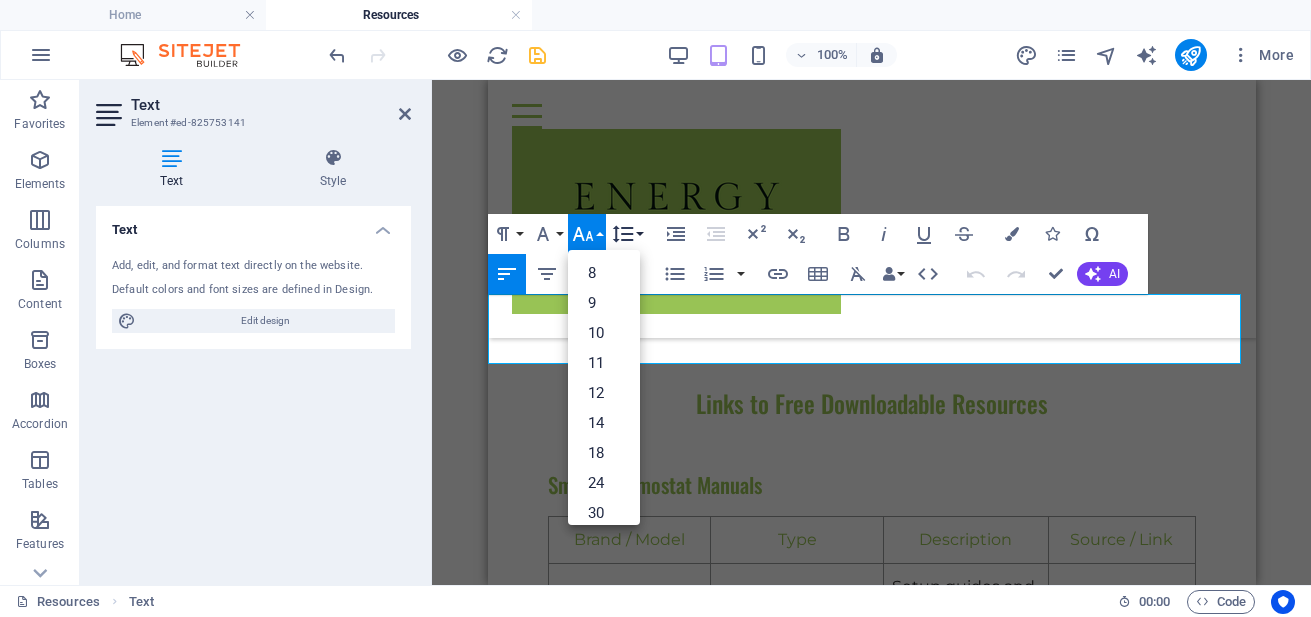 click on "Line Height" at bounding box center [627, 234] 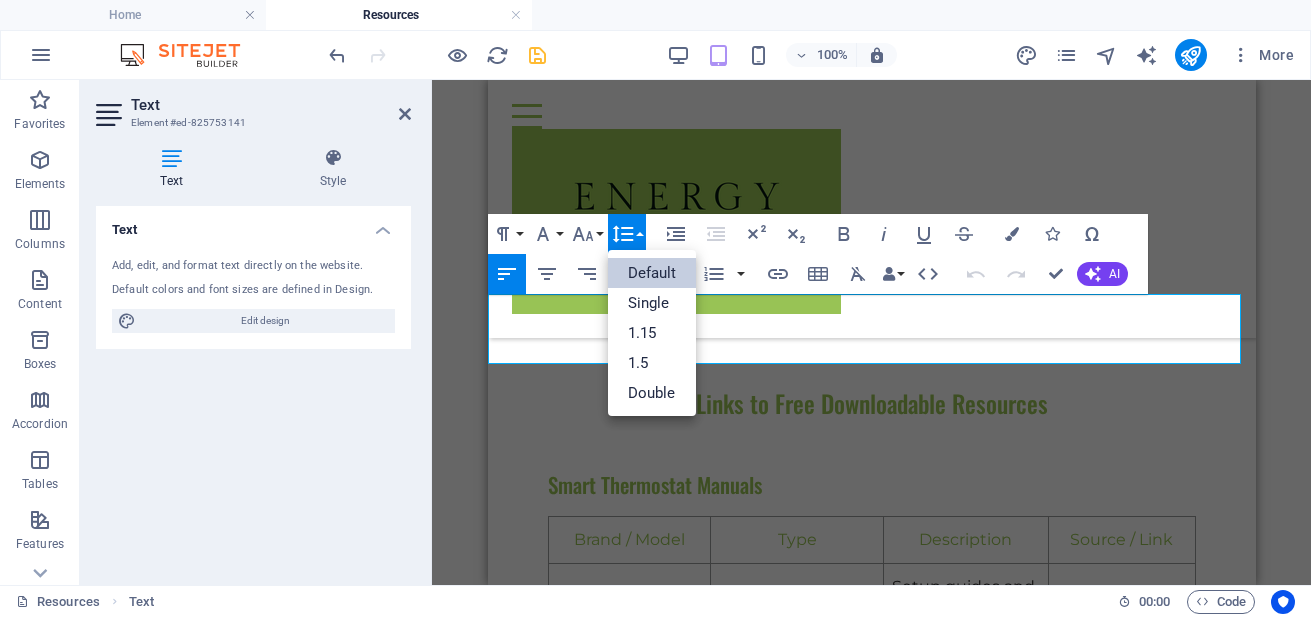 scroll, scrollTop: 0, scrollLeft: 0, axis: both 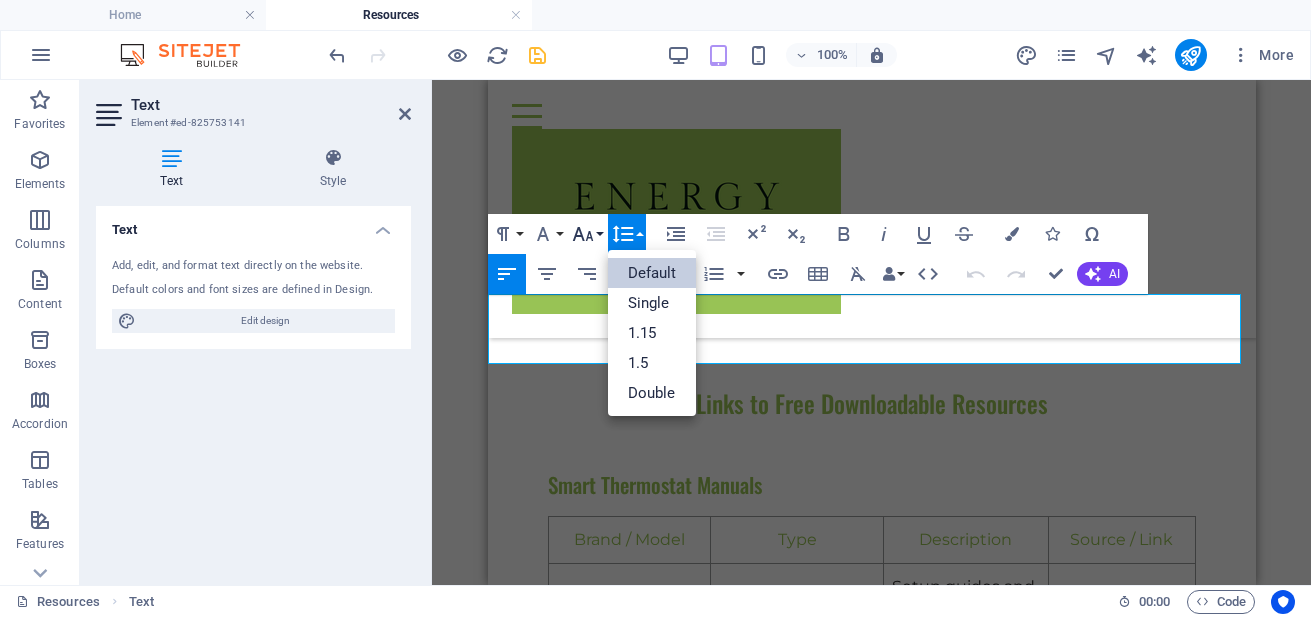 click on "Font Size" at bounding box center (587, 234) 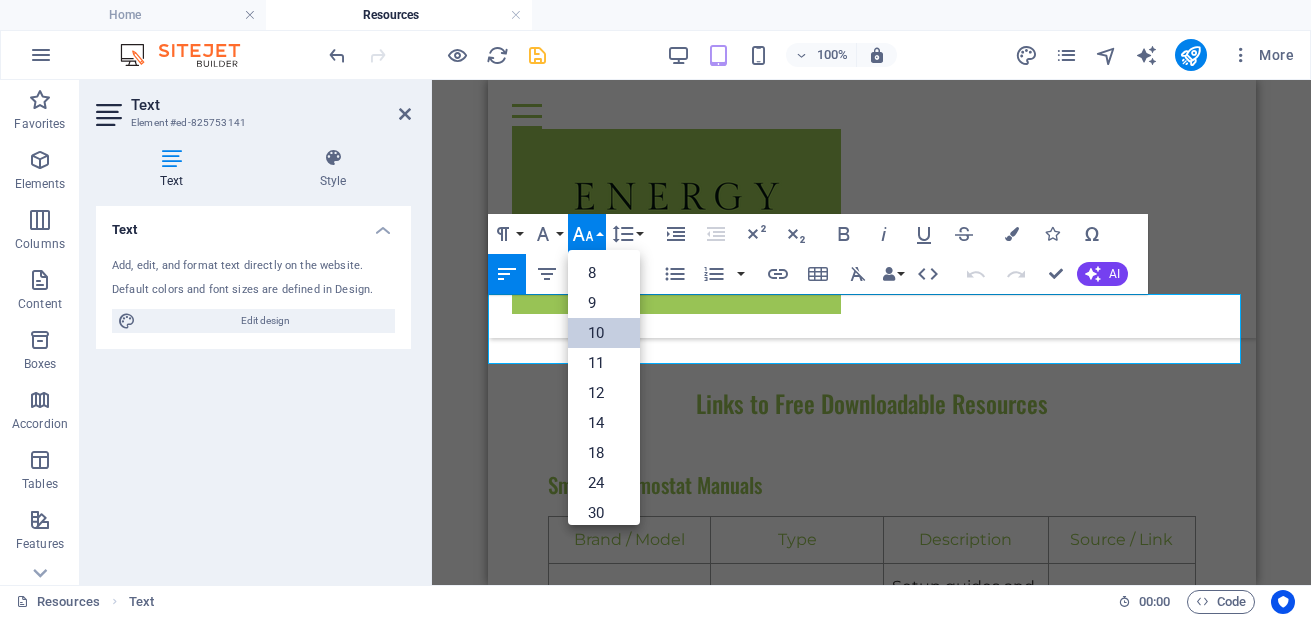 click on "10" at bounding box center (604, 333) 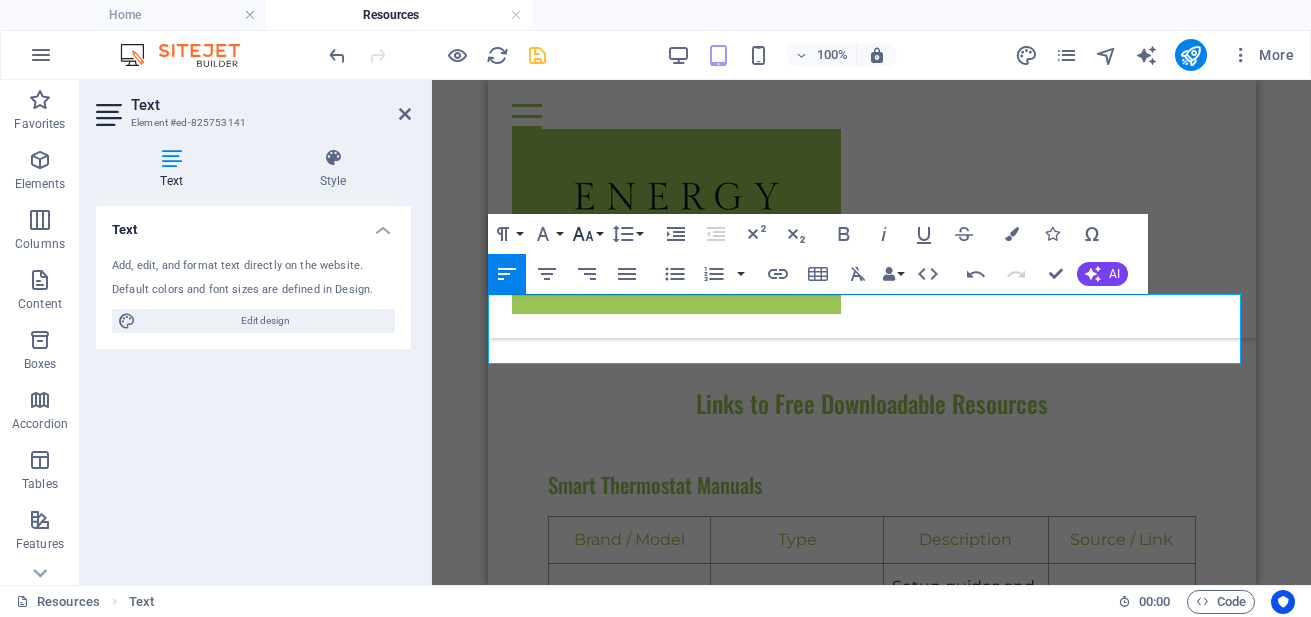 click on "Font Size" at bounding box center (587, 234) 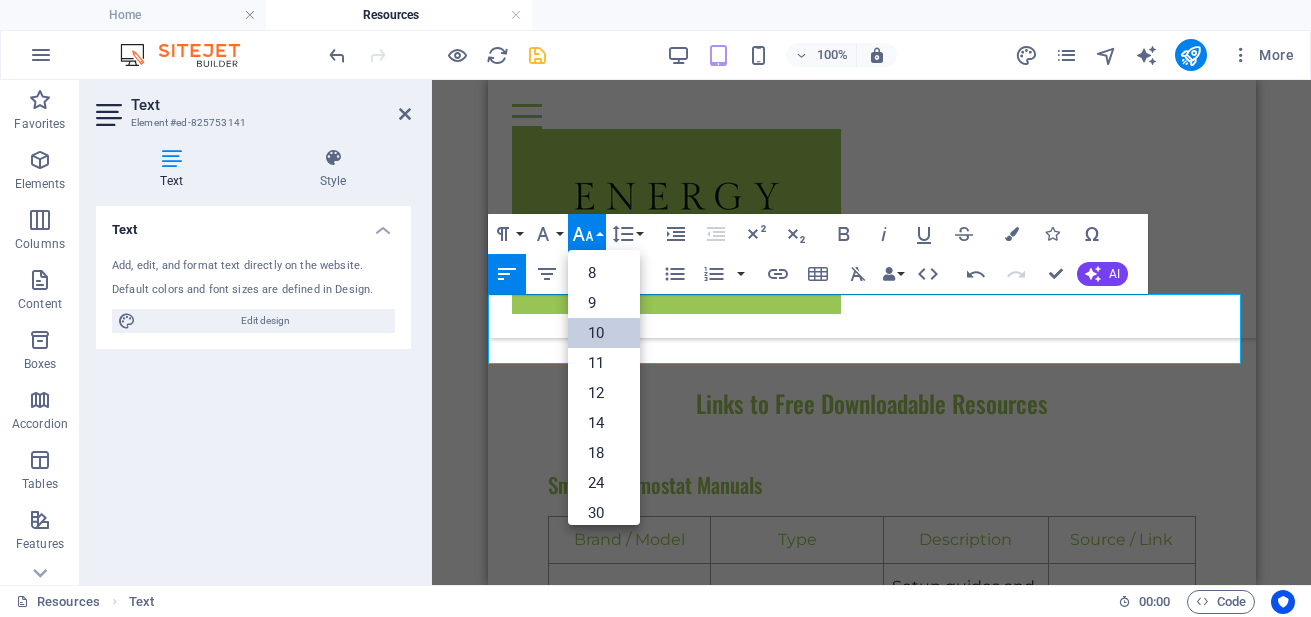 scroll, scrollTop: 83, scrollLeft: 0, axis: vertical 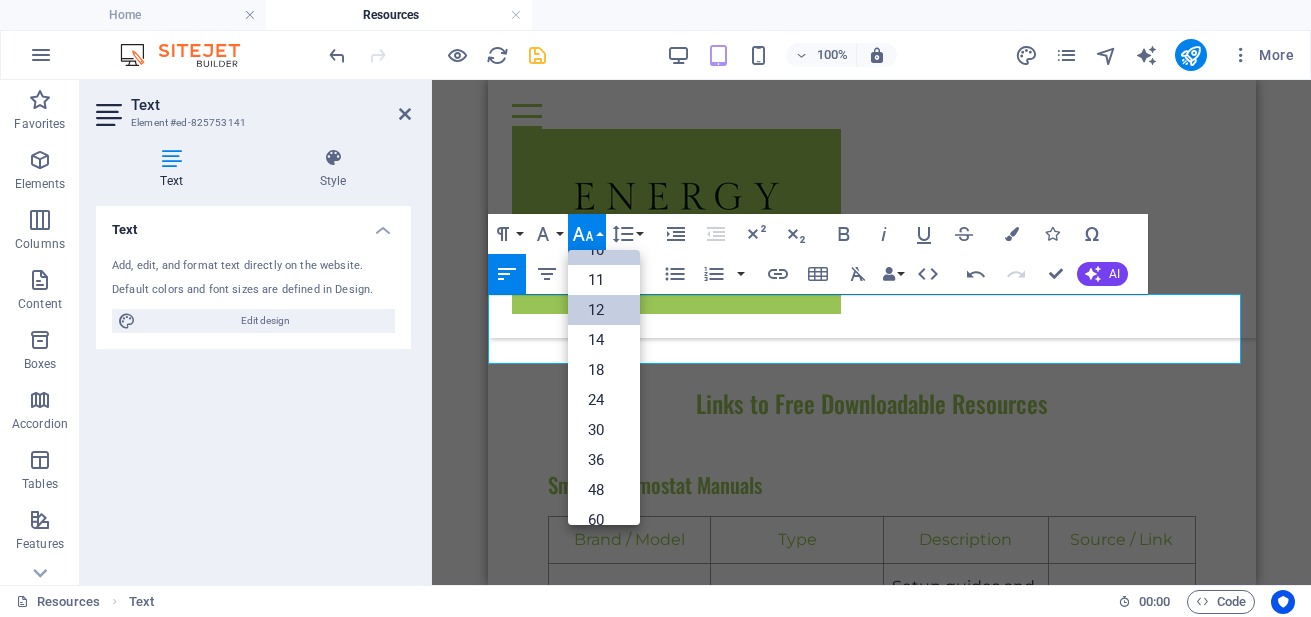 click on "12" at bounding box center (604, 310) 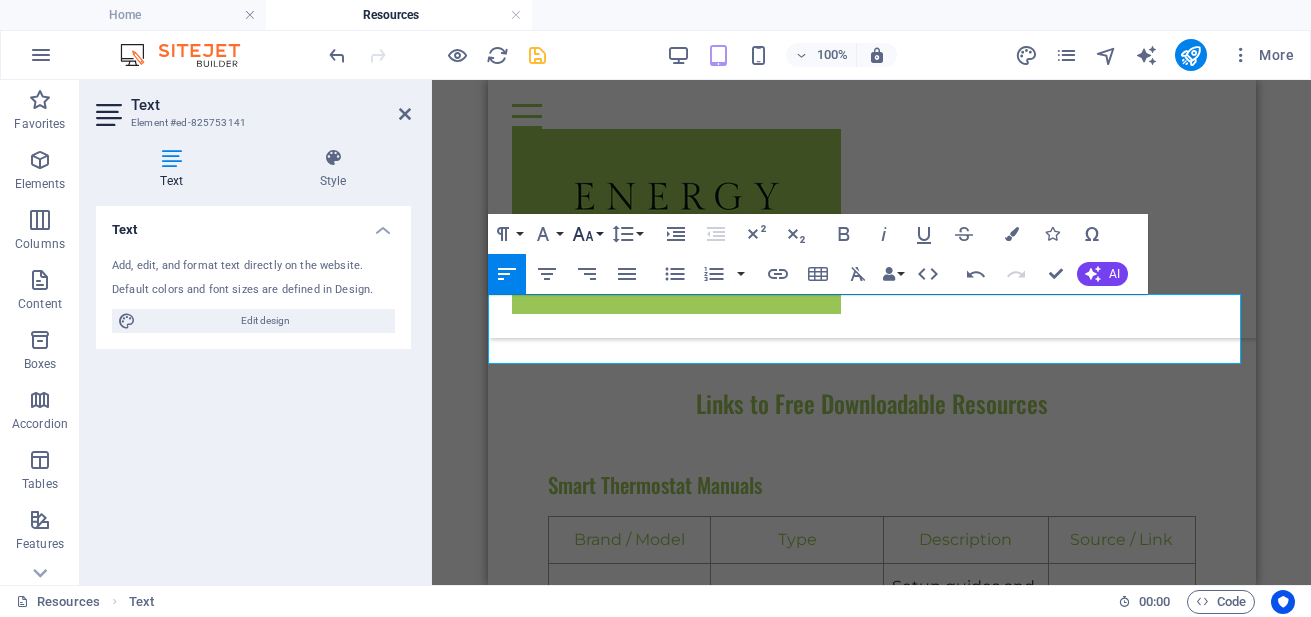 click on "Font Size" at bounding box center [587, 234] 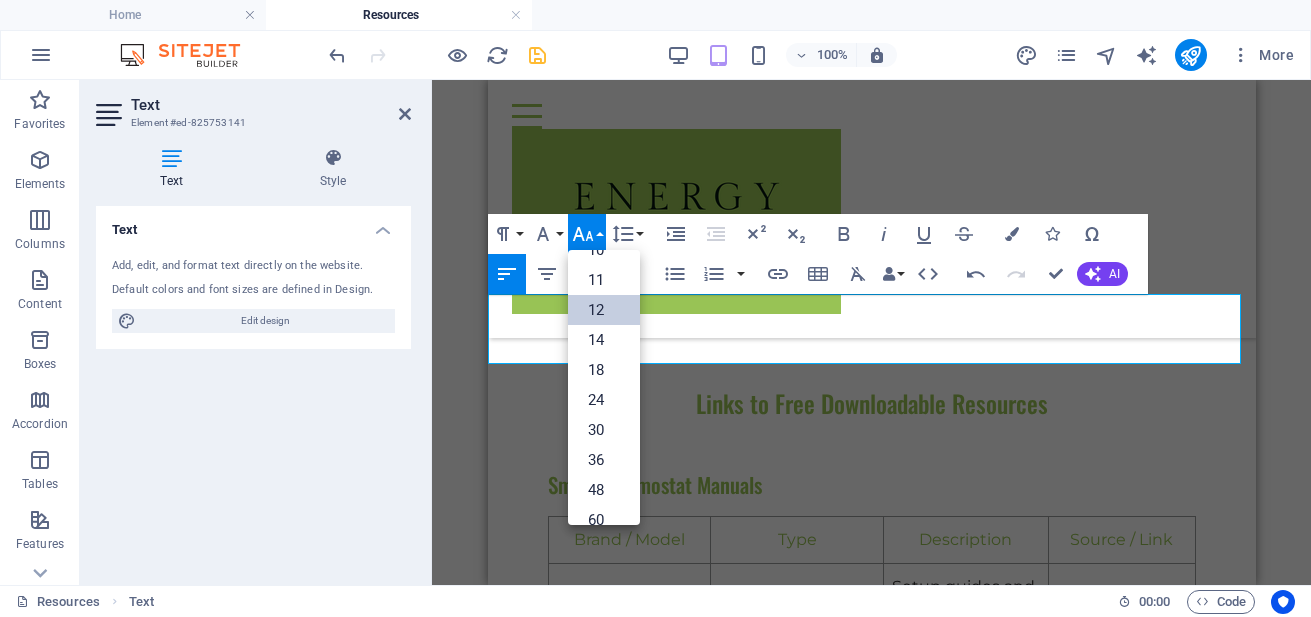 scroll, scrollTop: 143, scrollLeft: 0, axis: vertical 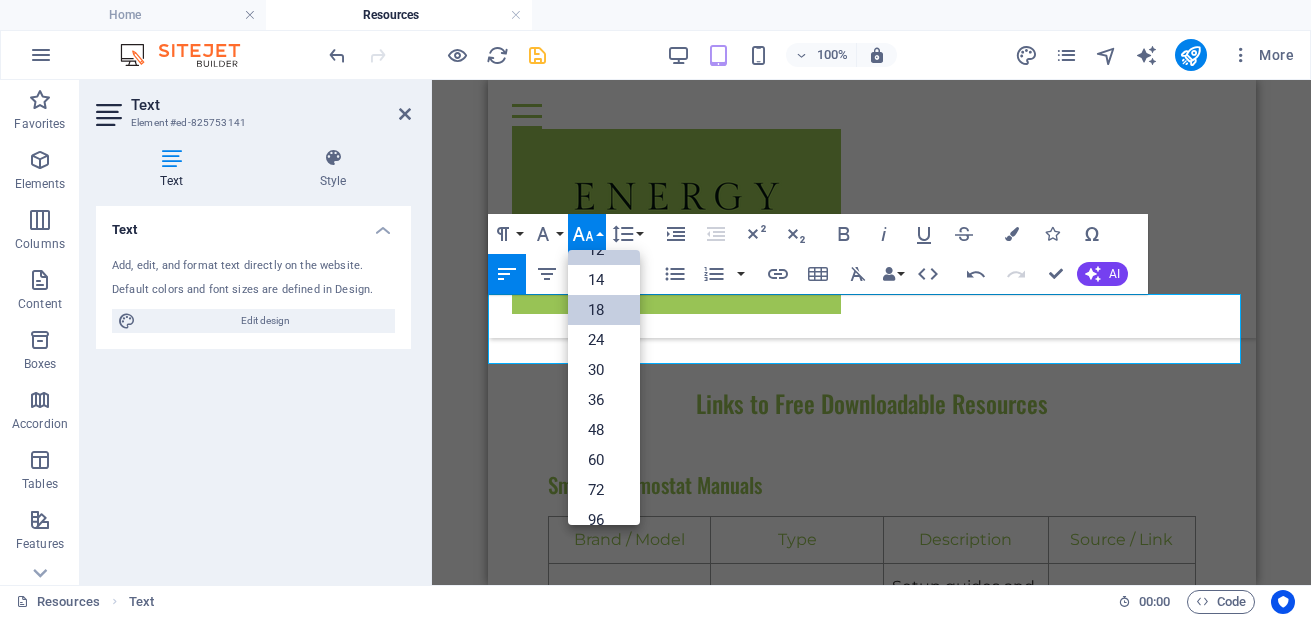 click on "18" at bounding box center [604, 310] 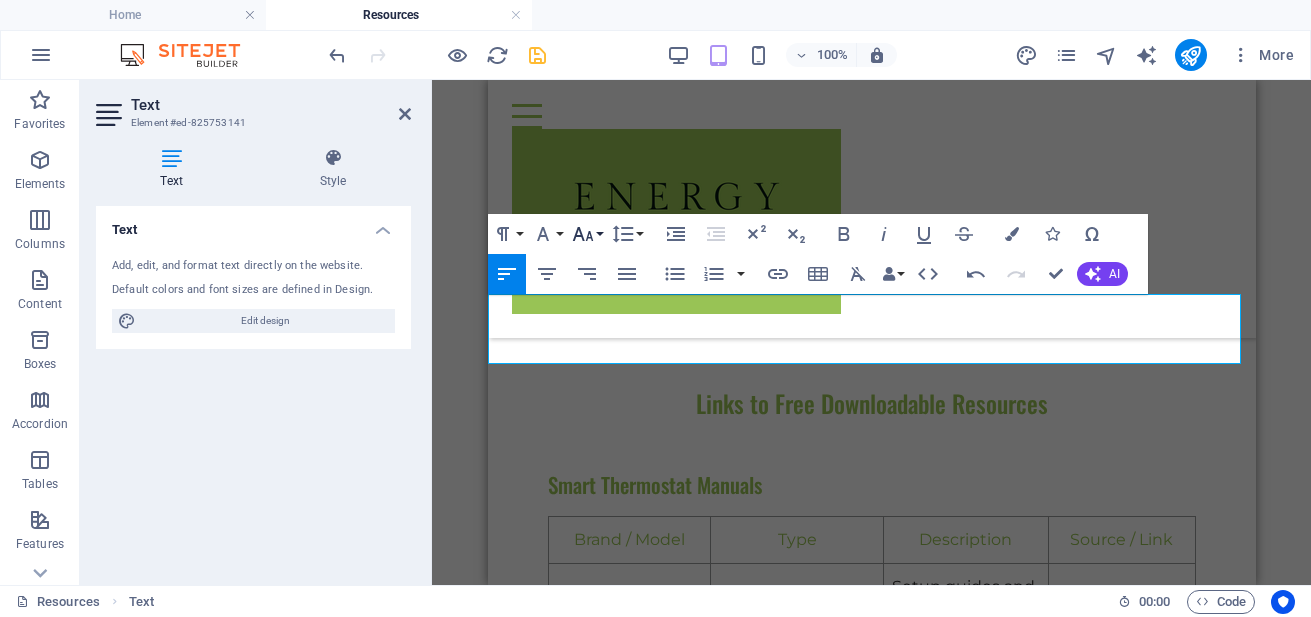 click on "Font Size" at bounding box center [587, 234] 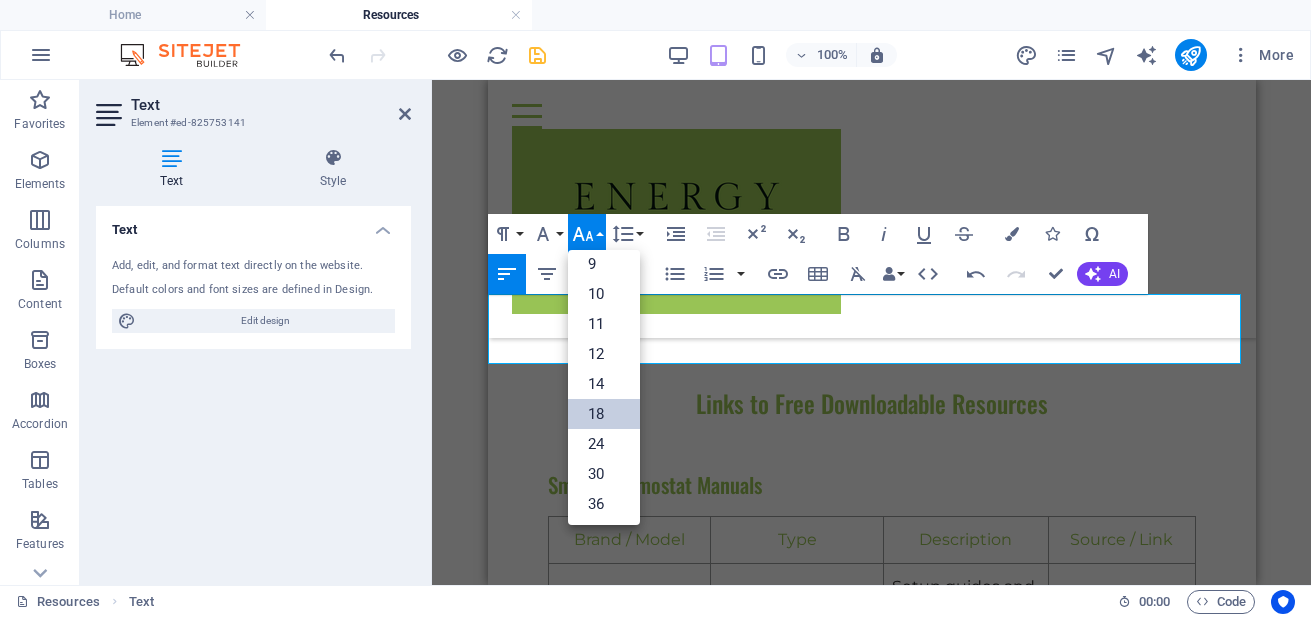 scroll, scrollTop: 0, scrollLeft: 0, axis: both 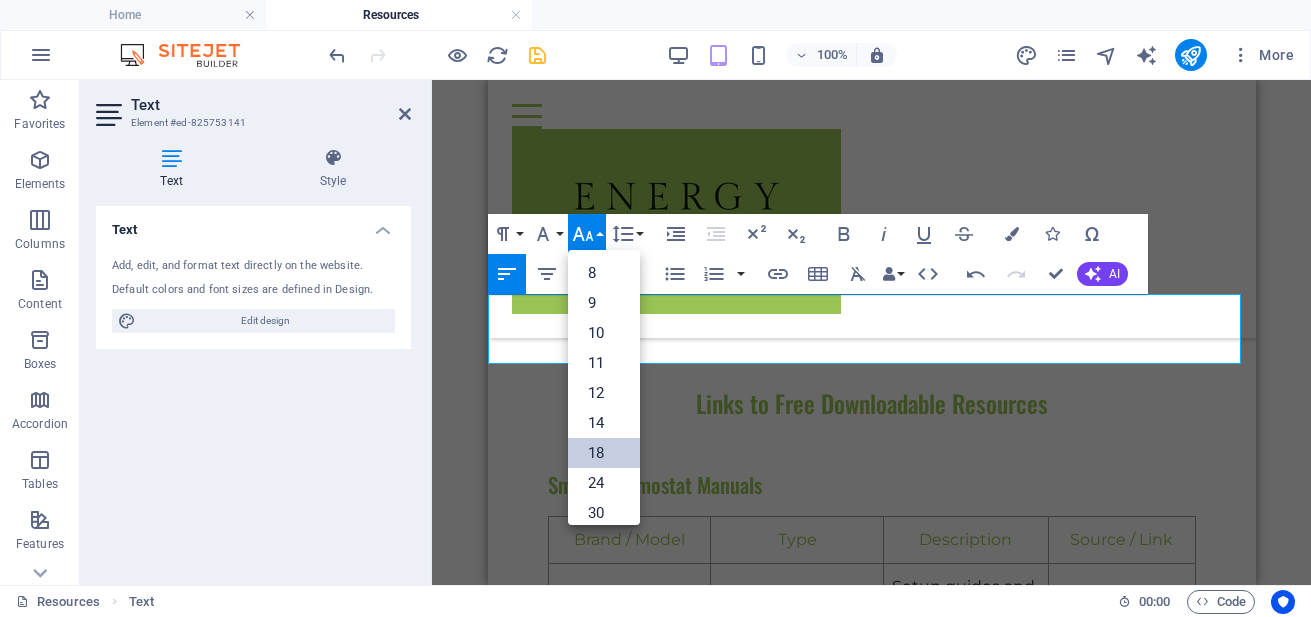 click on "18" at bounding box center [604, 453] 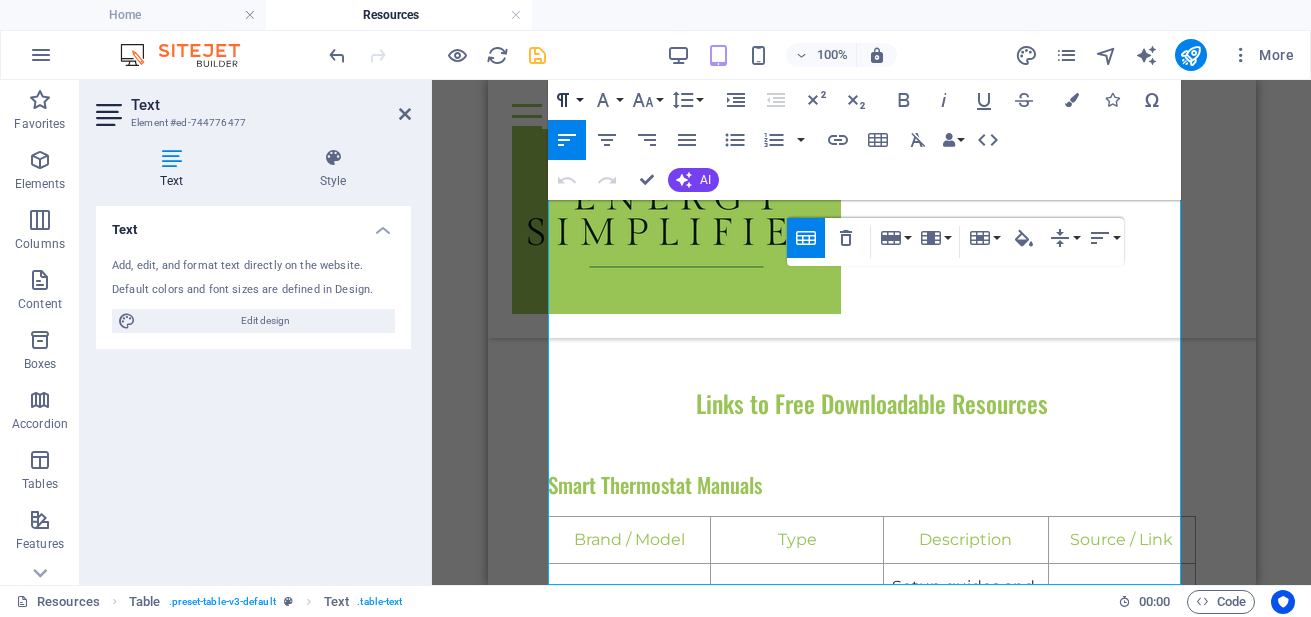 click on "Paragraph Format" at bounding box center (567, 100) 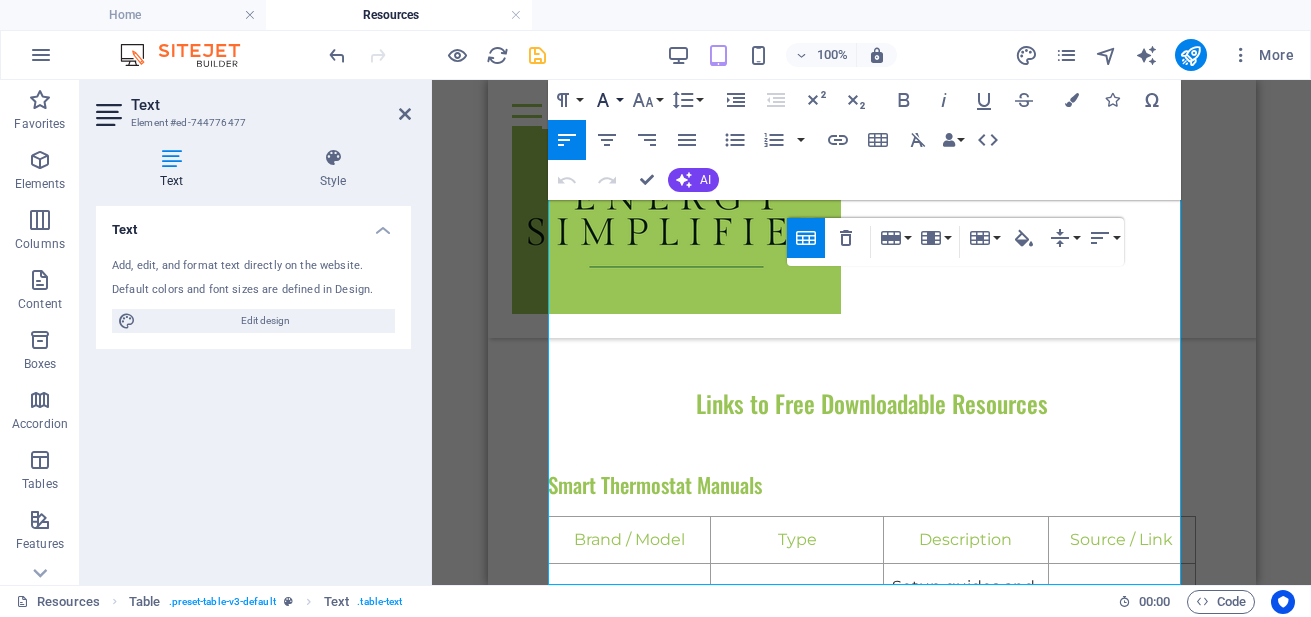 click on "Font Family" at bounding box center (607, 100) 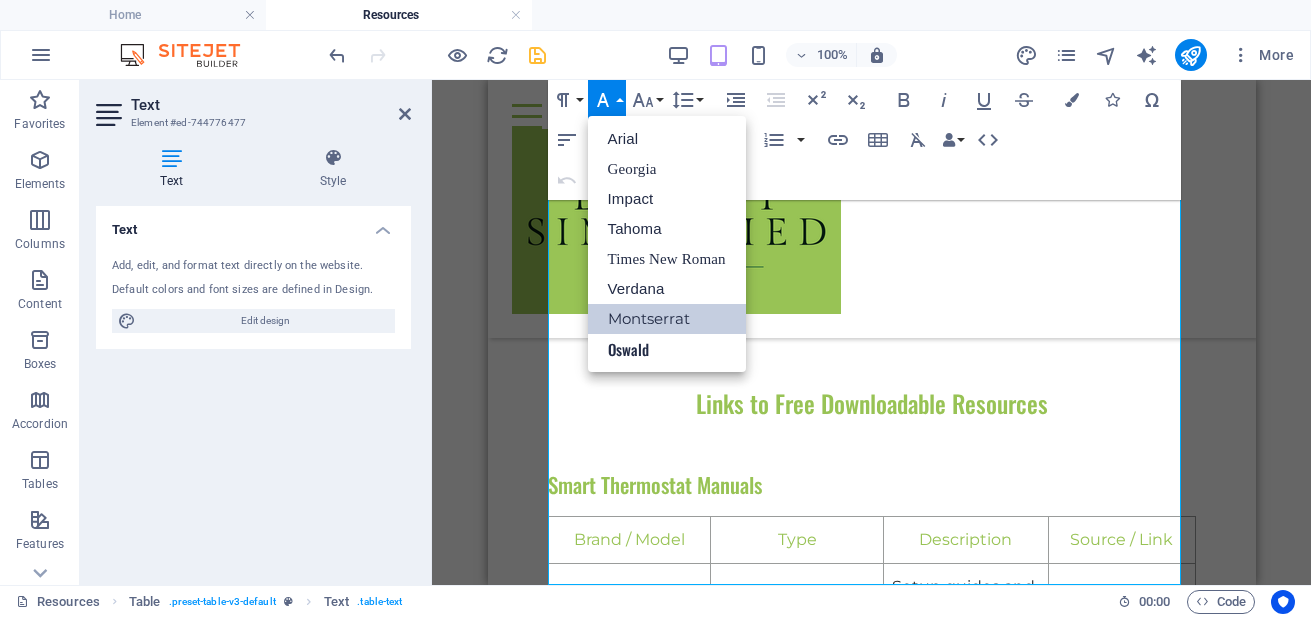 scroll, scrollTop: 0, scrollLeft: 0, axis: both 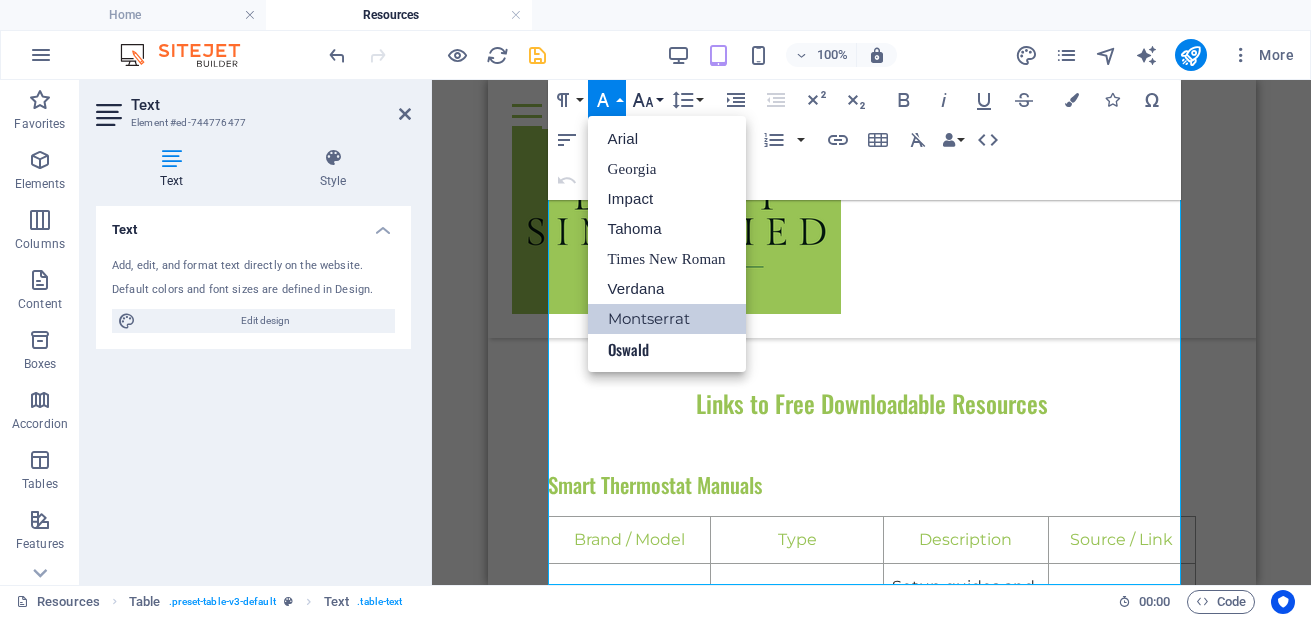 click on "Font Size" at bounding box center (647, 100) 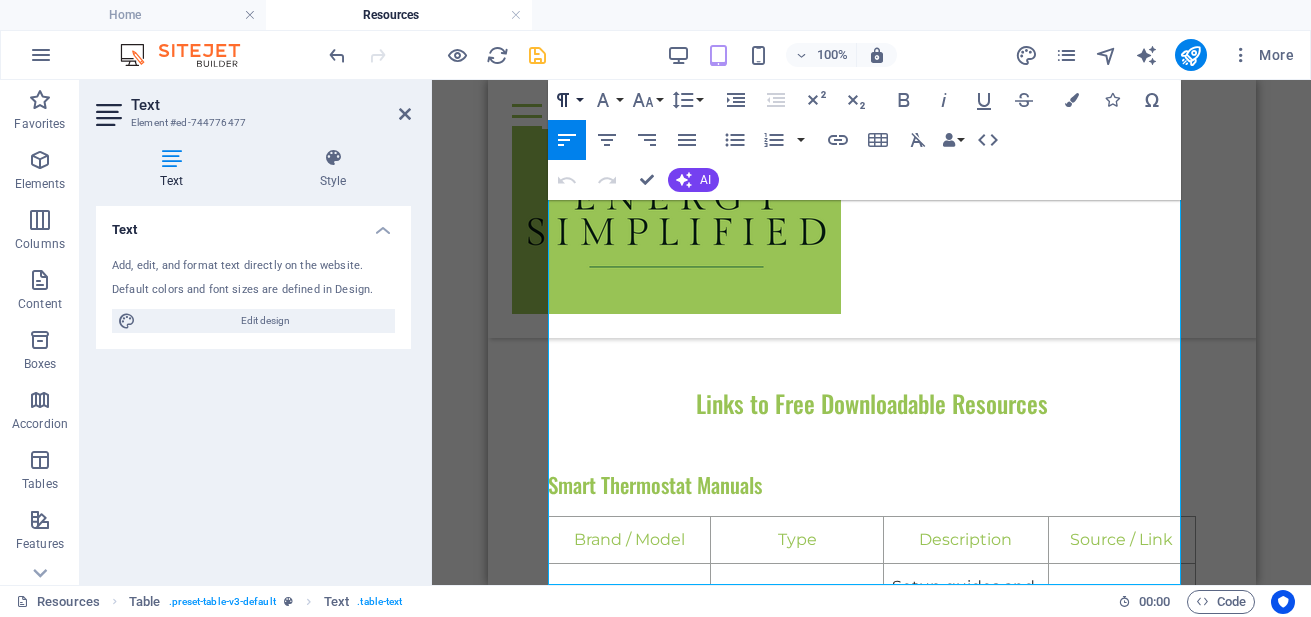 click on "Paragraph Format" at bounding box center [567, 100] 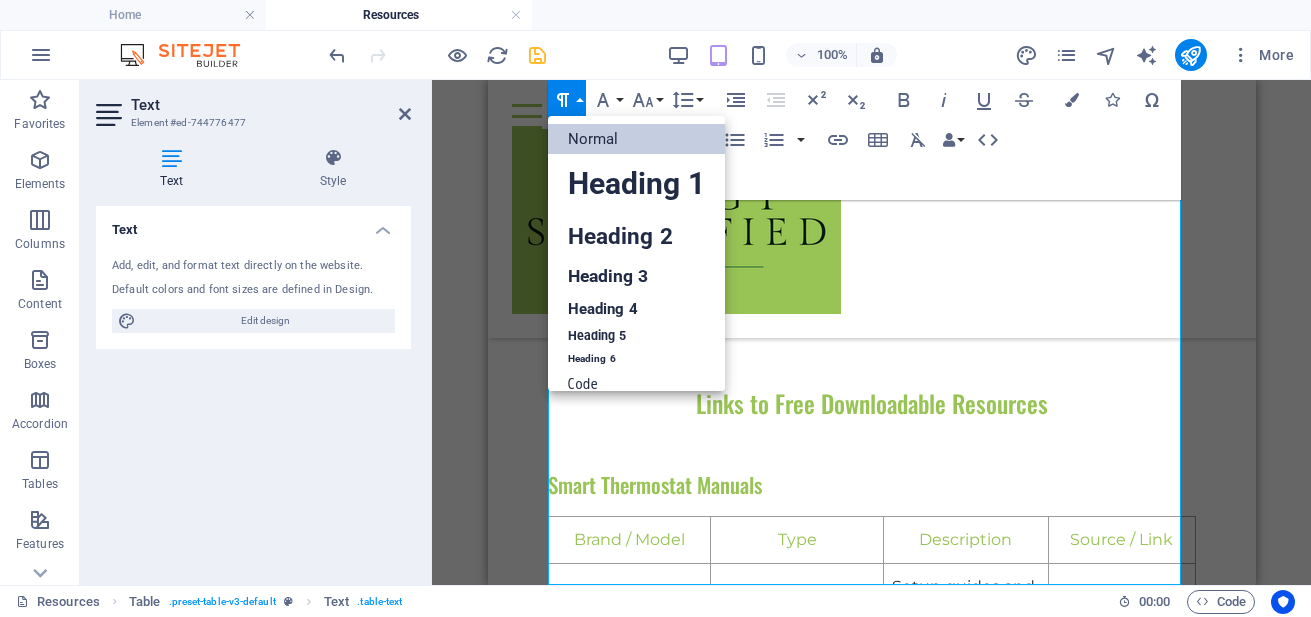 click on "Normal" at bounding box center (636, 139) 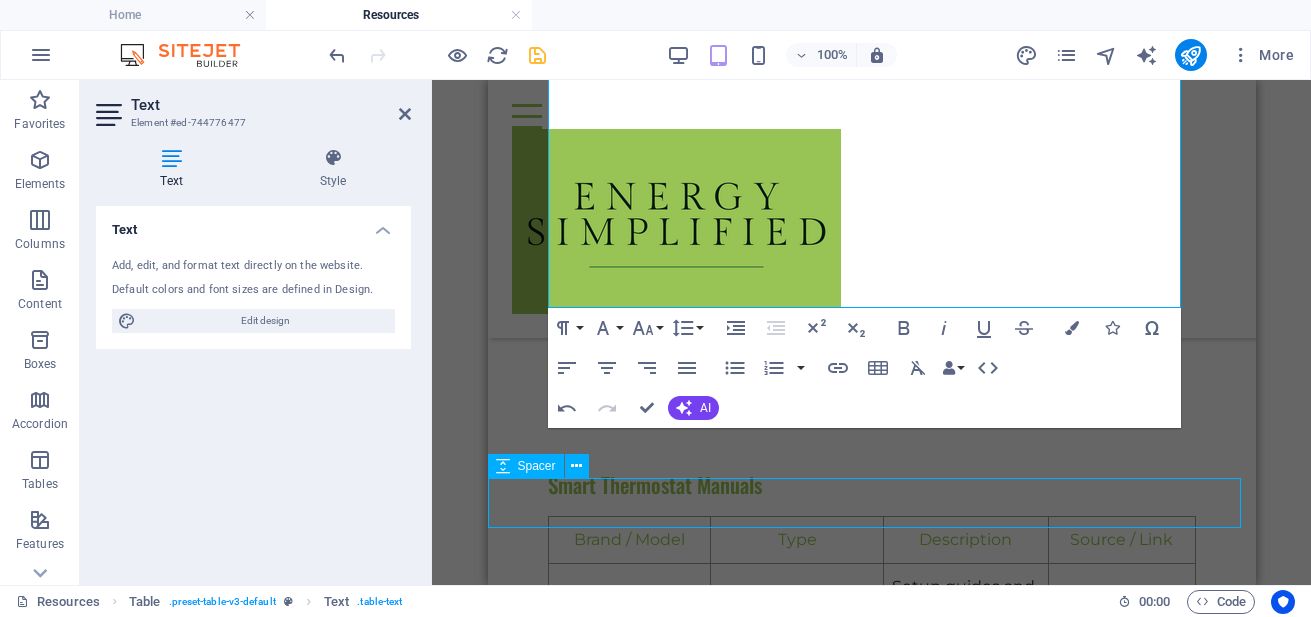 select on "px" 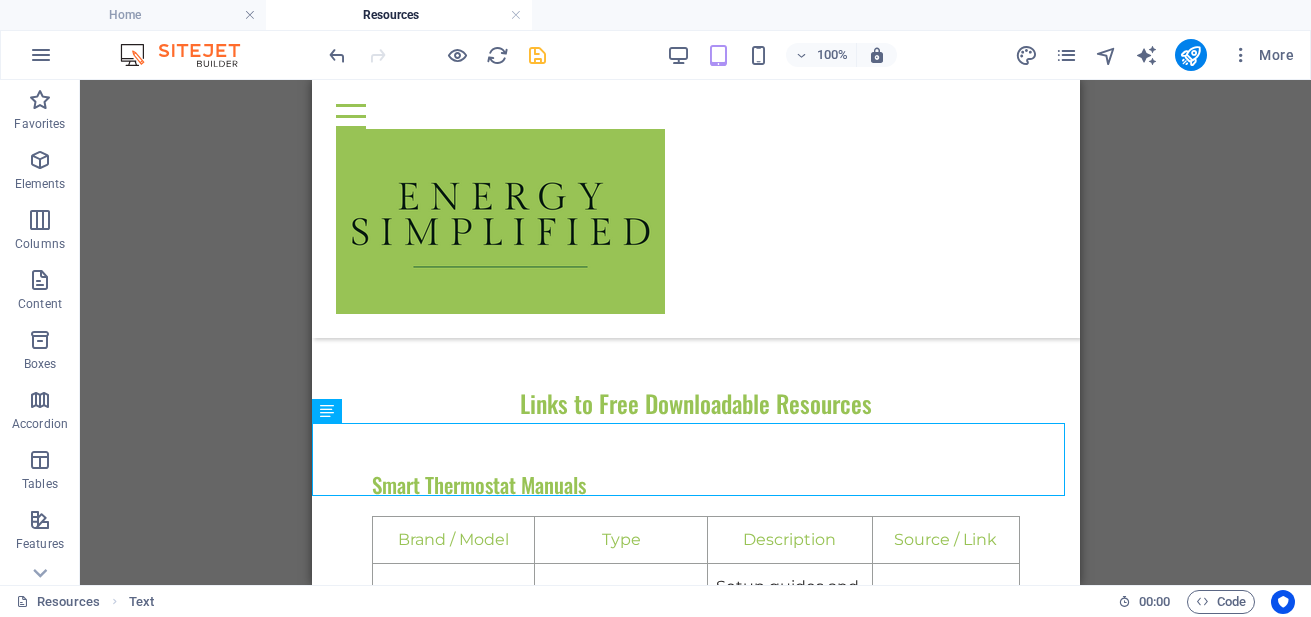 click on "Reference   Container   H2   Text
Table   H3   Spacer   H4   Text   H4   Text   Spacer   H4   Text   Spacer   H4   Text   Spacer   H4   Text   Reference" at bounding box center (695, 332) 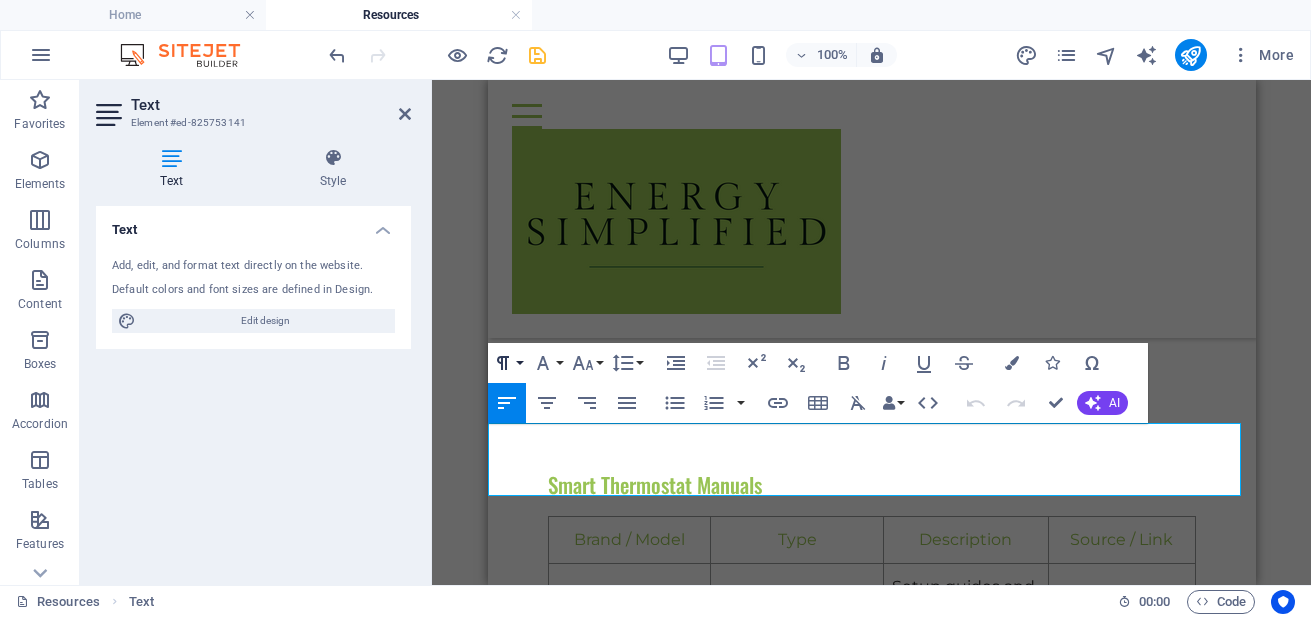 click on "Paragraph Format" at bounding box center [507, 363] 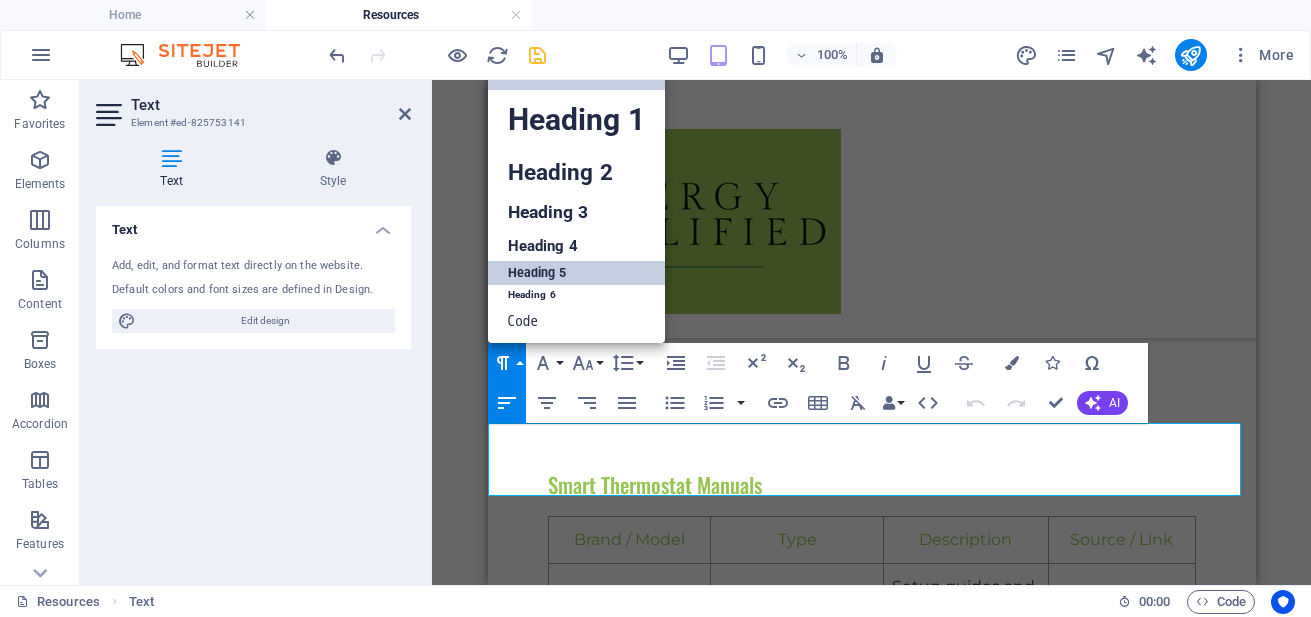 scroll, scrollTop: 0, scrollLeft: 0, axis: both 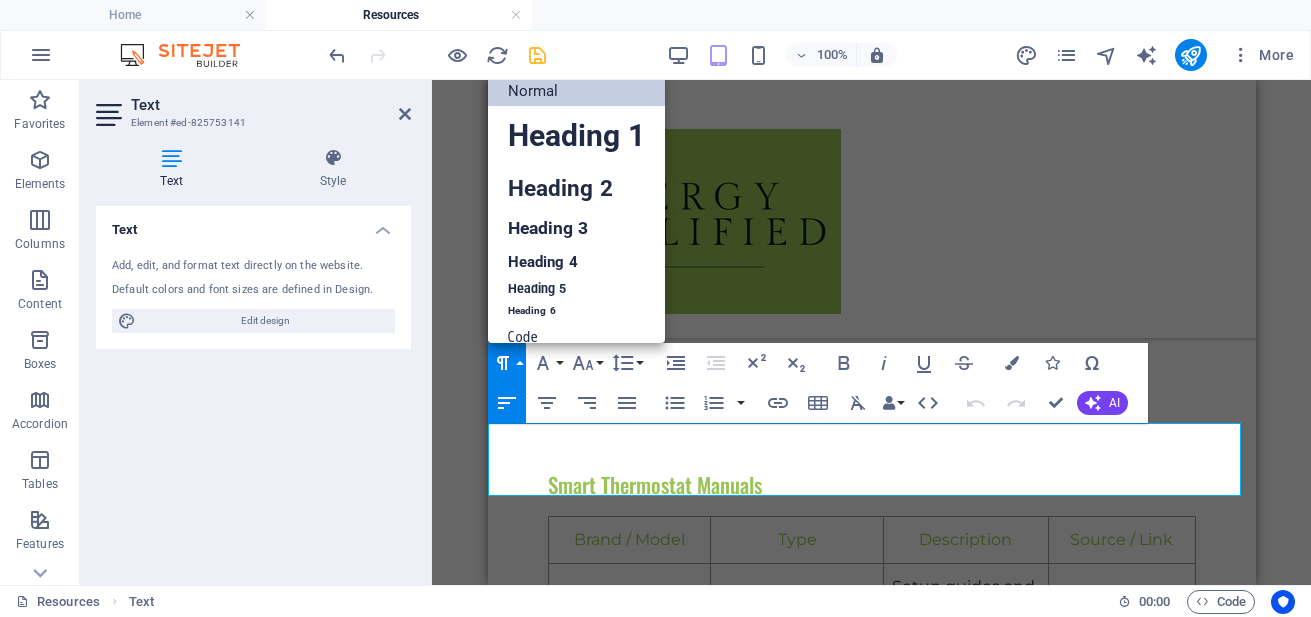 click on "Normal" at bounding box center [576, 91] 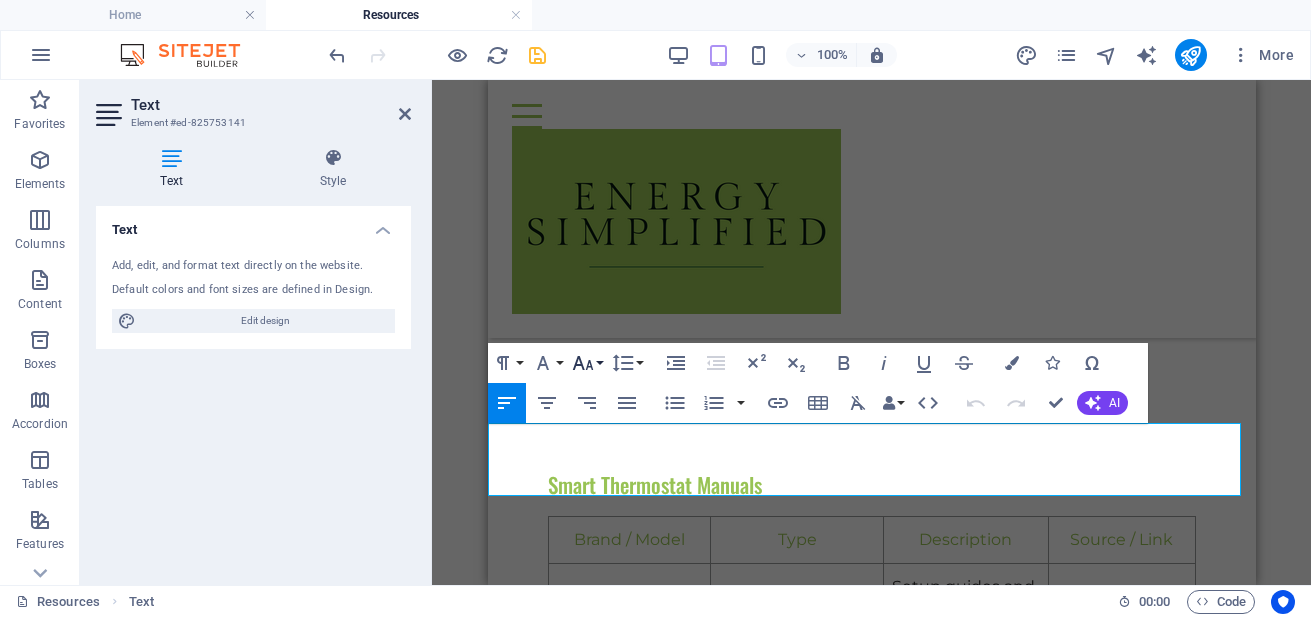 click on "Font Size" at bounding box center [587, 363] 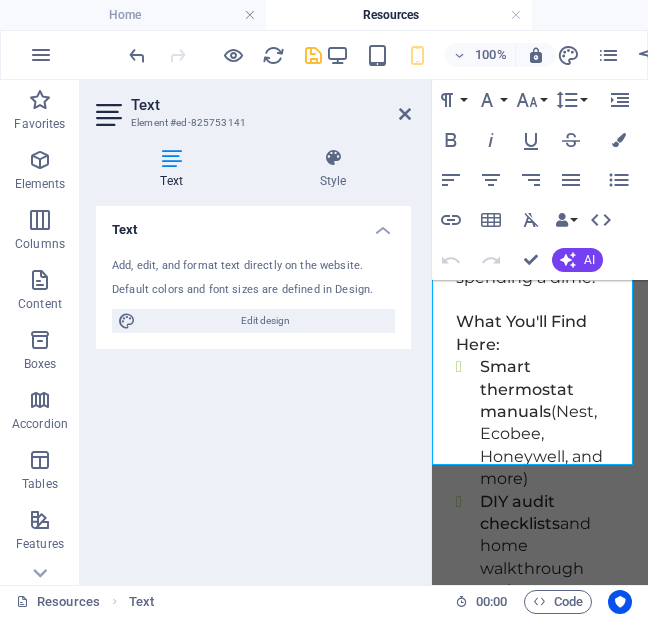 click at bounding box center [171, 158] 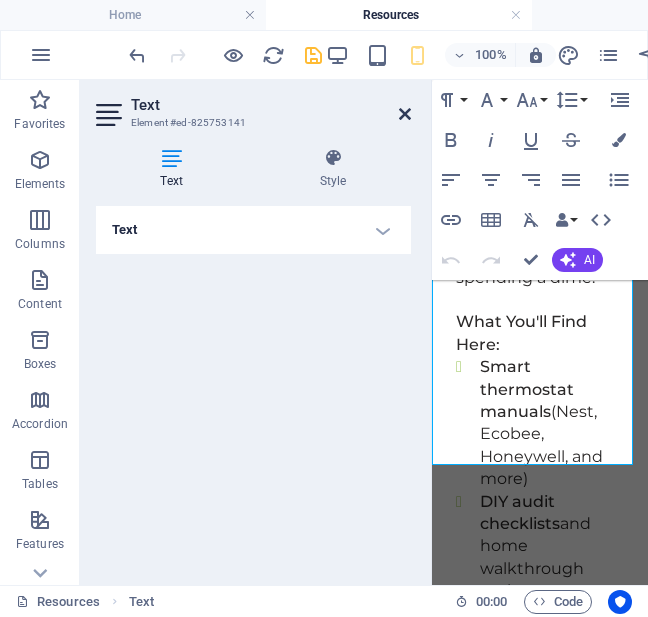 click at bounding box center [405, 114] 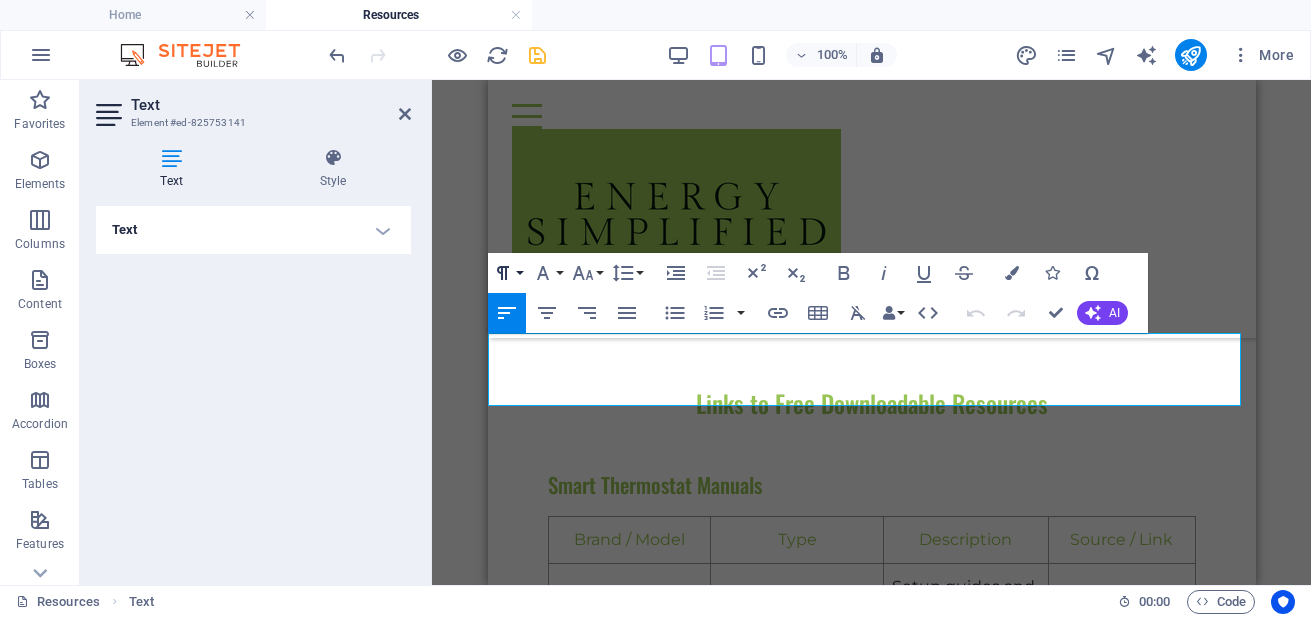 click on "Paragraph Format" at bounding box center [507, 273] 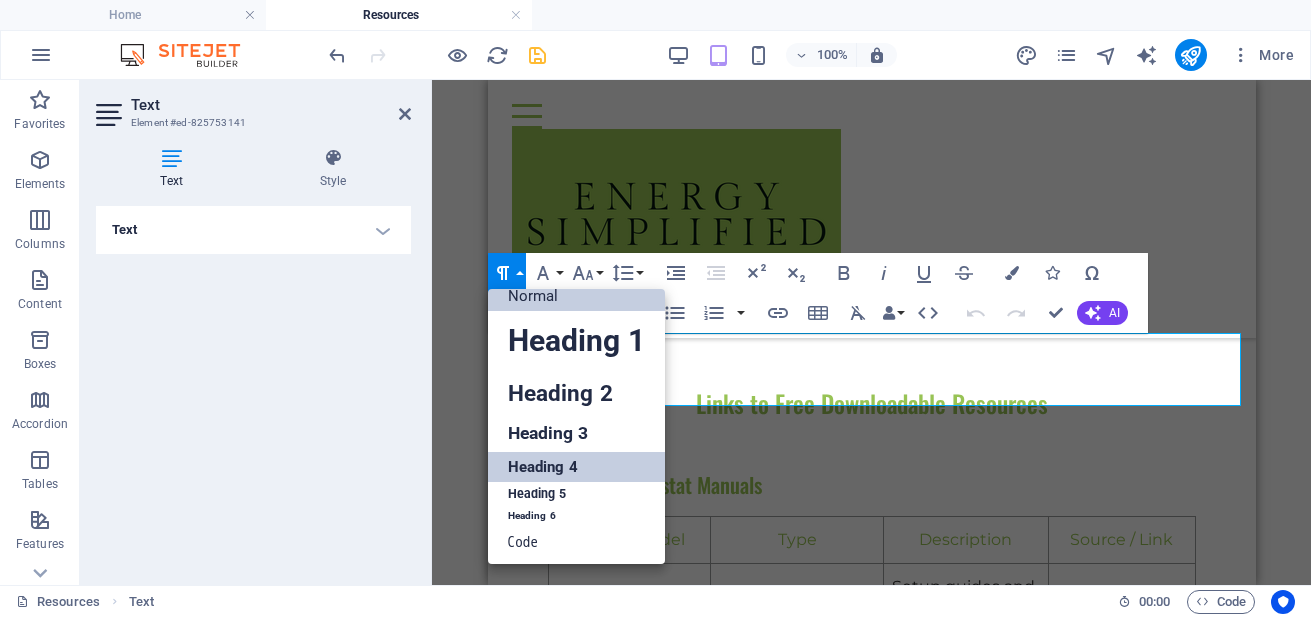 scroll, scrollTop: 0, scrollLeft: 0, axis: both 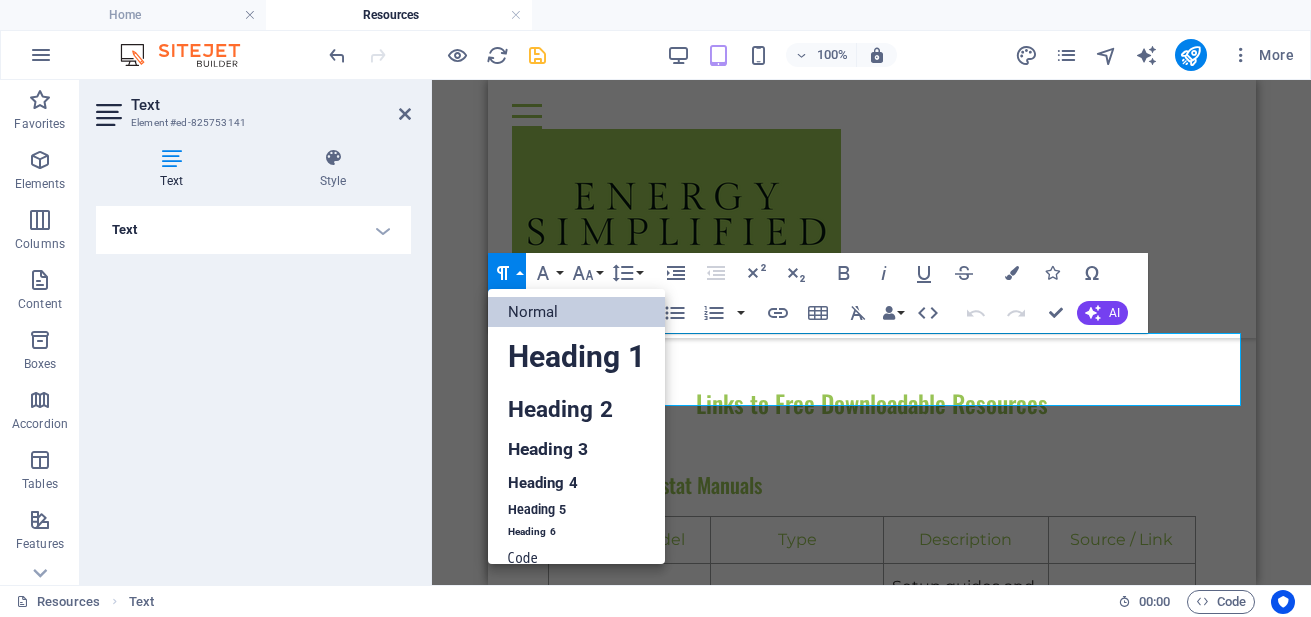click on "Normal" at bounding box center (576, 312) 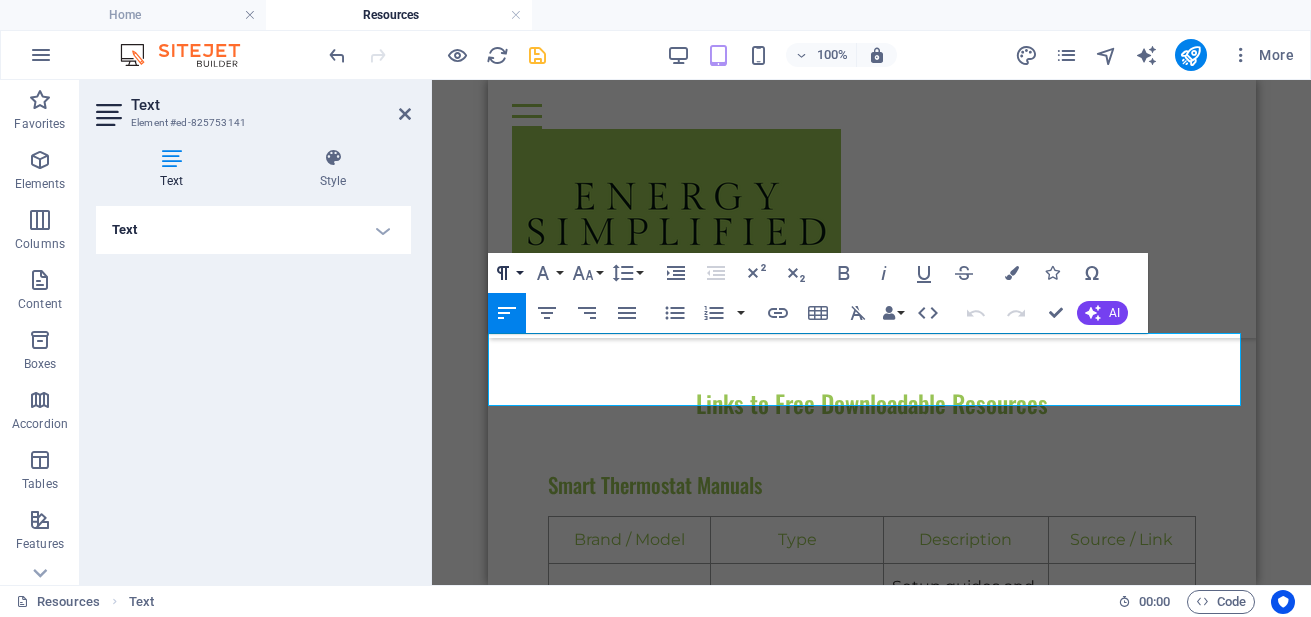 click on "Paragraph Format" at bounding box center [507, 273] 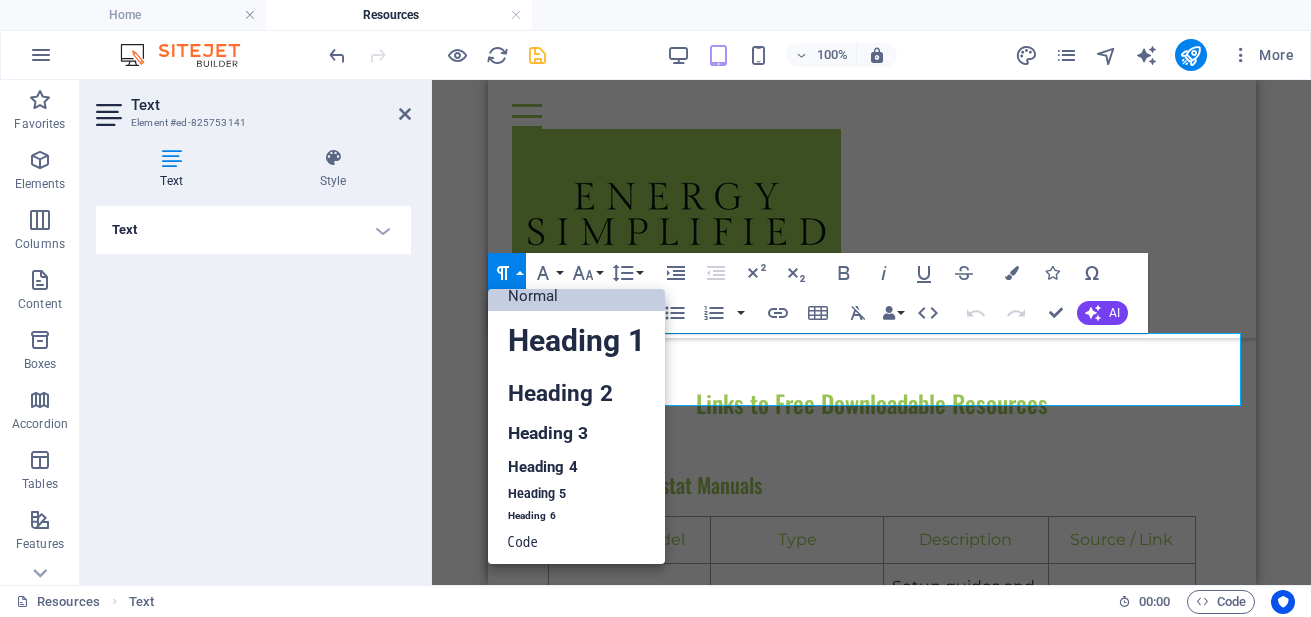 scroll, scrollTop: 16, scrollLeft: 0, axis: vertical 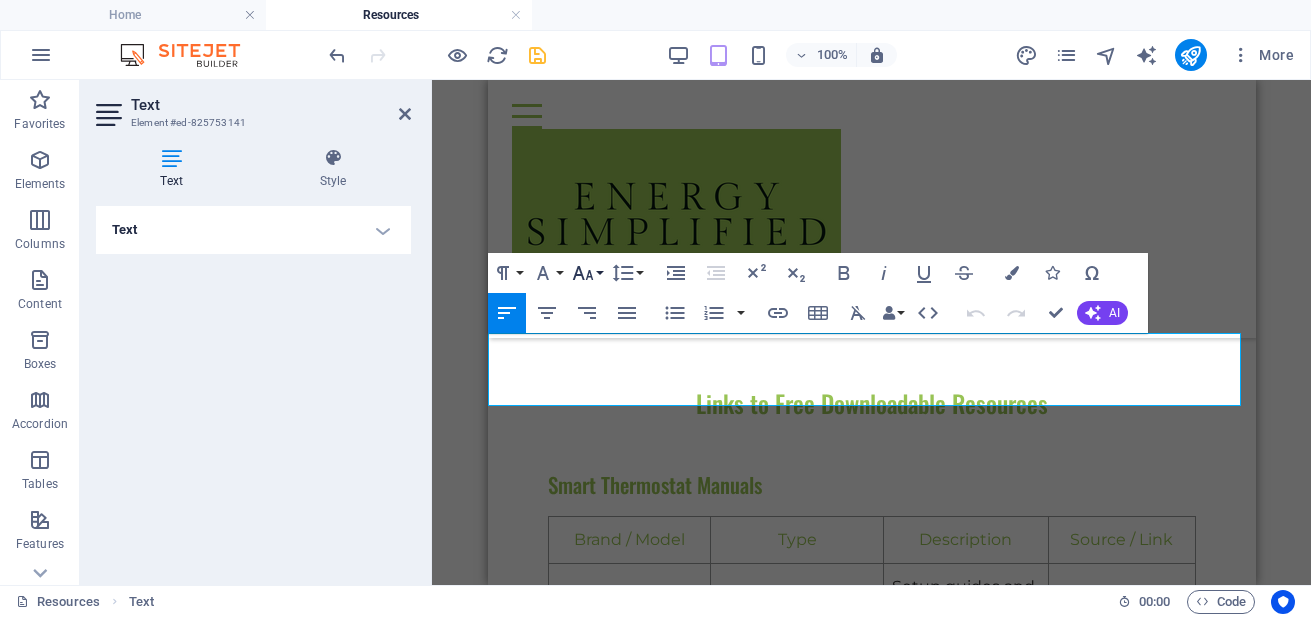 click on "Font Size" at bounding box center [587, 273] 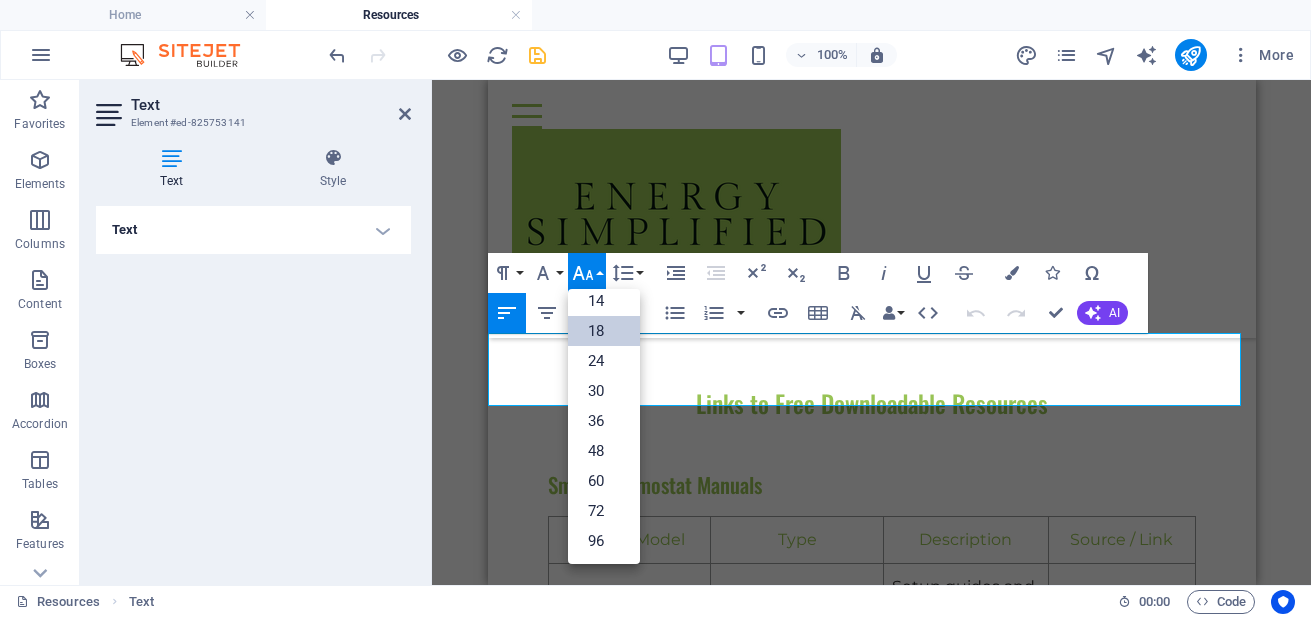 scroll, scrollTop: 161, scrollLeft: 0, axis: vertical 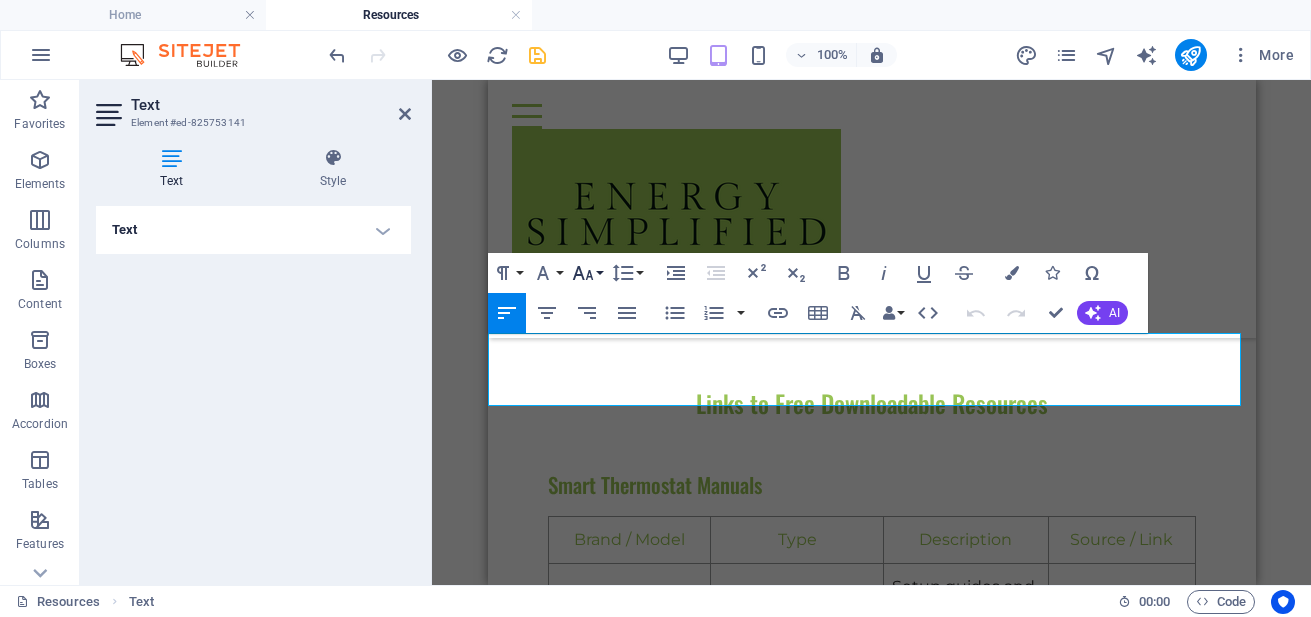 click 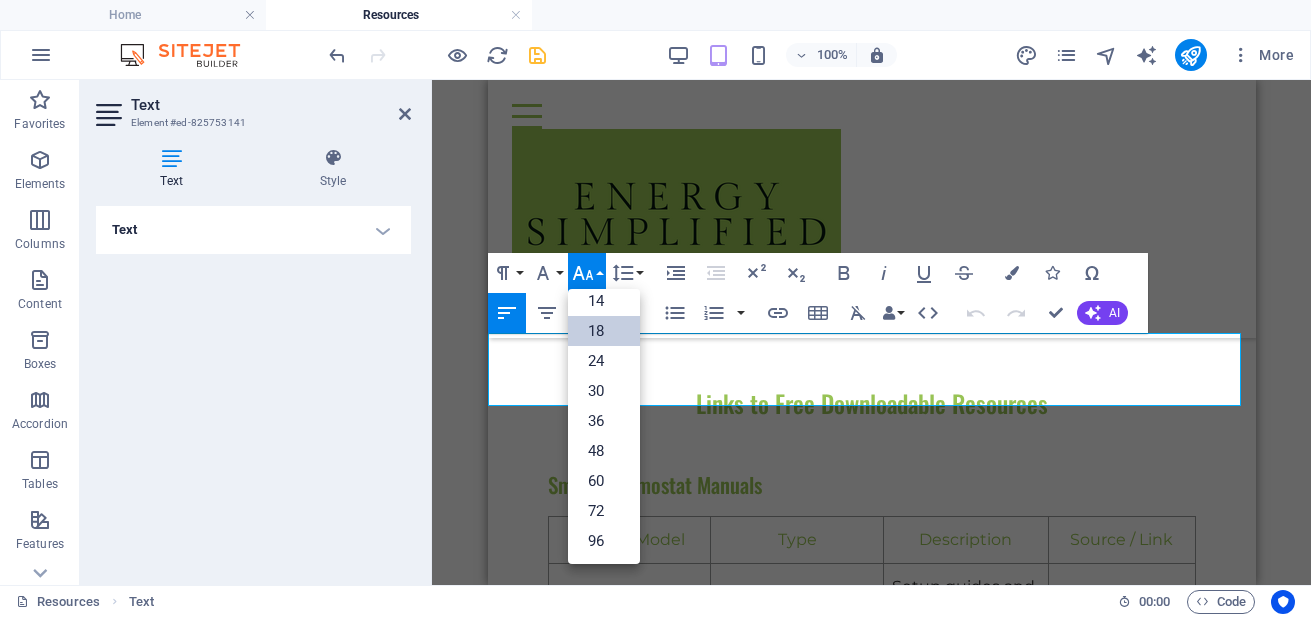 scroll, scrollTop: 161, scrollLeft: 0, axis: vertical 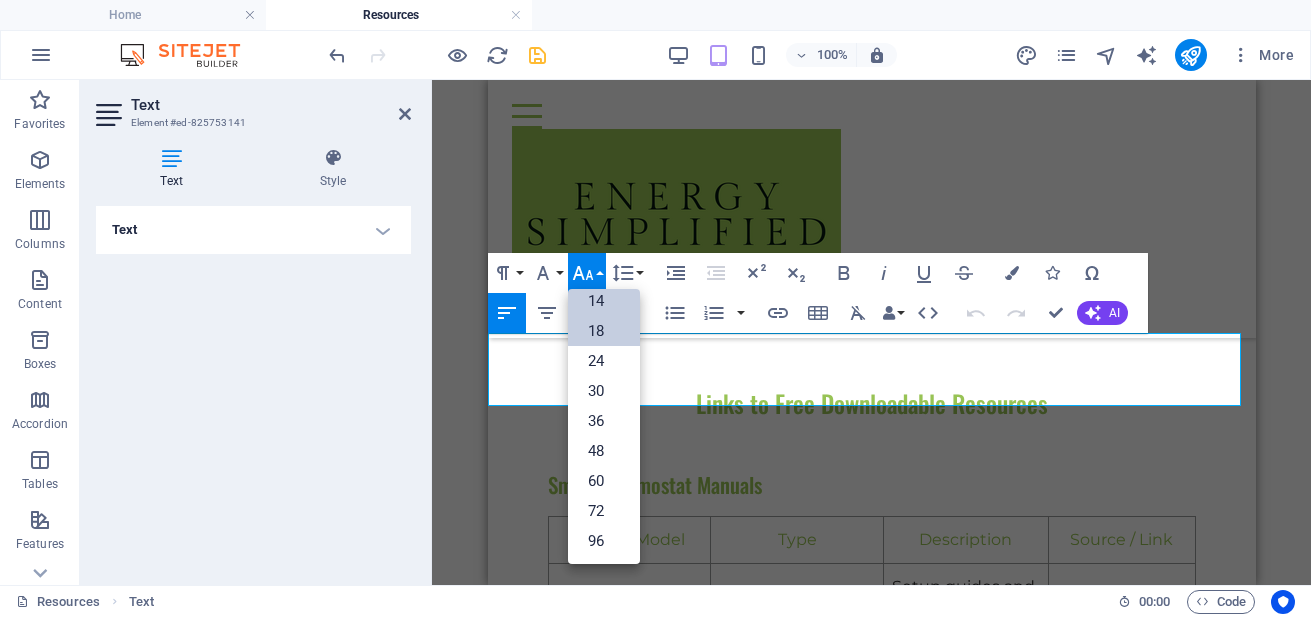 click on "14" at bounding box center [604, 301] 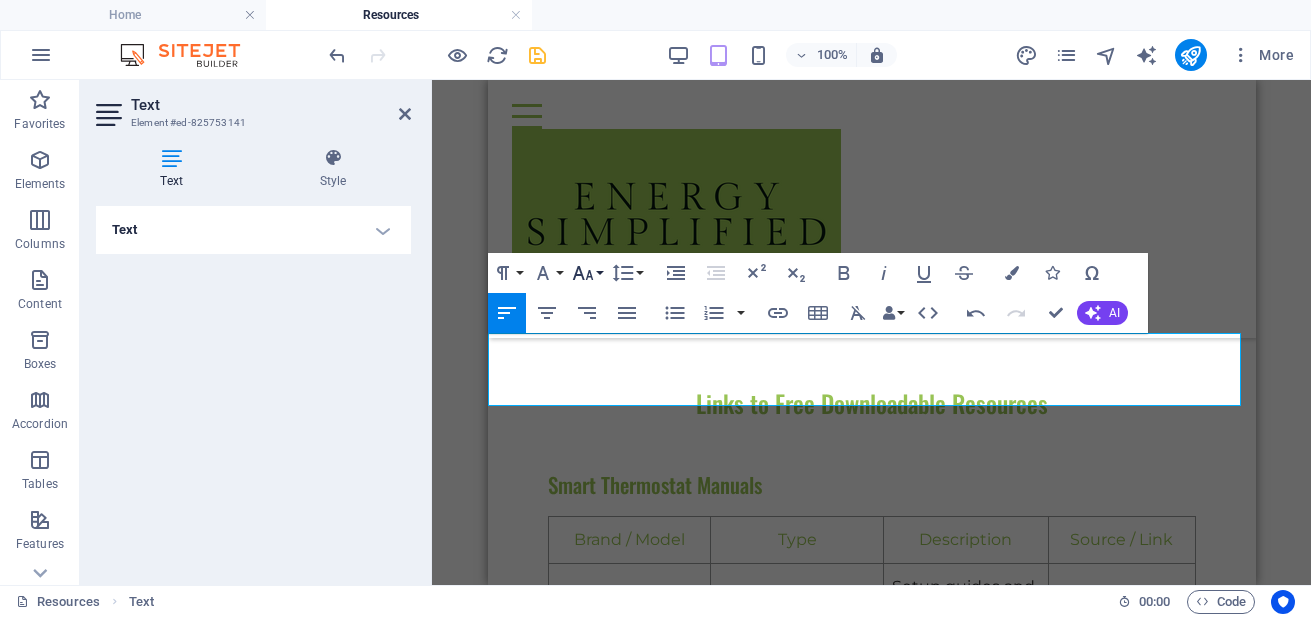 click 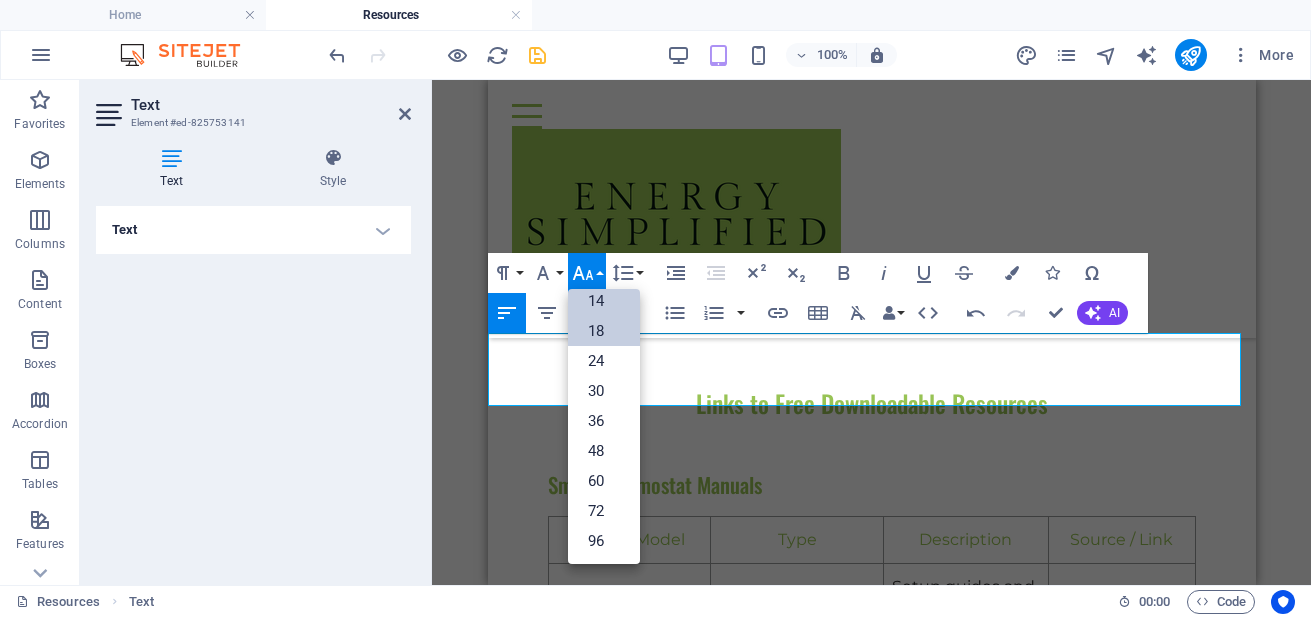 click on "18" at bounding box center (604, 331) 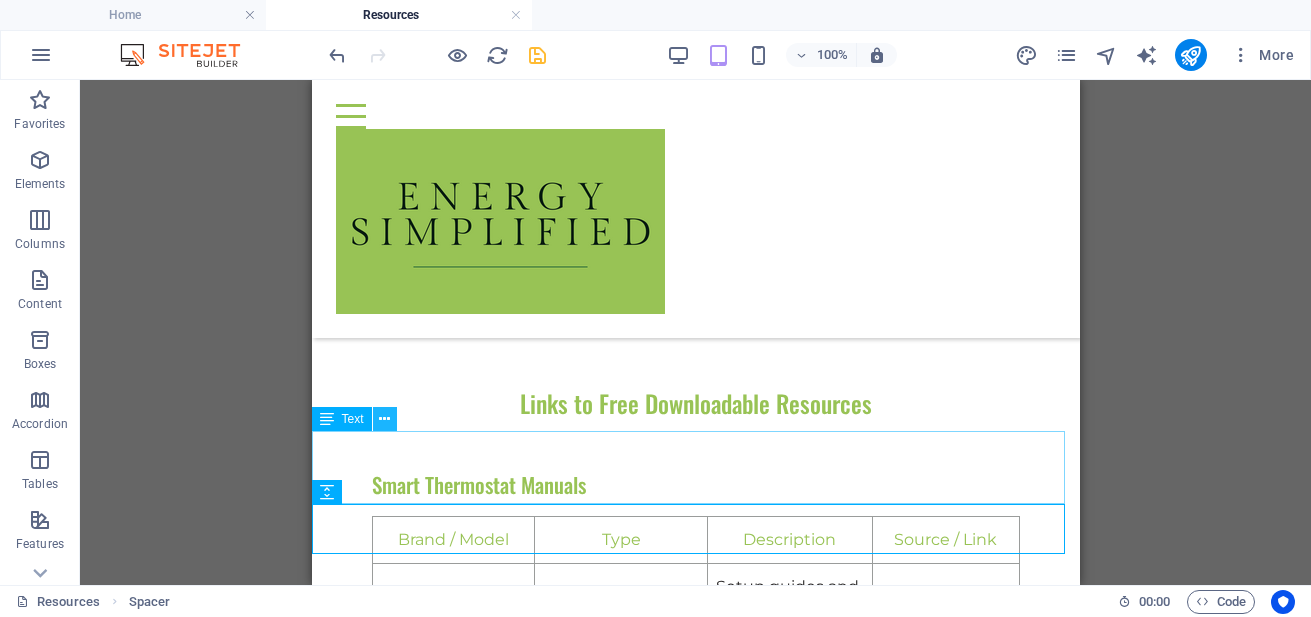 click at bounding box center (384, 419) 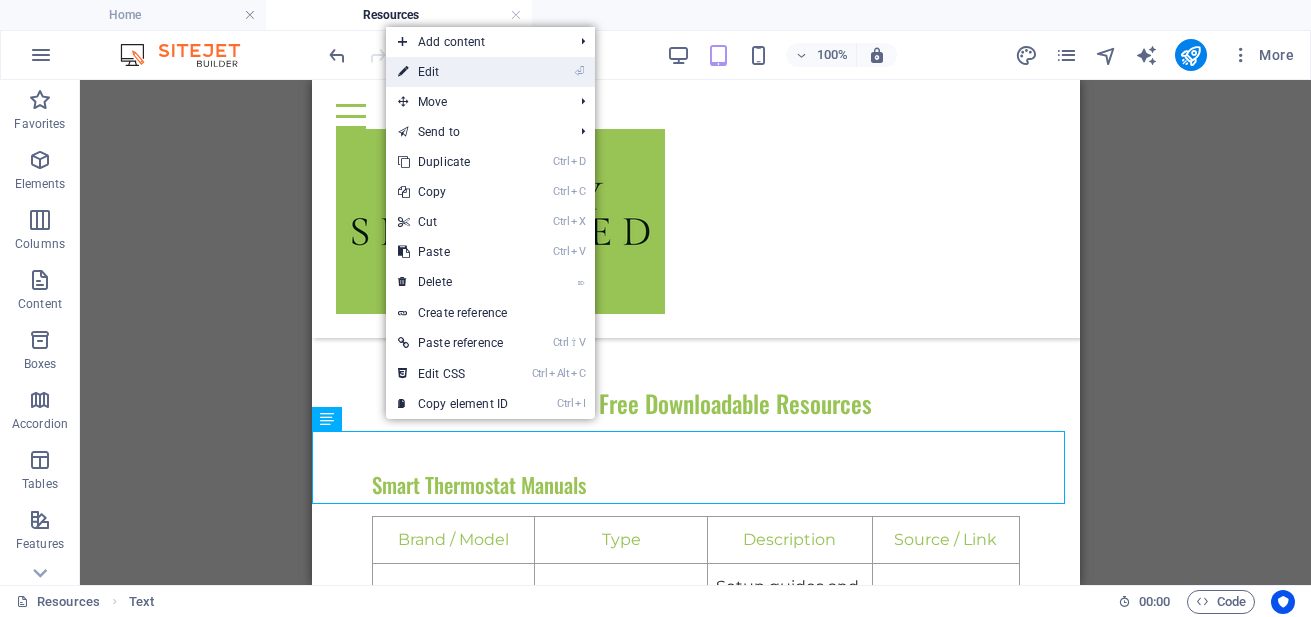 click on "⏎  Edit" at bounding box center (453, 72) 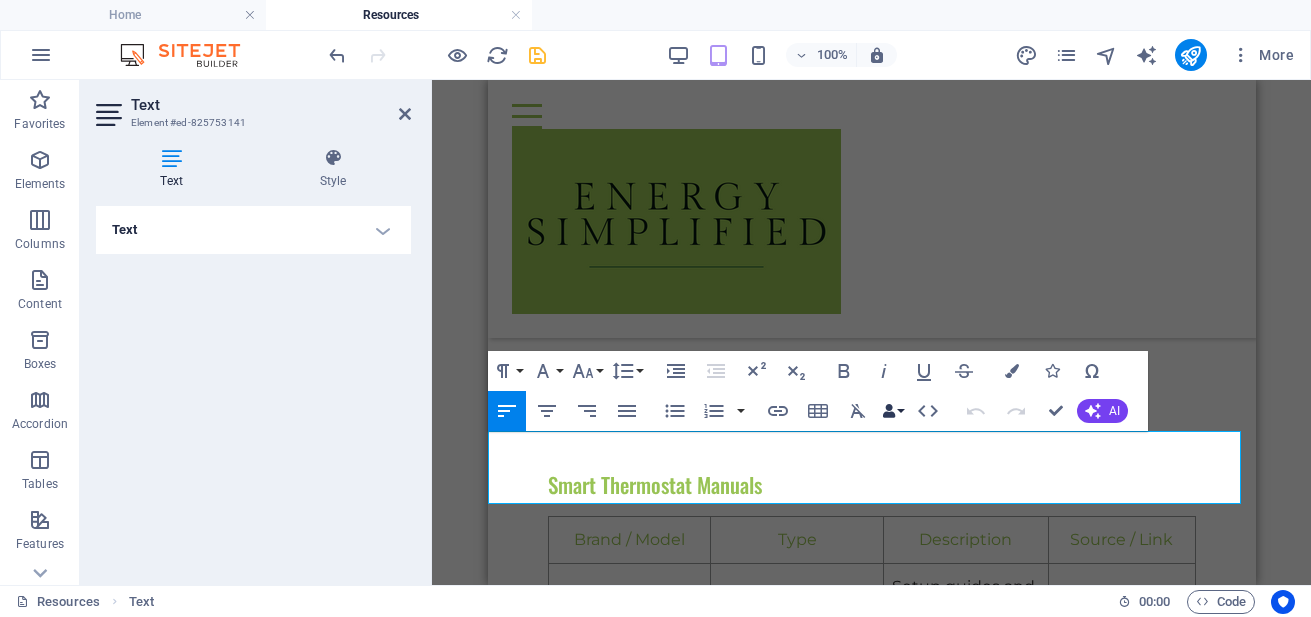 click on "Data Bindings" at bounding box center [893, 411] 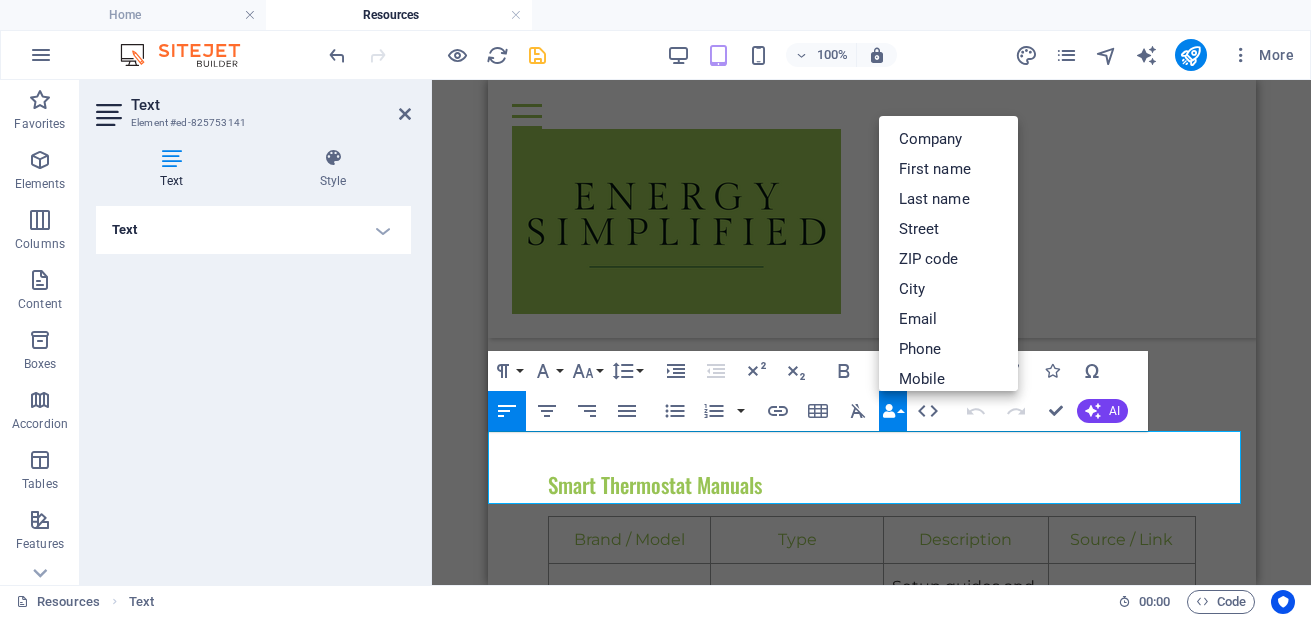 click on "Paragraph Format Normal Heading 1 Heading 2 Heading 3 Heading 4 Heading 5 Heading 6 Code Font Family Arial Georgia Impact Tahoma Times New Roman Verdana Montserrat Oswald Font Size 8 9 10 11 12 14 18 24 30 36 48 60 72 96 Line Height Default Single 1.15 1.5 Double Increase Indent Decrease Indent Superscript Subscript Bold Italic Underline Strikethrough Colors Icons Special Characters Align Left Align Center Align Right Align Justify Unordered List   Default Circle Disc Square    Ordered List   Default Lower Alpha Lower Greek Lower Roman Upper Alpha Upper Roman    Insert Link Insert Table Clear Formatting Data Bindings Company First name Last name Street ZIP code City Email Phone Mobile Fax Custom field 1 Custom field 2 Custom field 3 Custom field 4 Custom field 5 Custom field 6 HTML Undo Redo Confirm (Ctrl+⏎) AI Improve Make shorter Make longer Fix spelling & grammar Translate to English Generate text" at bounding box center [818, 391] 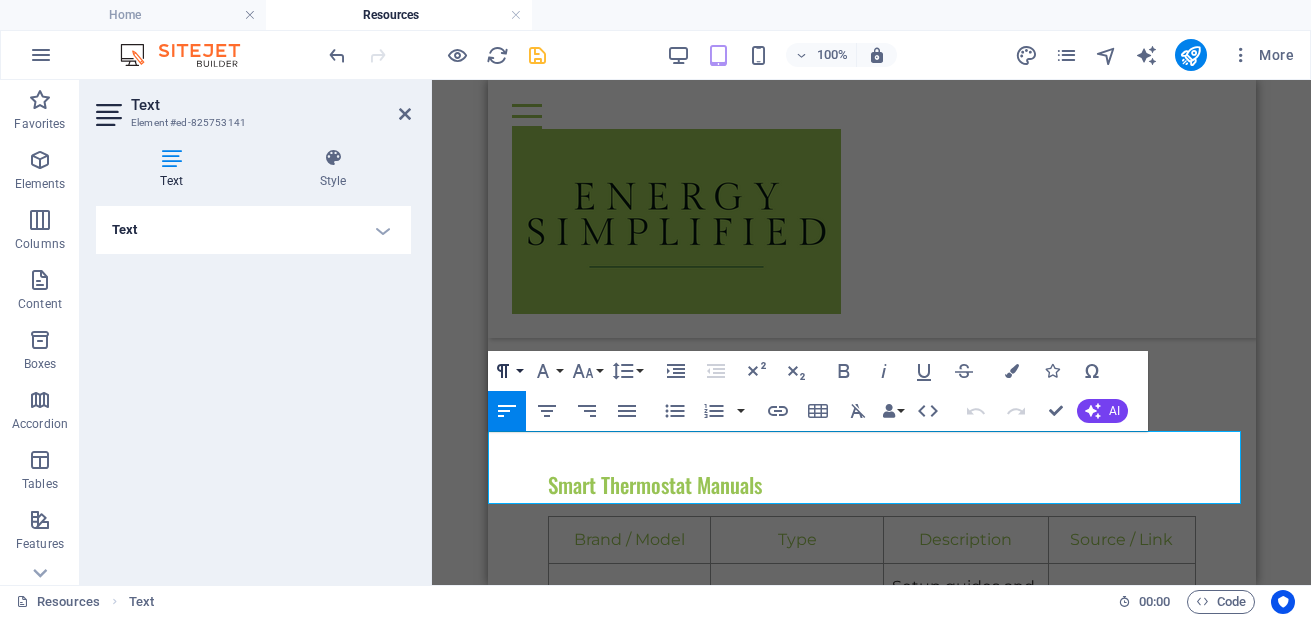 click on "Paragraph Format" at bounding box center (507, 371) 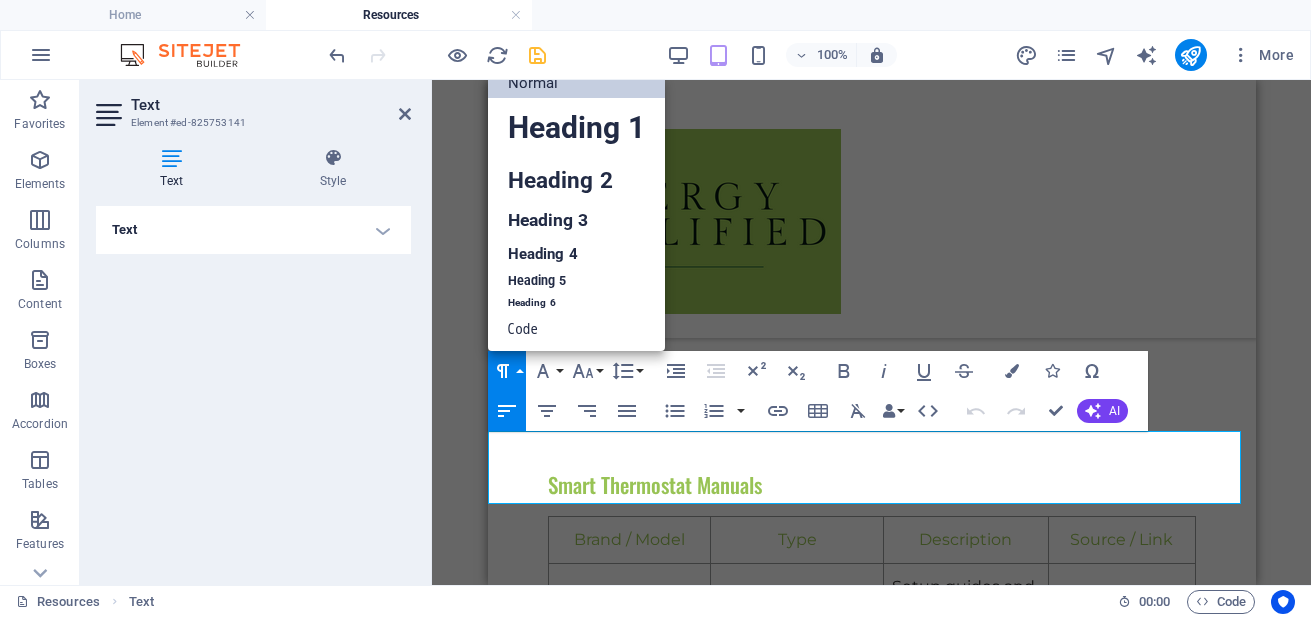 scroll, scrollTop: 16, scrollLeft: 0, axis: vertical 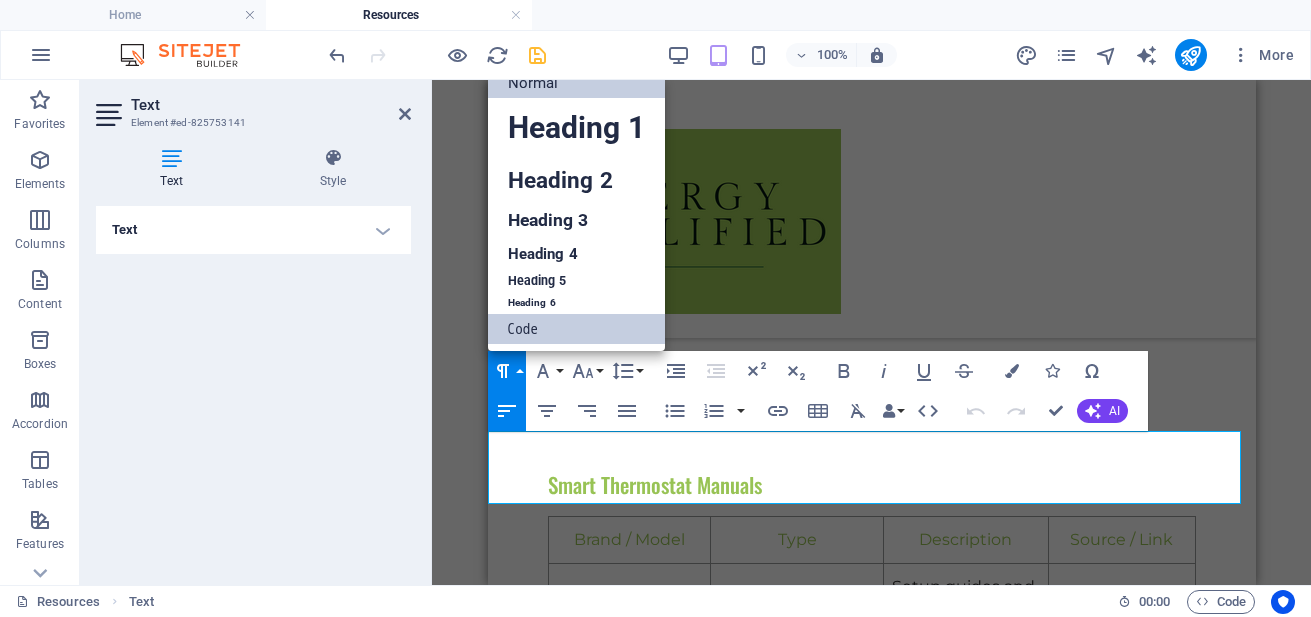 click on "Code" at bounding box center [576, 329] 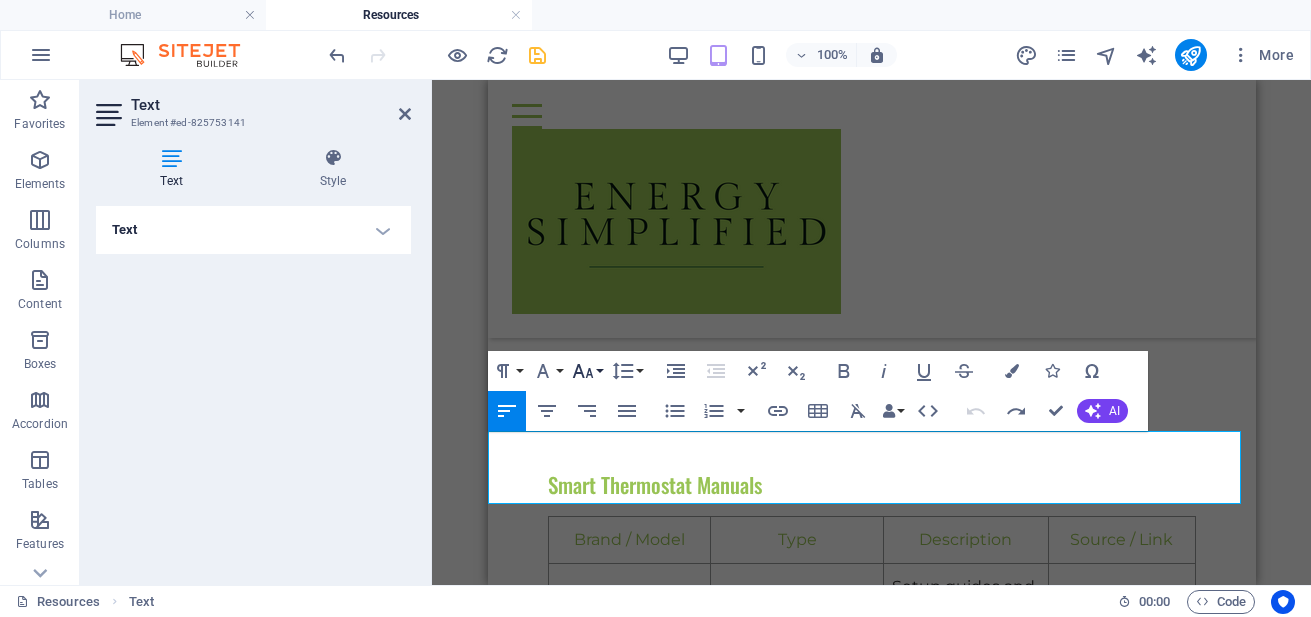 click on "Font Size" at bounding box center (587, 371) 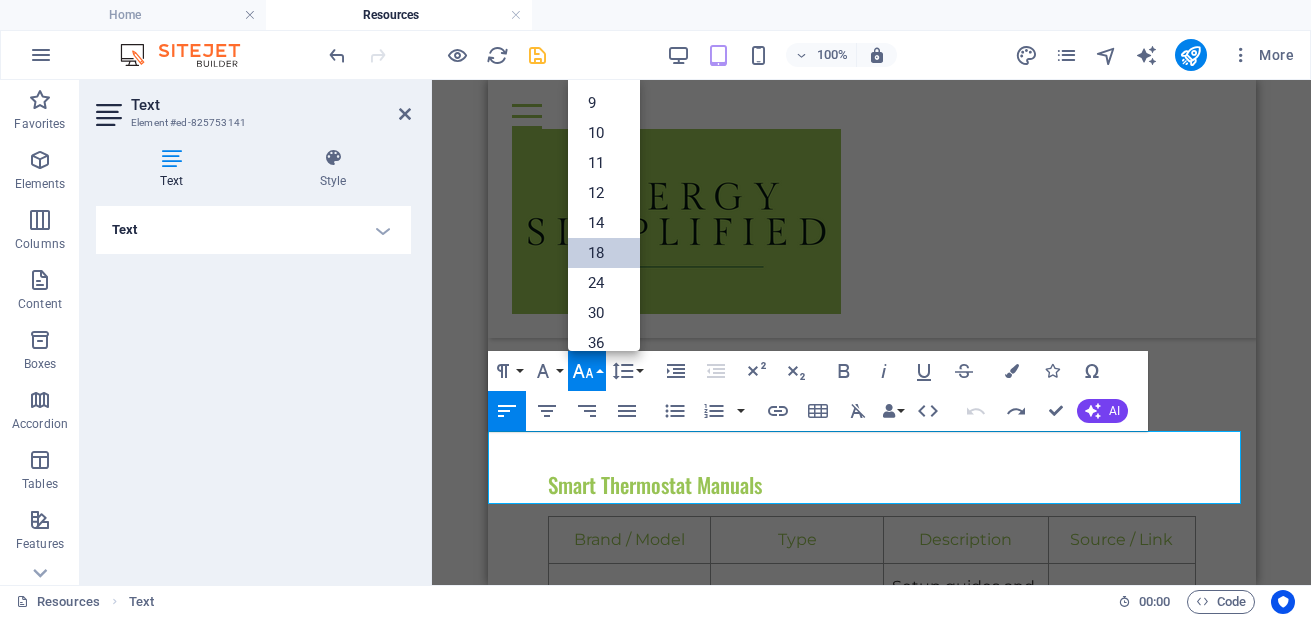 scroll, scrollTop: 0, scrollLeft: 0, axis: both 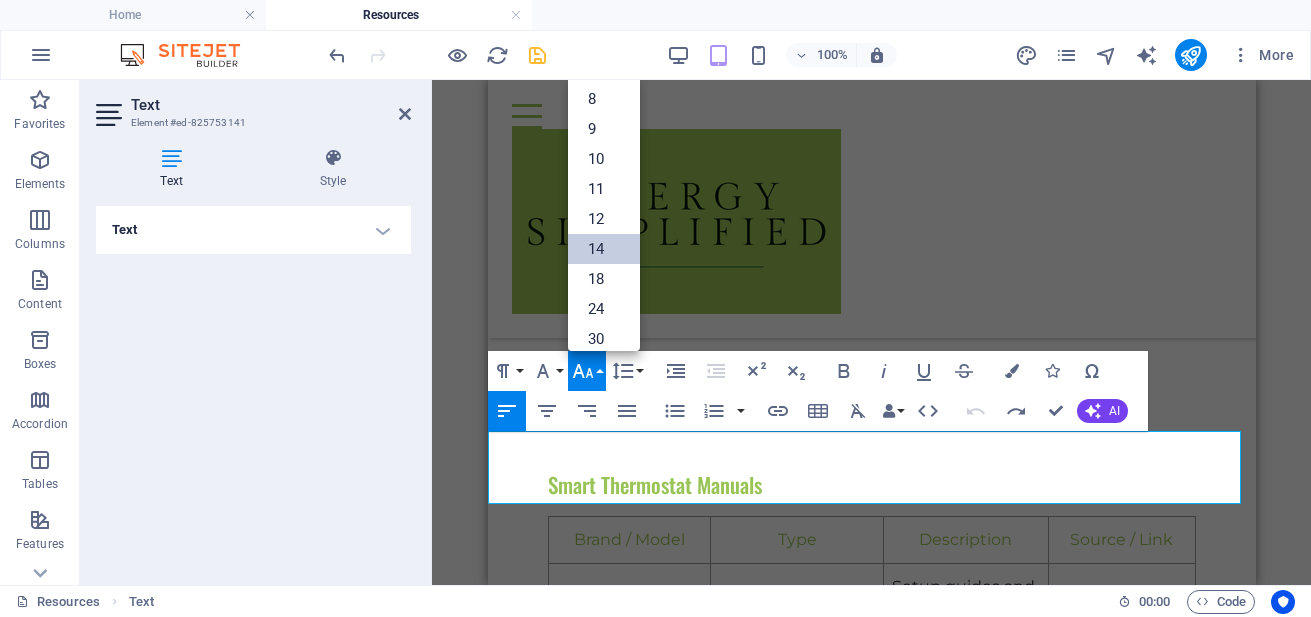 click on "14" at bounding box center [604, 249] 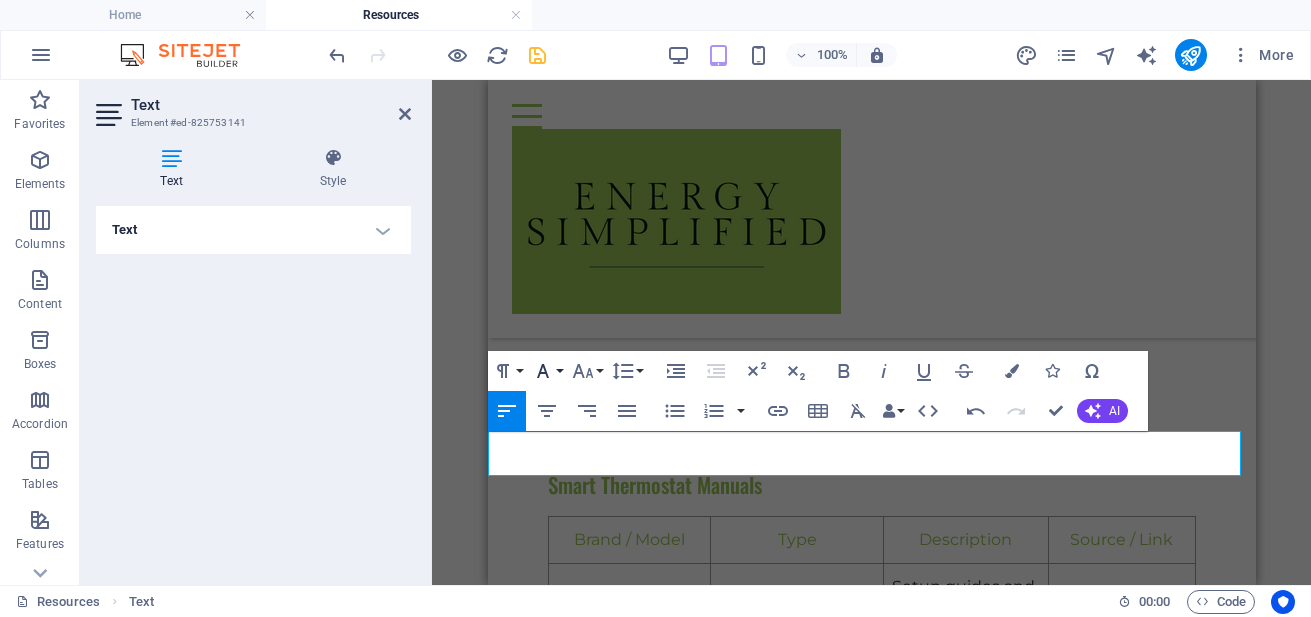 click on "Font Family" at bounding box center [547, 371] 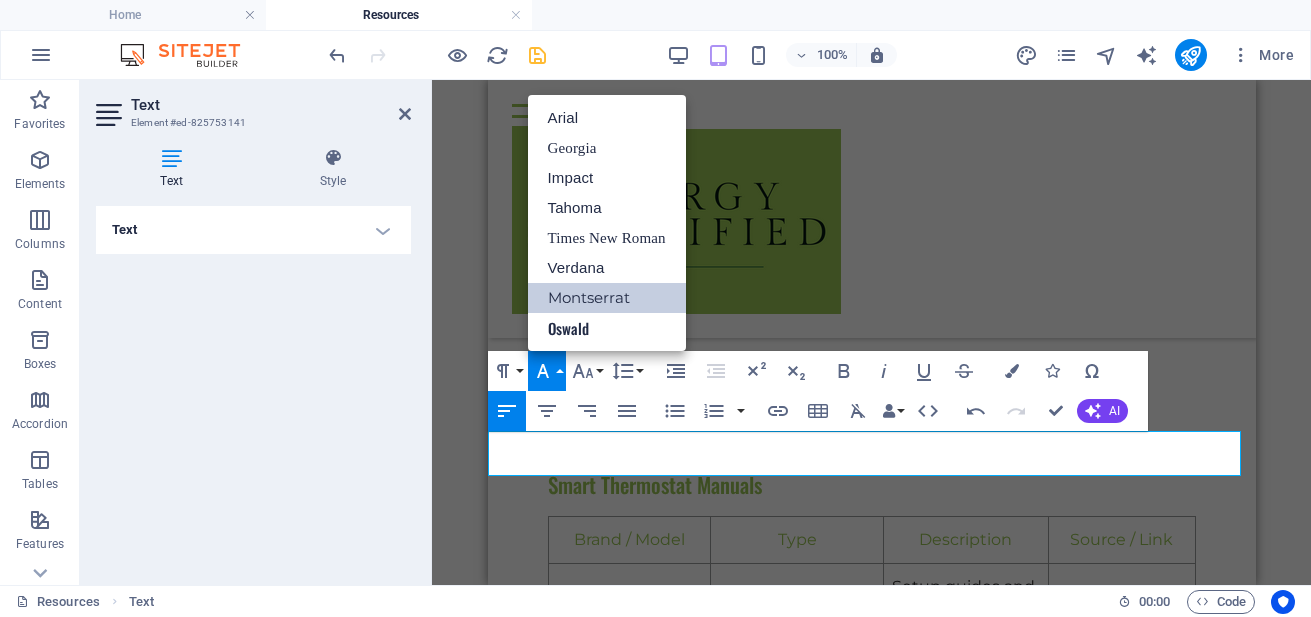 scroll, scrollTop: 0, scrollLeft: 0, axis: both 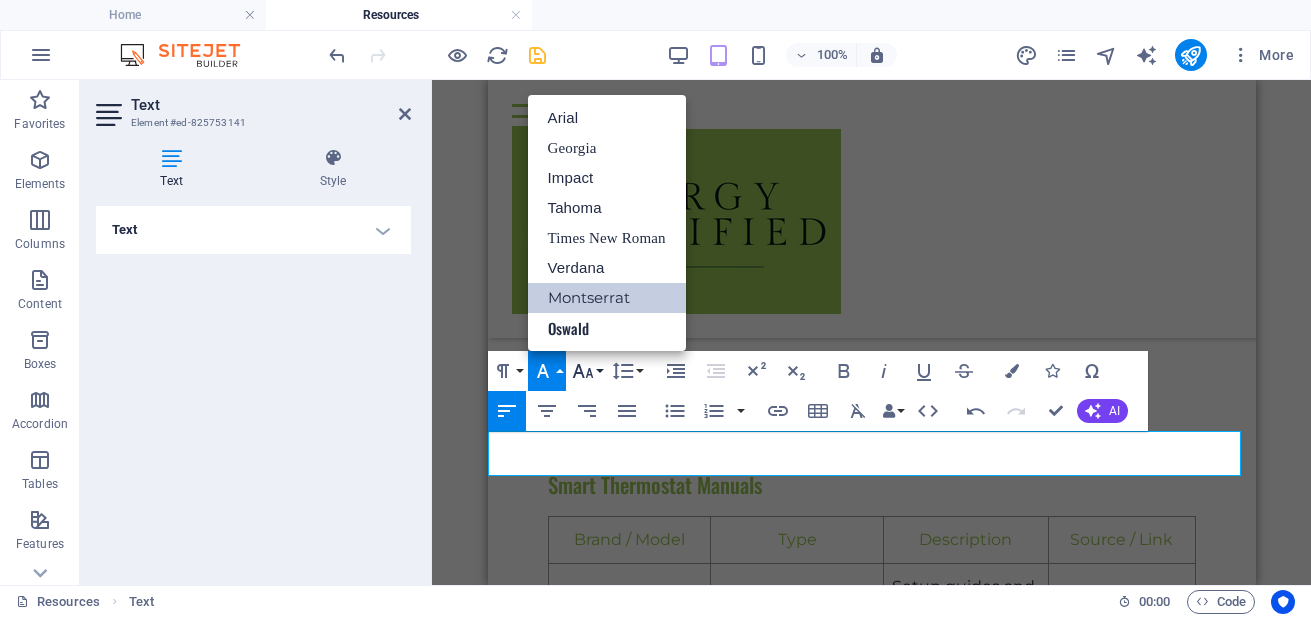 click on "Font Size" at bounding box center (587, 371) 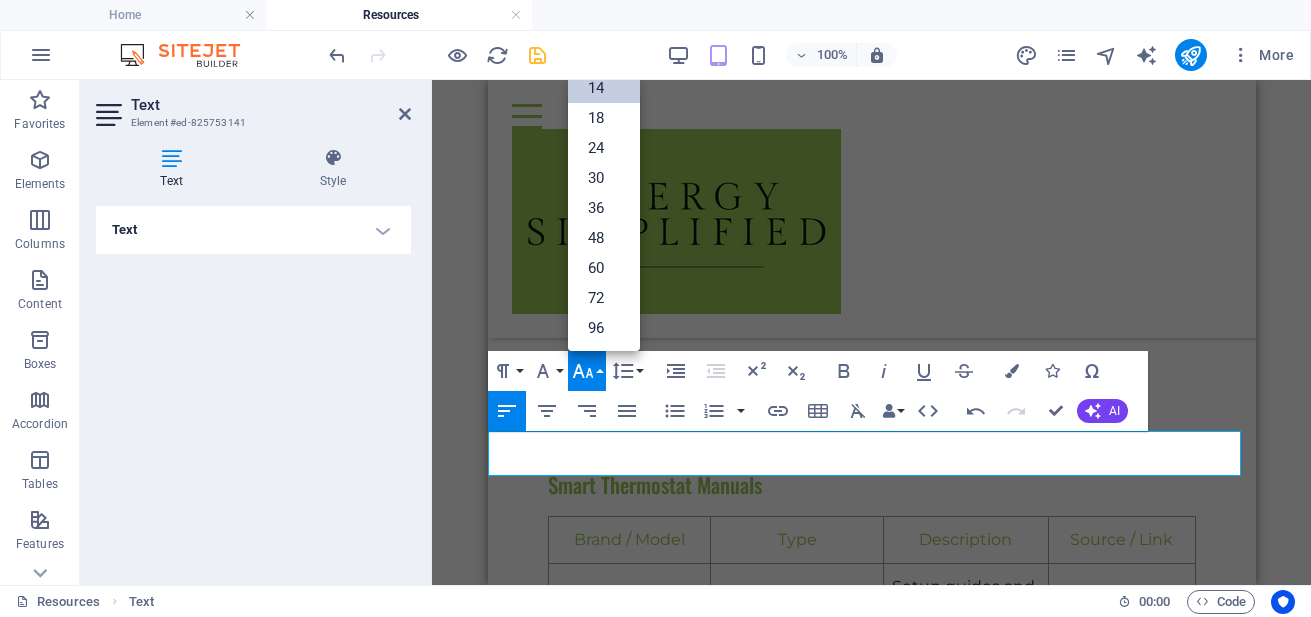 scroll, scrollTop: 161, scrollLeft: 0, axis: vertical 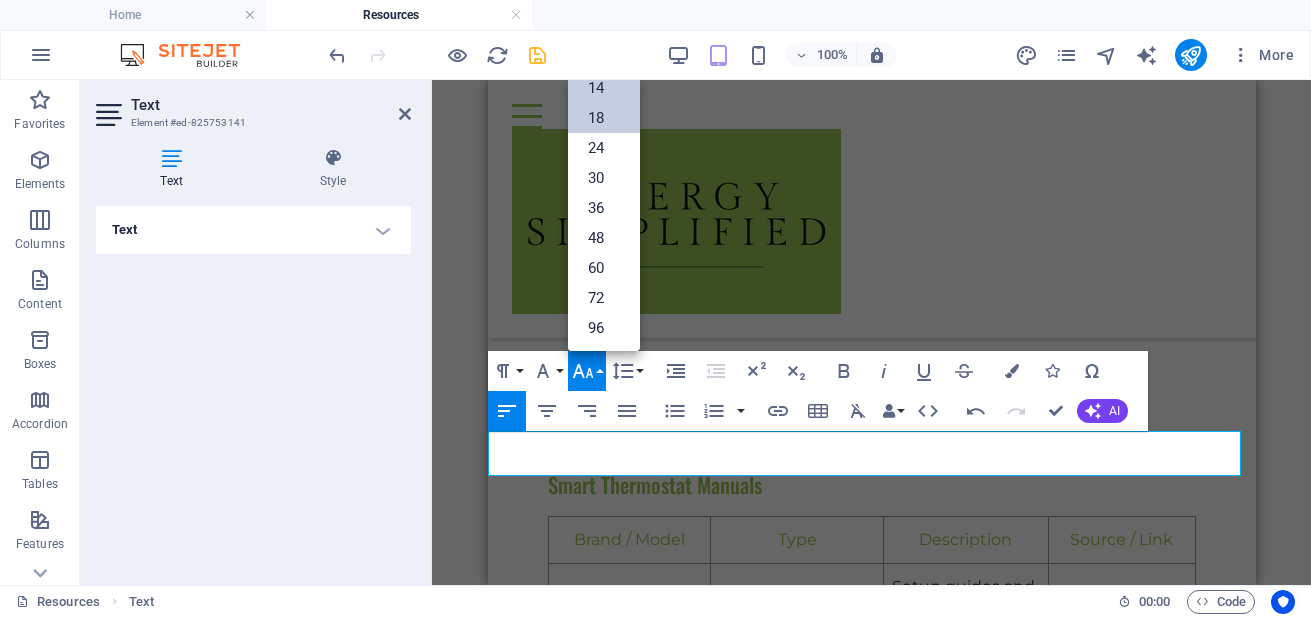 click on "18" at bounding box center (604, 118) 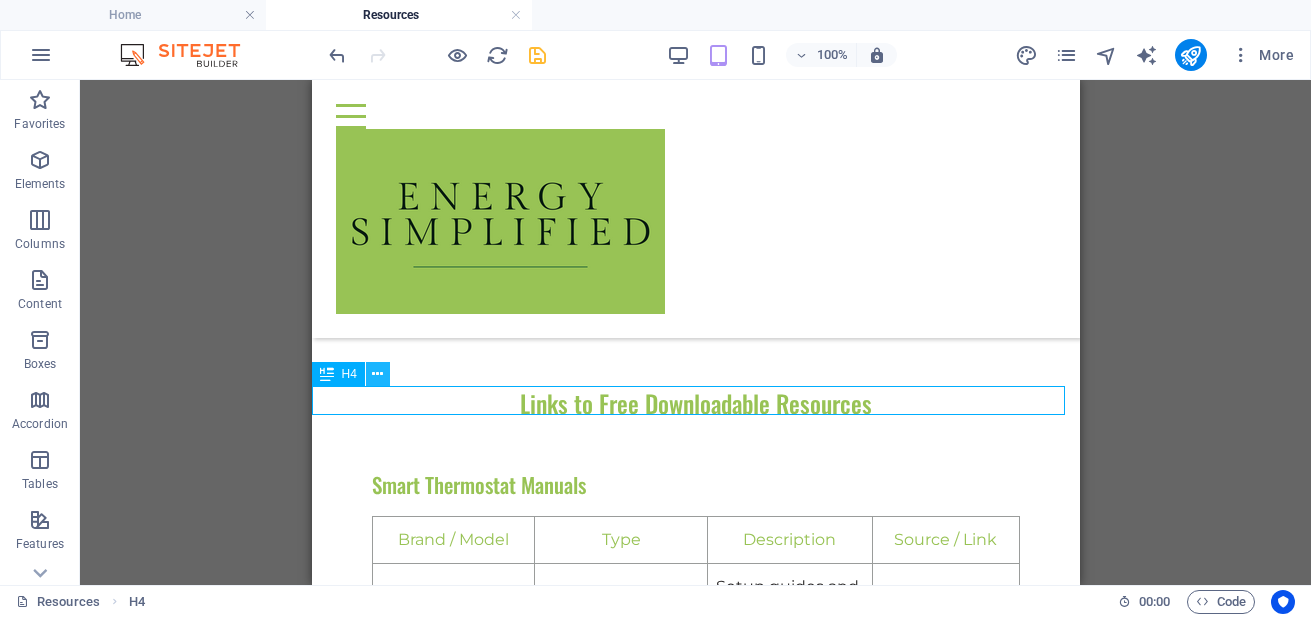 click at bounding box center (377, 374) 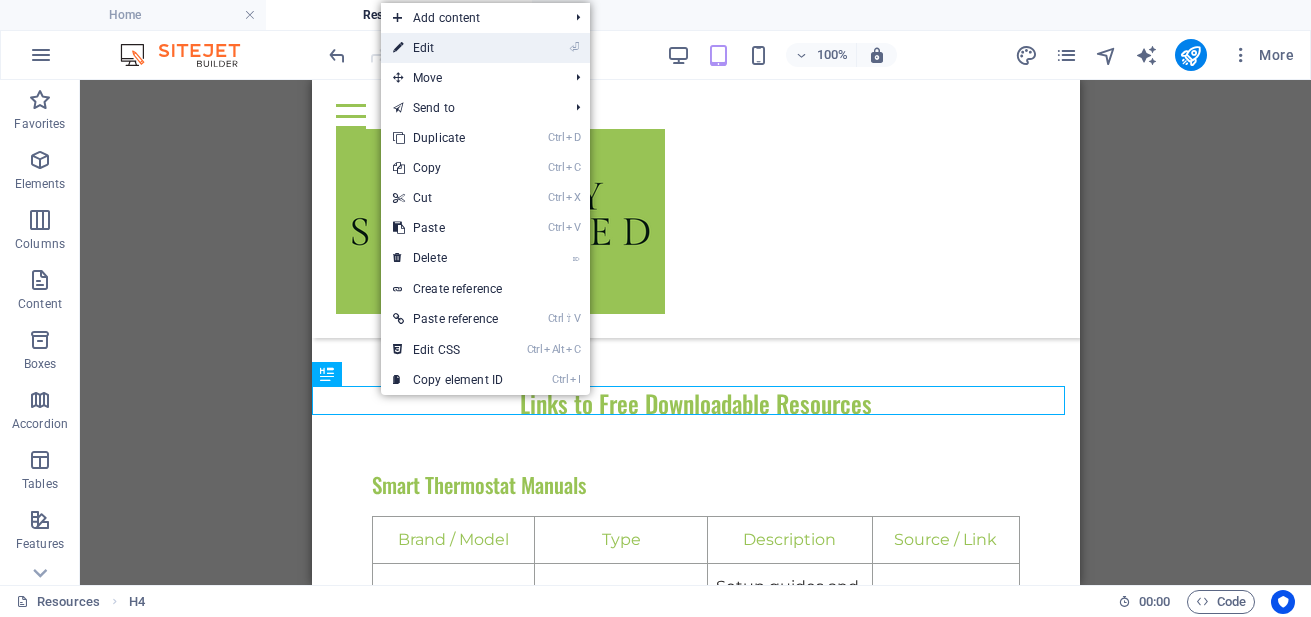 click on "⏎  Edit" at bounding box center [448, 48] 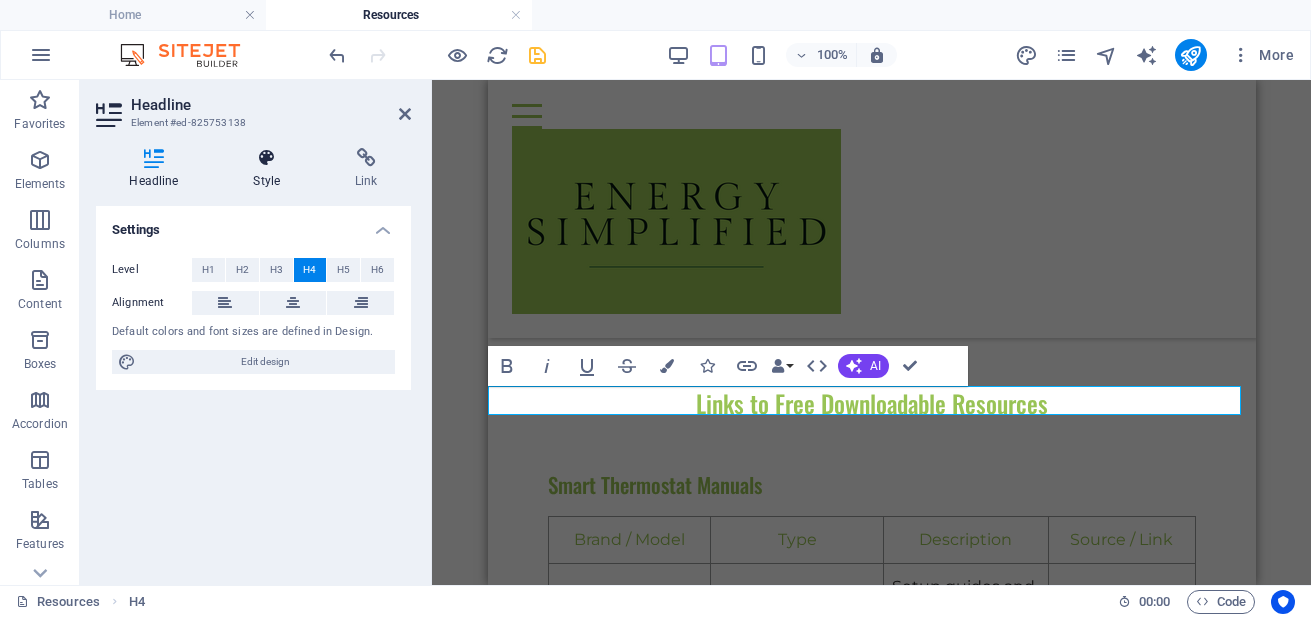 click on "Style" at bounding box center [271, 169] 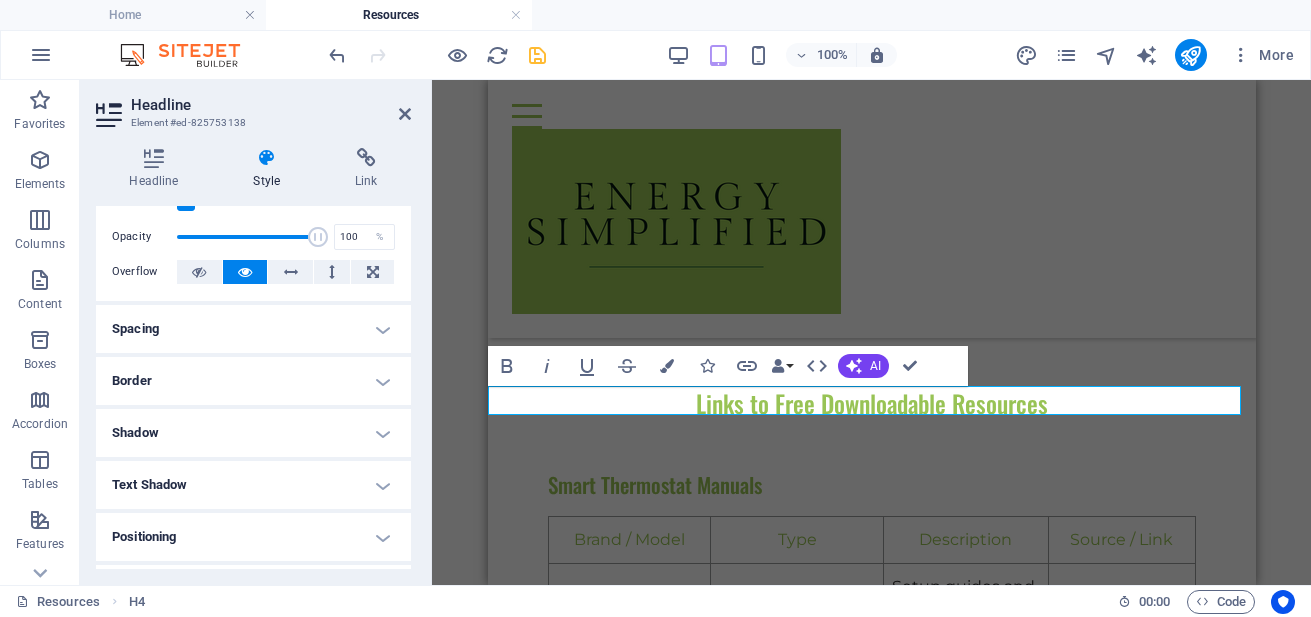 scroll, scrollTop: 0, scrollLeft: 0, axis: both 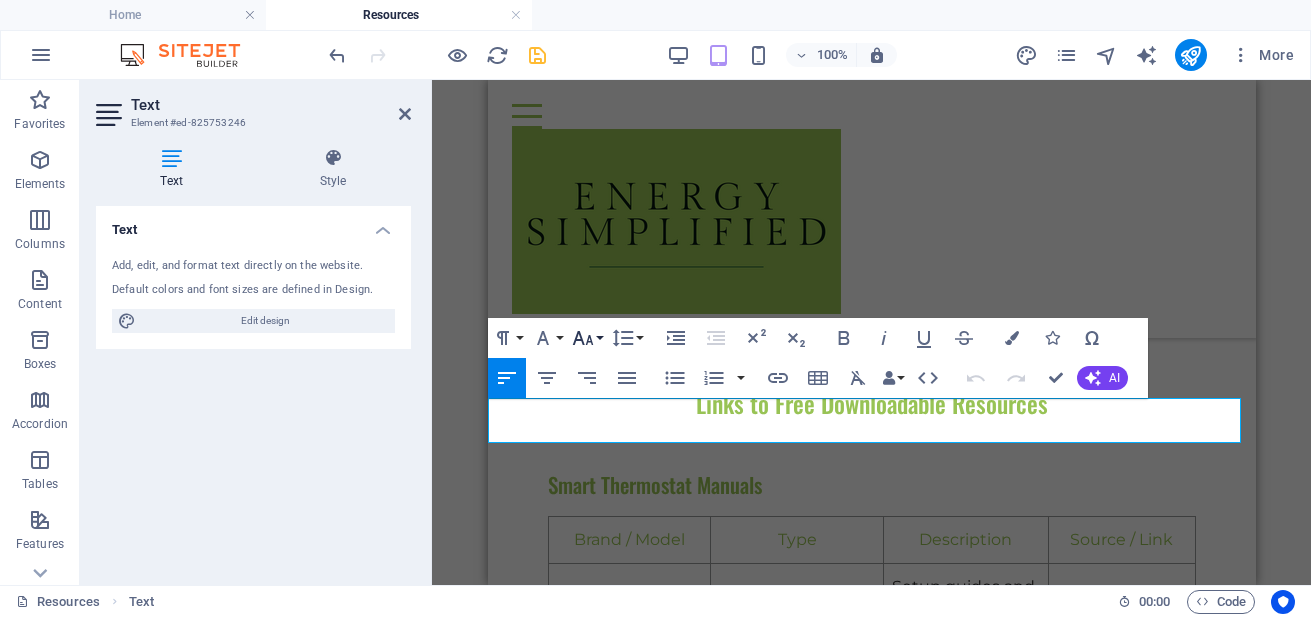click on "Font Size" at bounding box center (587, 338) 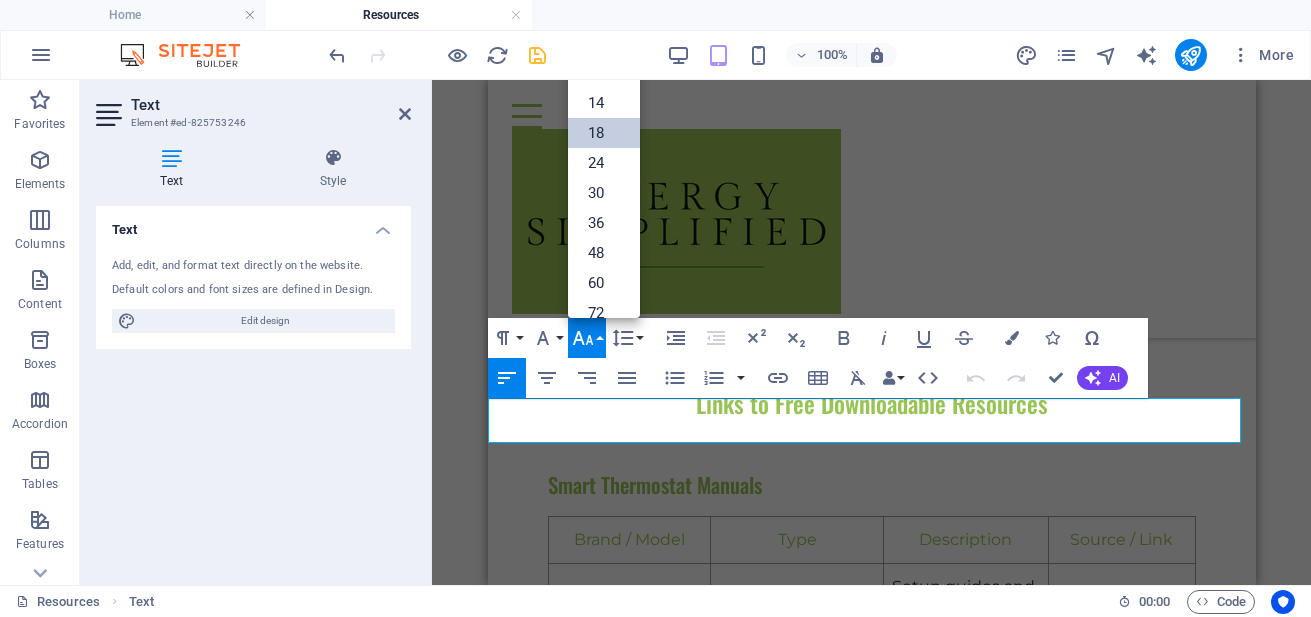 click on "18" at bounding box center (604, 133) 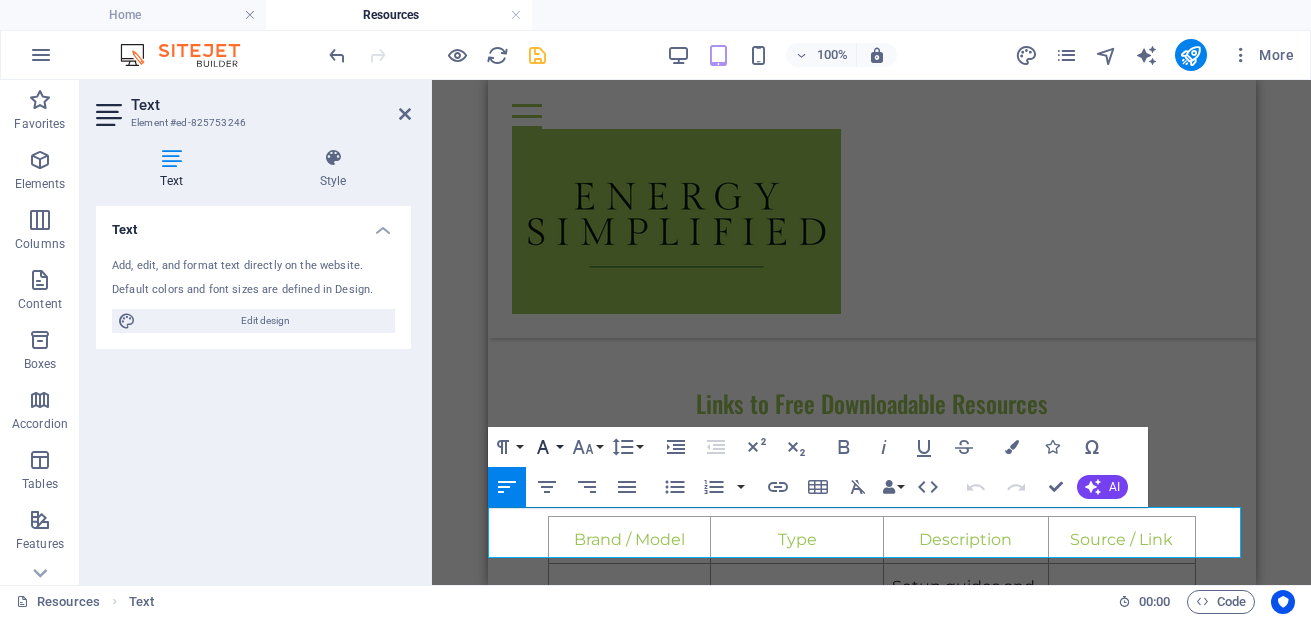 click on "Font Family" at bounding box center [547, 447] 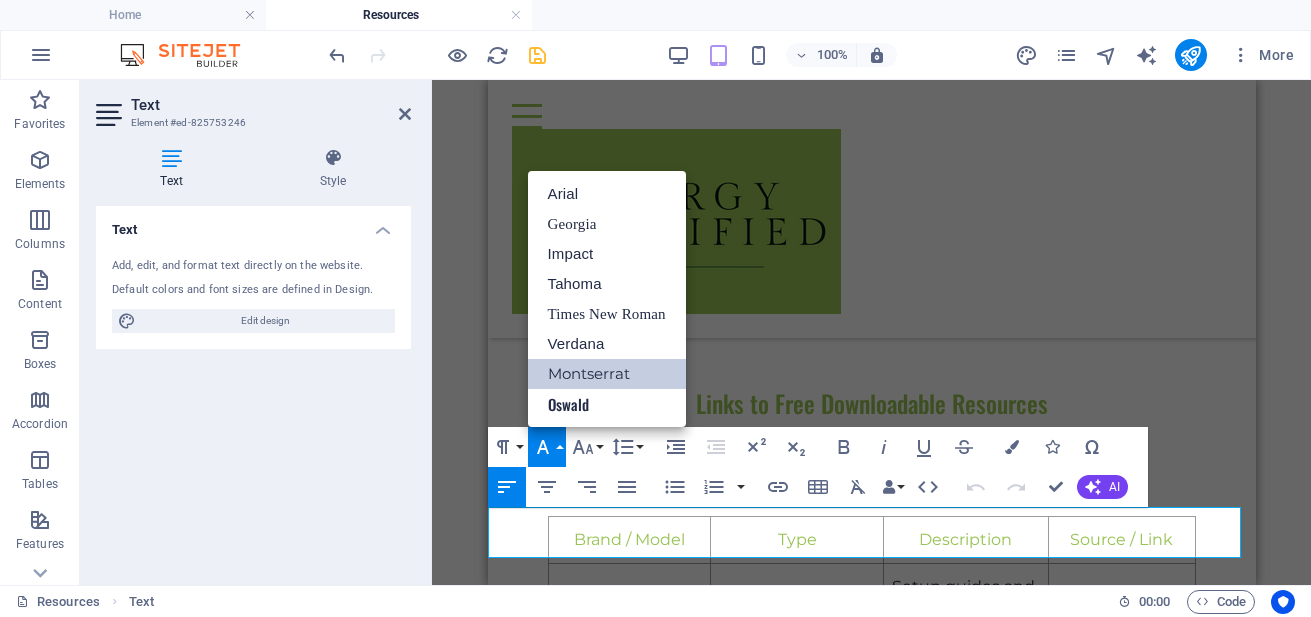 click on "Montserrat" at bounding box center [607, 374] 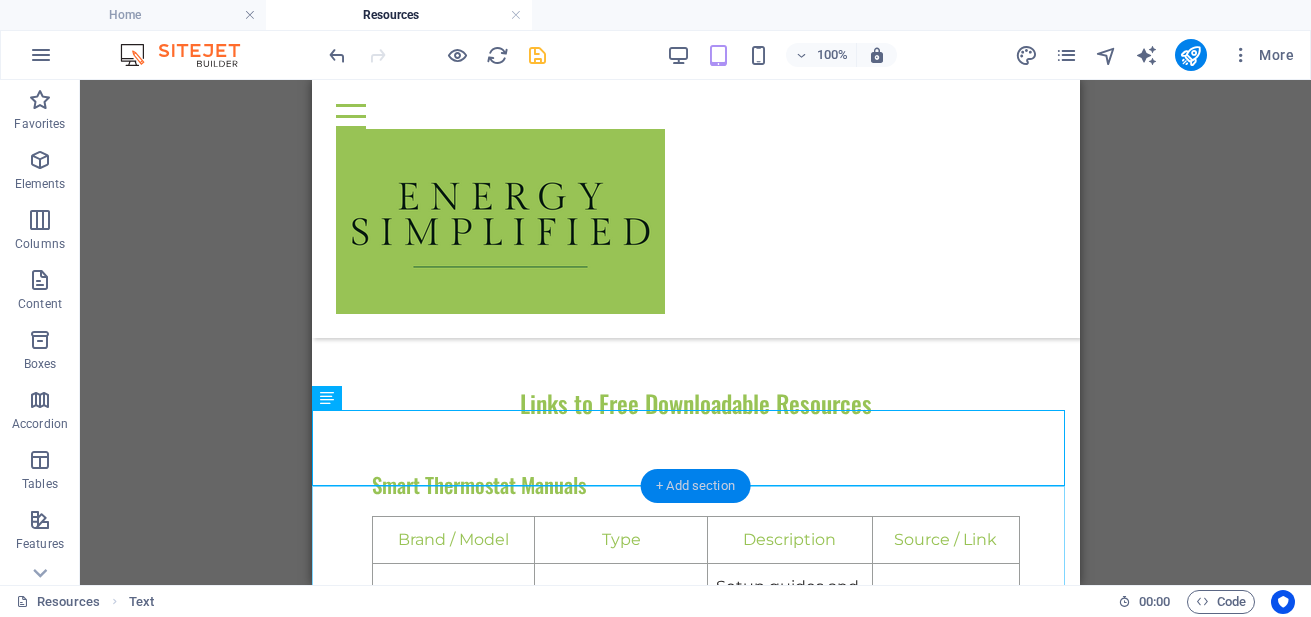 click on "+ Add section" at bounding box center (695, 486) 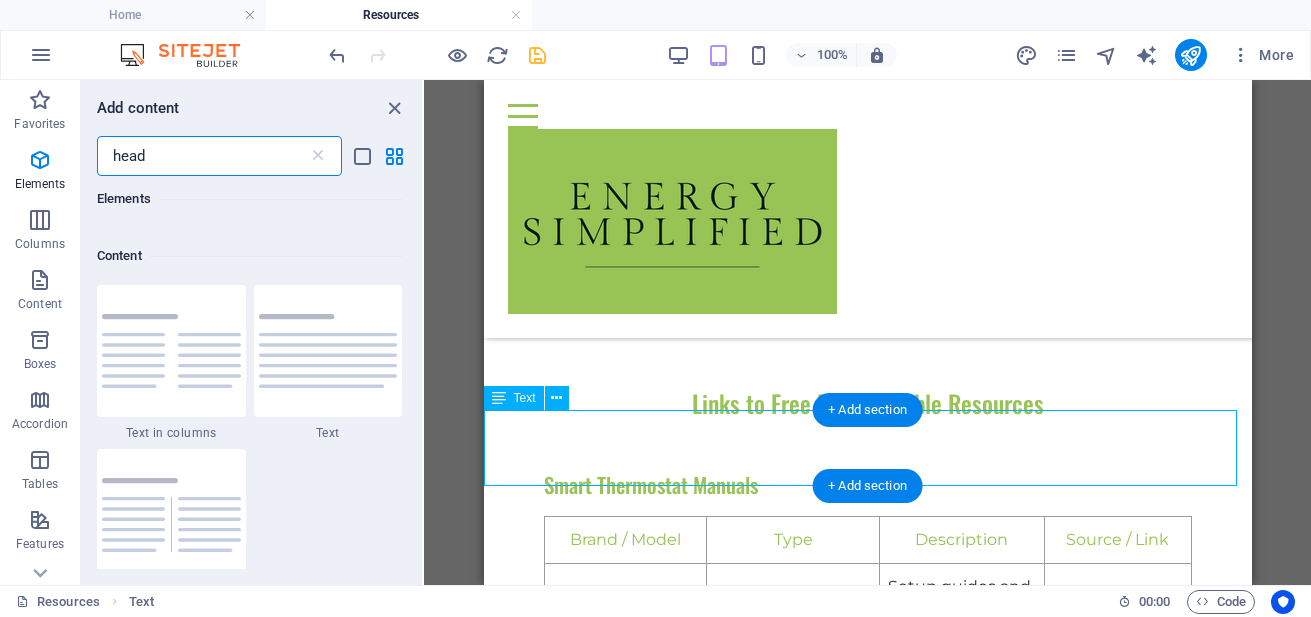 scroll, scrollTop: 366, scrollLeft: 0, axis: vertical 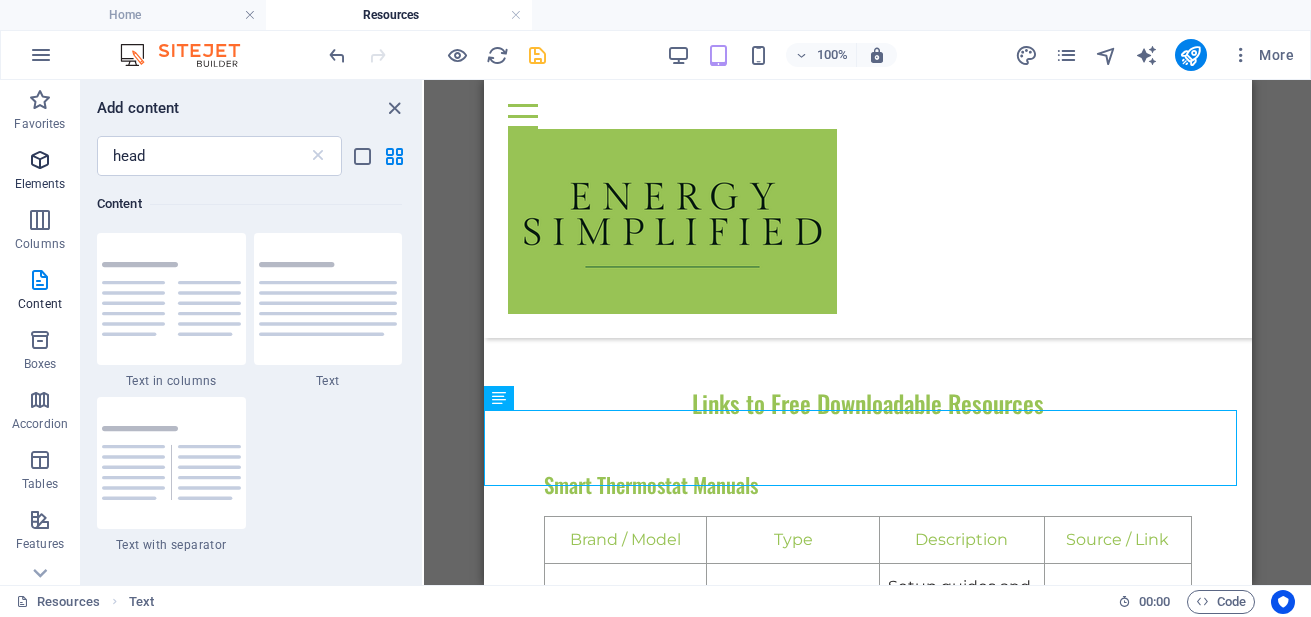 click at bounding box center (40, 160) 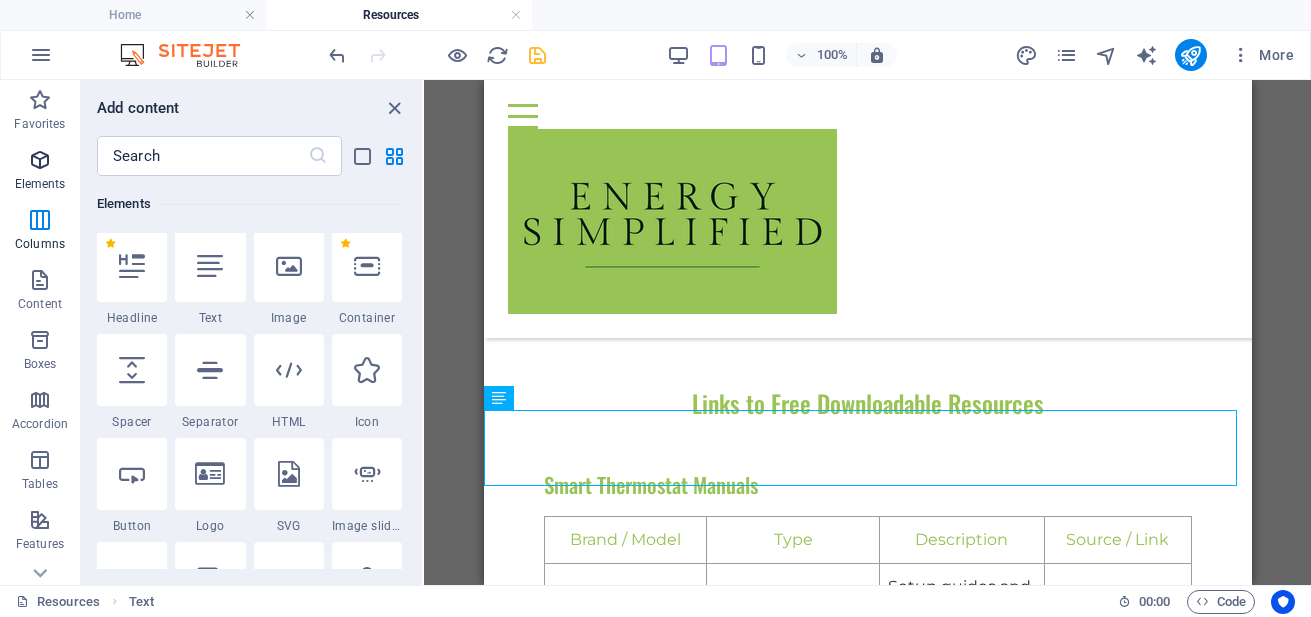 scroll, scrollTop: 213, scrollLeft: 0, axis: vertical 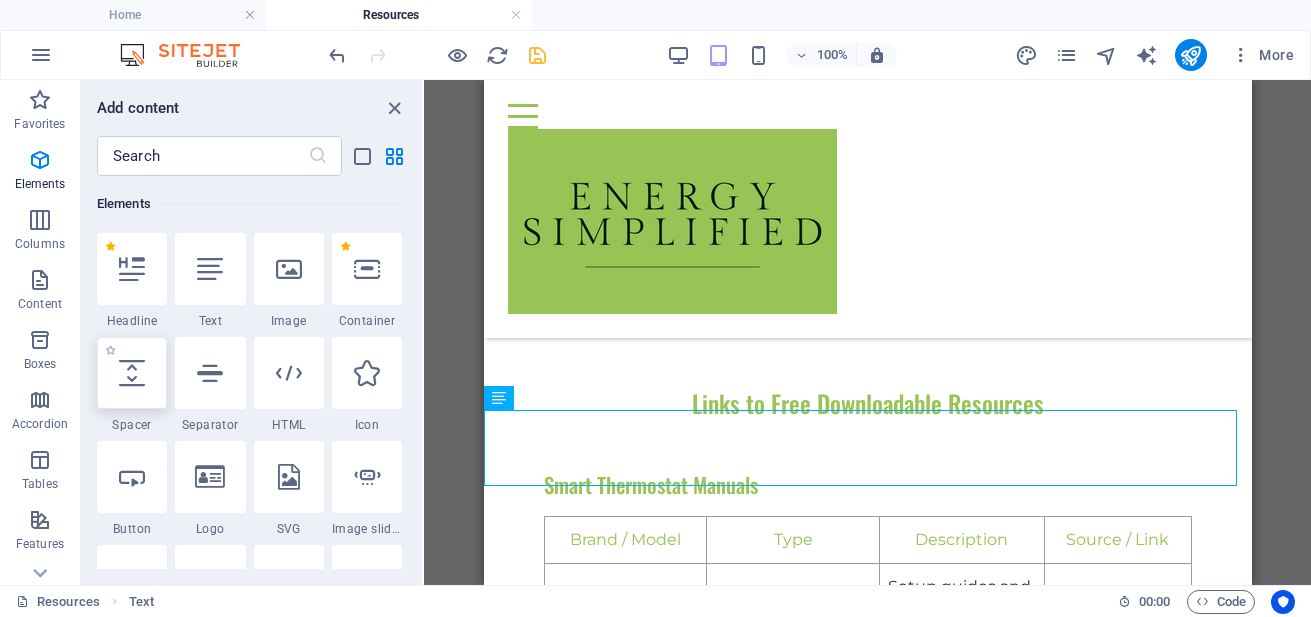 click at bounding box center [132, 373] 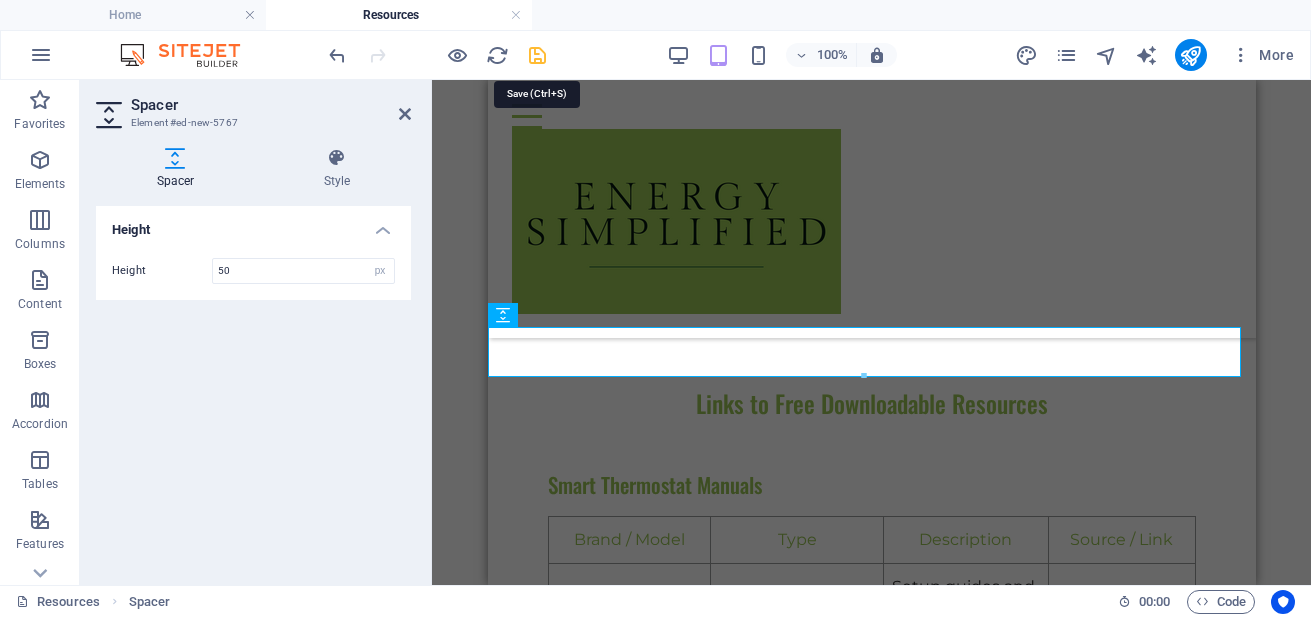 click at bounding box center (537, 55) 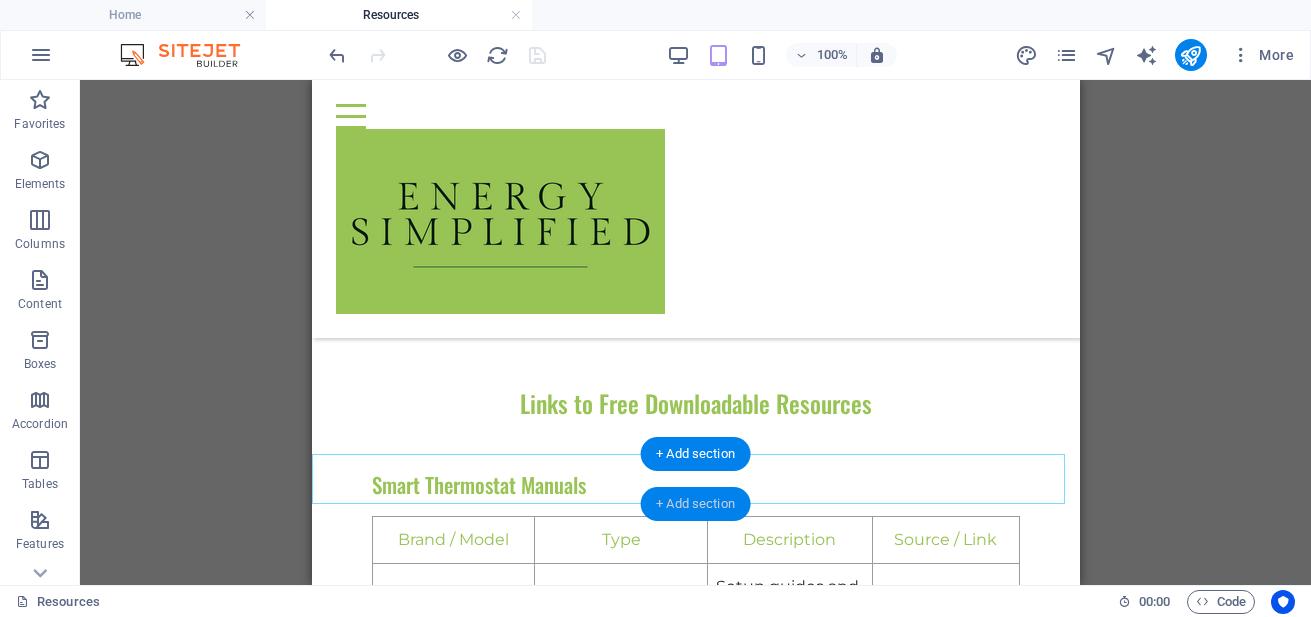 click on "+ Add section" at bounding box center [695, 504] 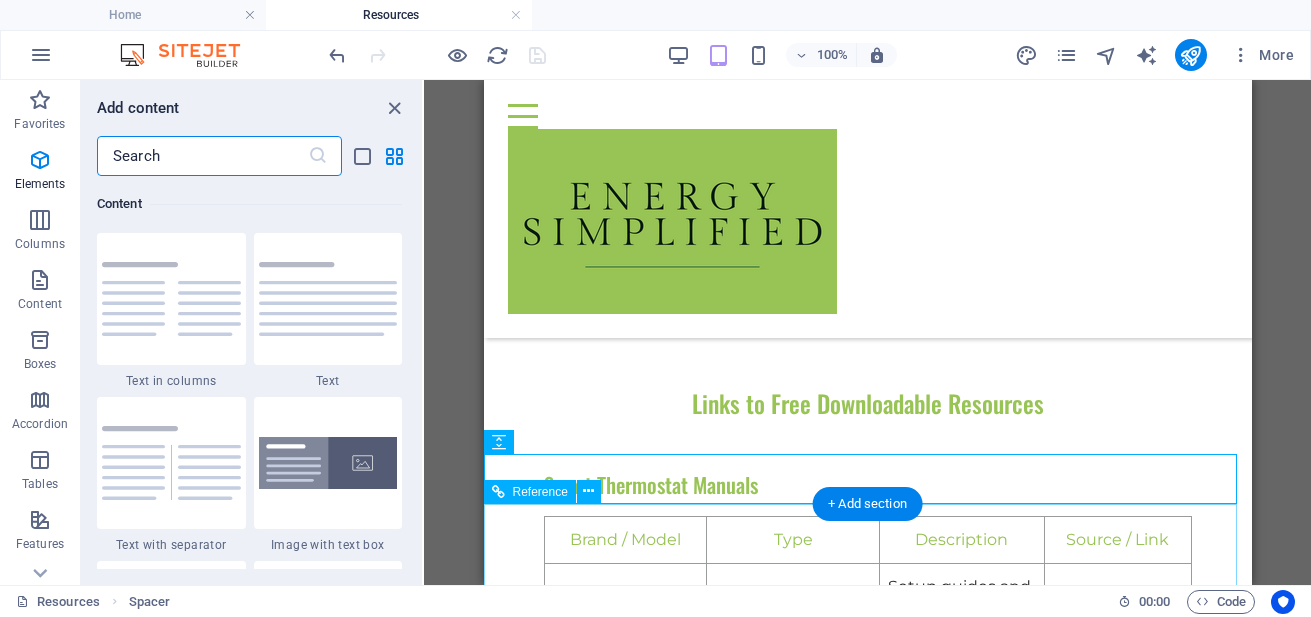 scroll, scrollTop: 3499, scrollLeft: 0, axis: vertical 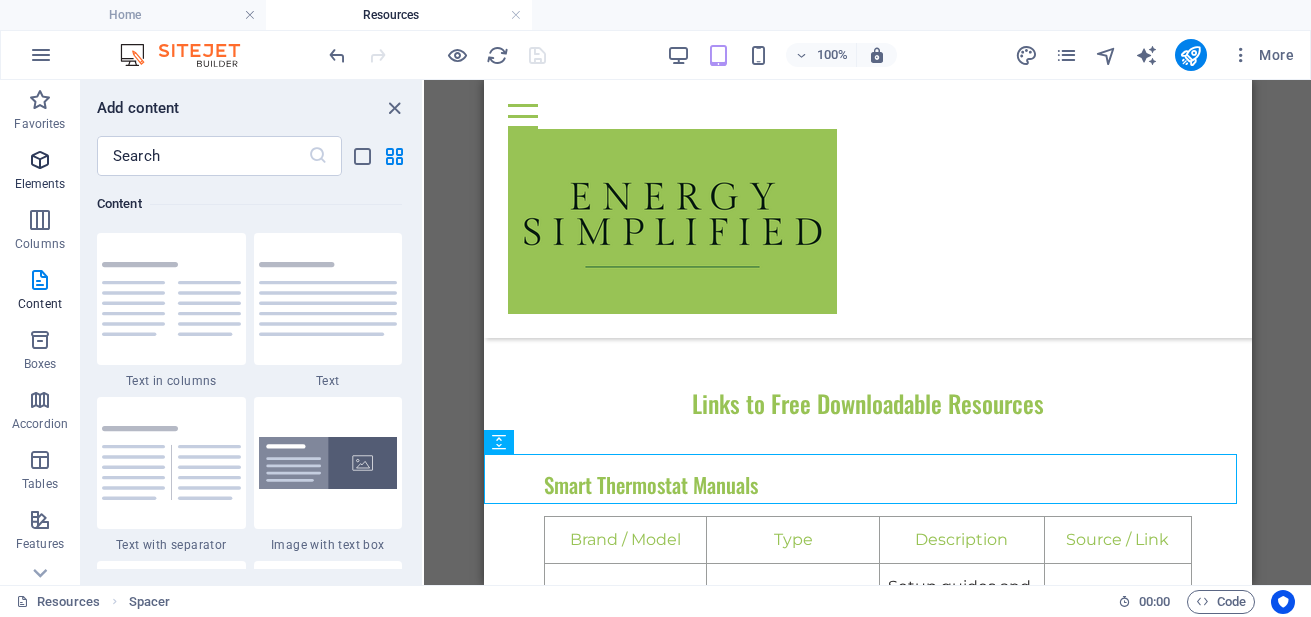 click on "Elements" at bounding box center (40, 172) 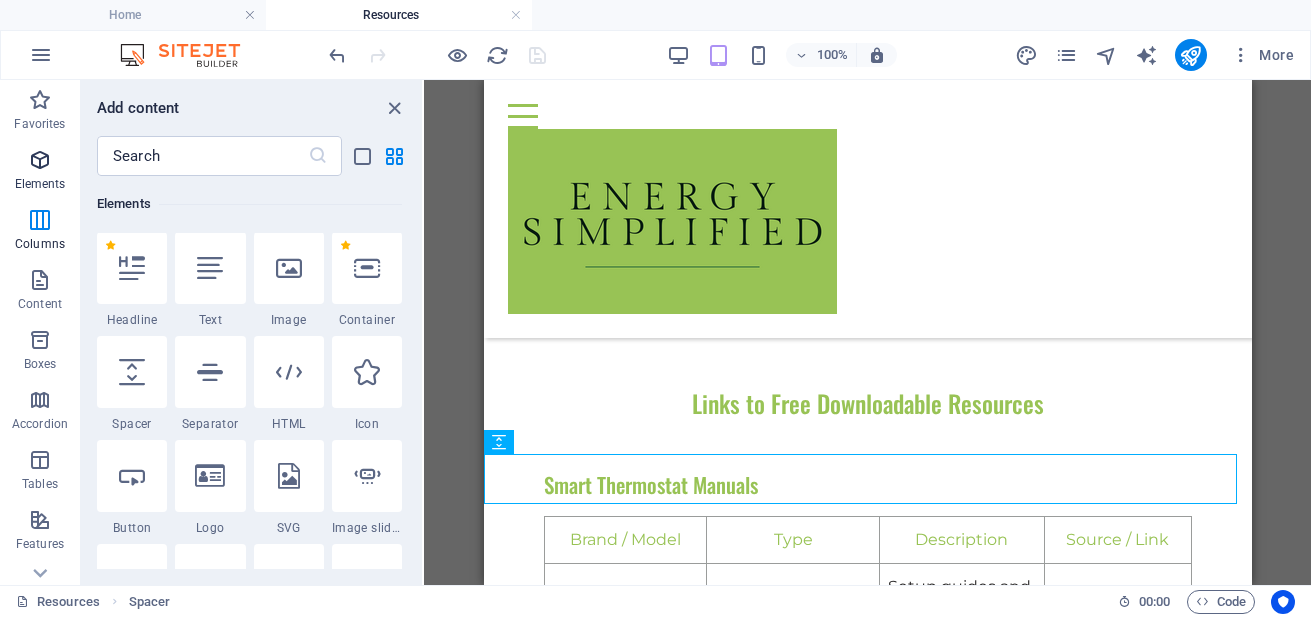 scroll, scrollTop: 213, scrollLeft: 0, axis: vertical 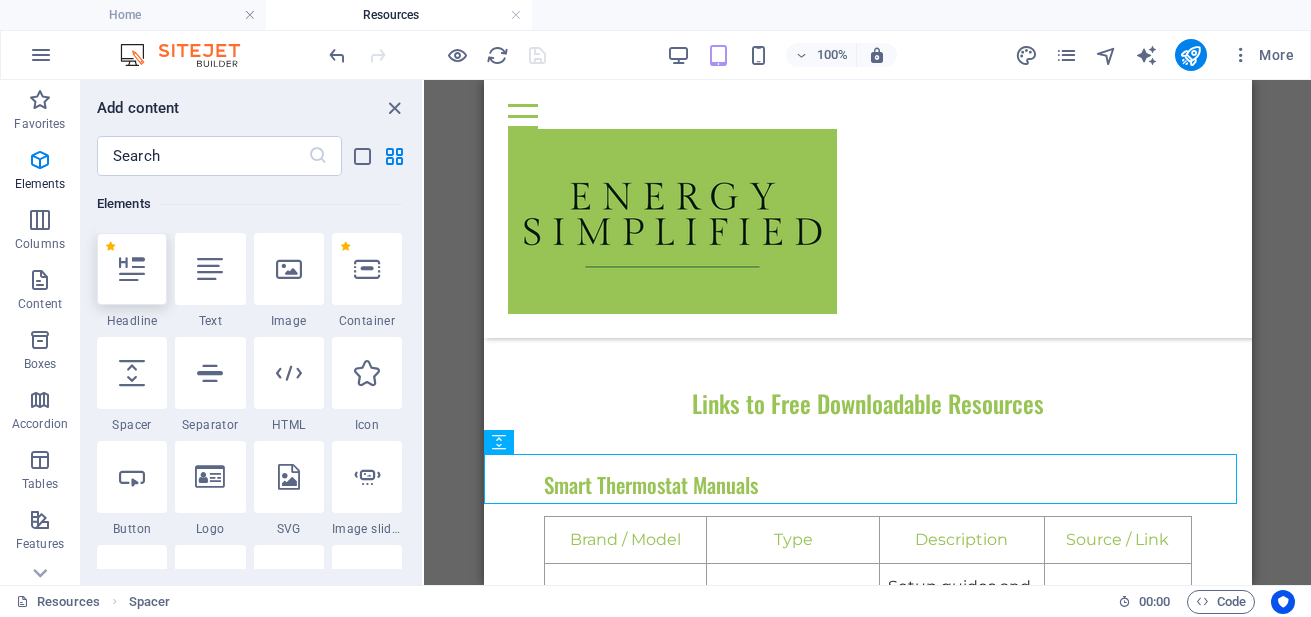 click at bounding box center (132, 269) 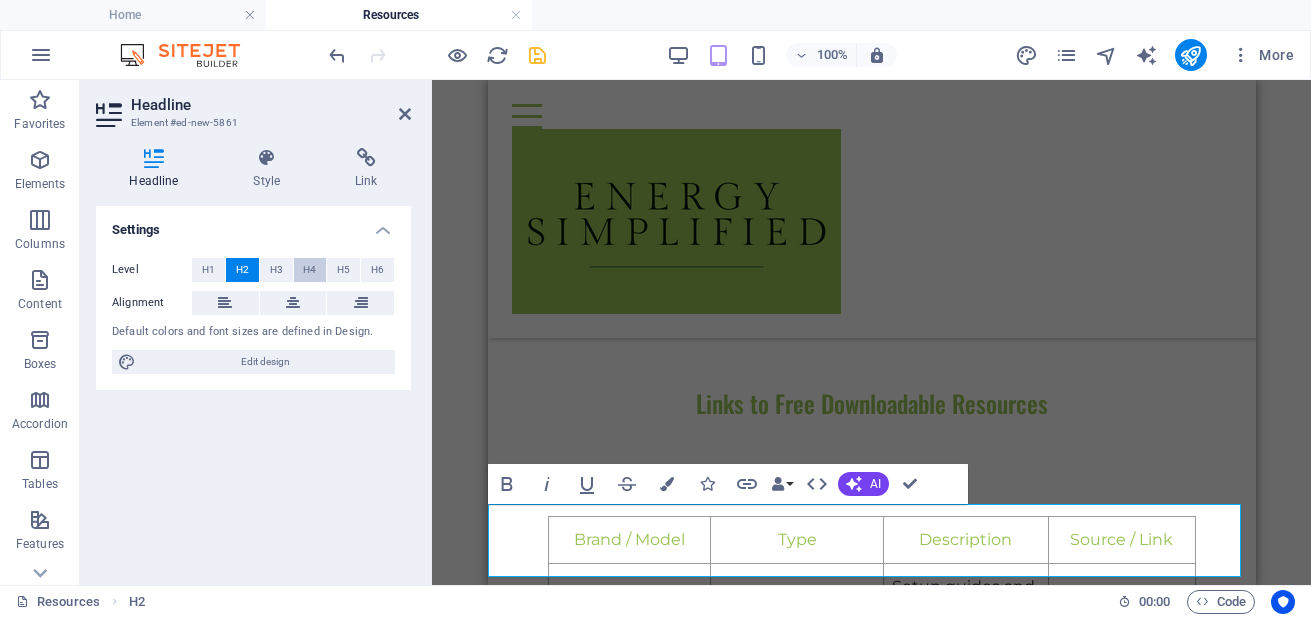 click on "H4" at bounding box center (309, 270) 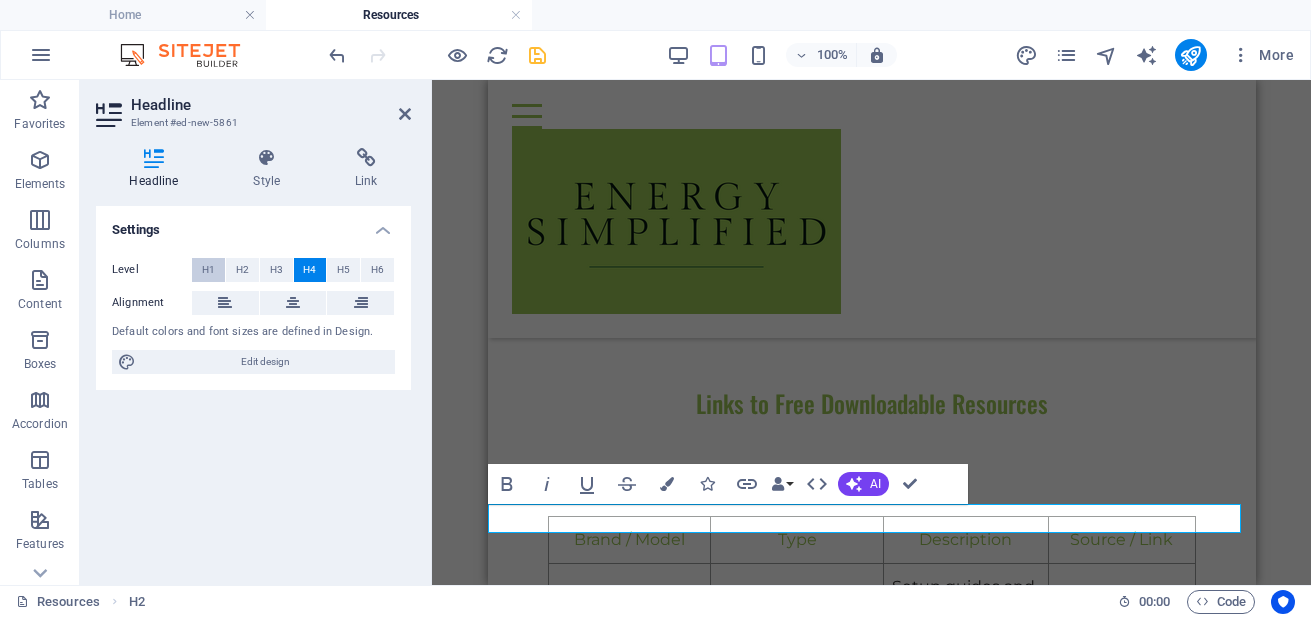 click on "H1" at bounding box center (208, 270) 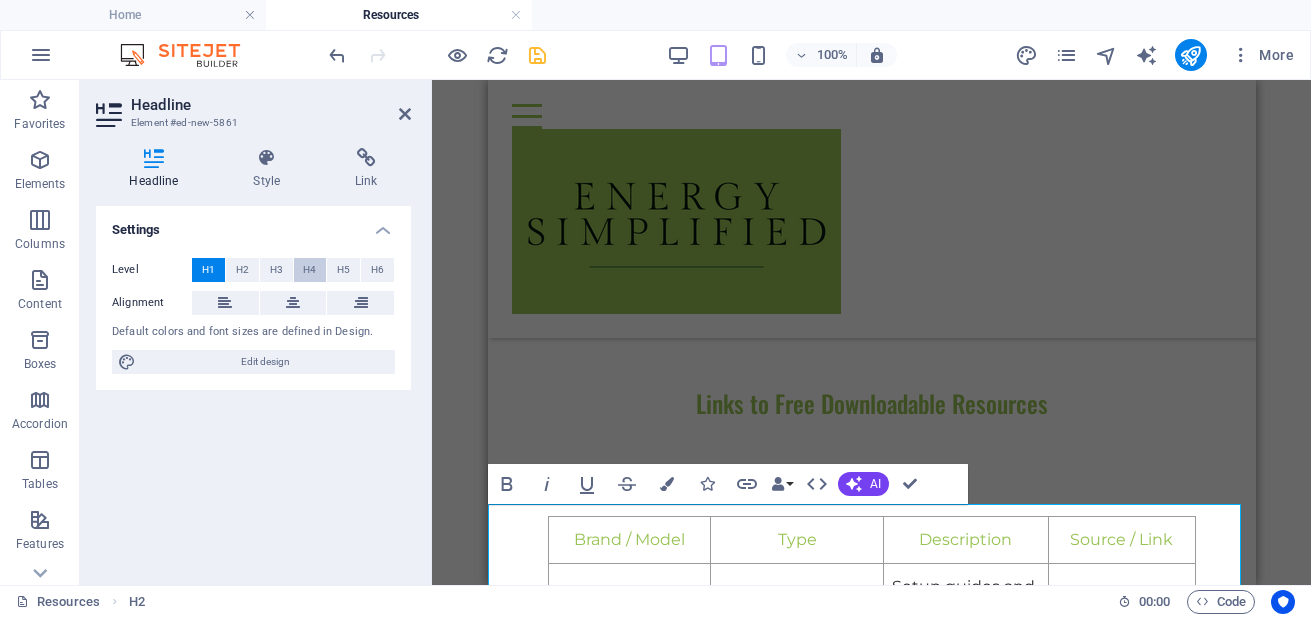 click on "H4" at bounding box center (309, 270) 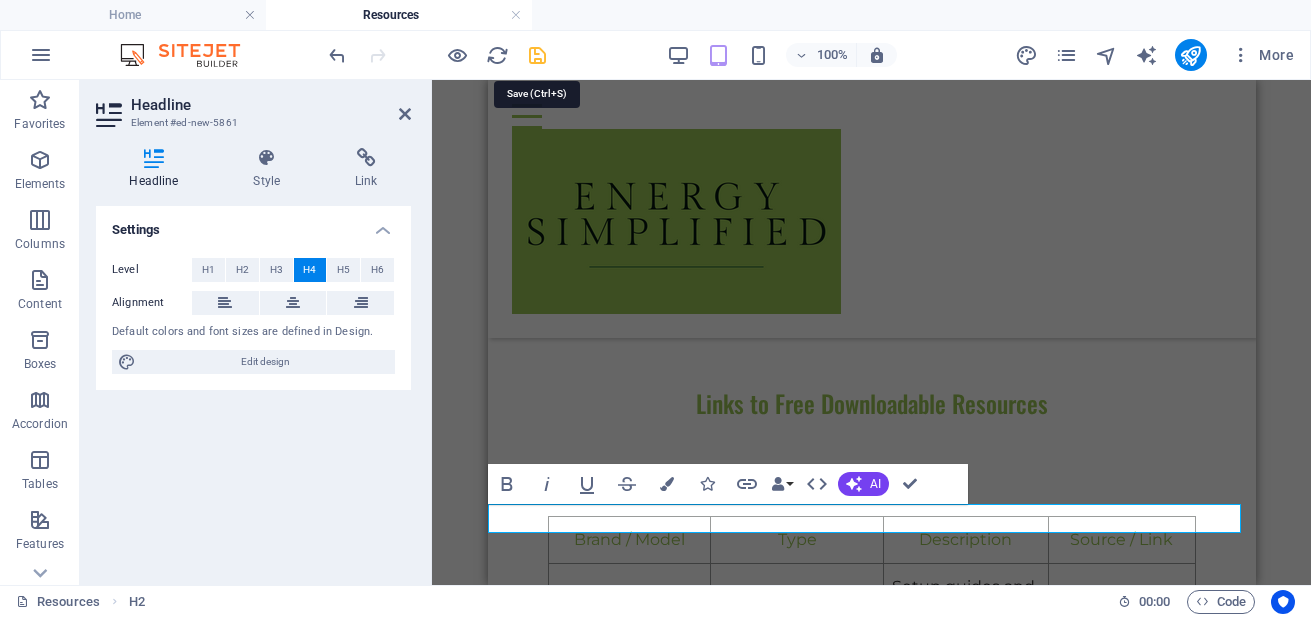 click at bounding box center (537, 55) 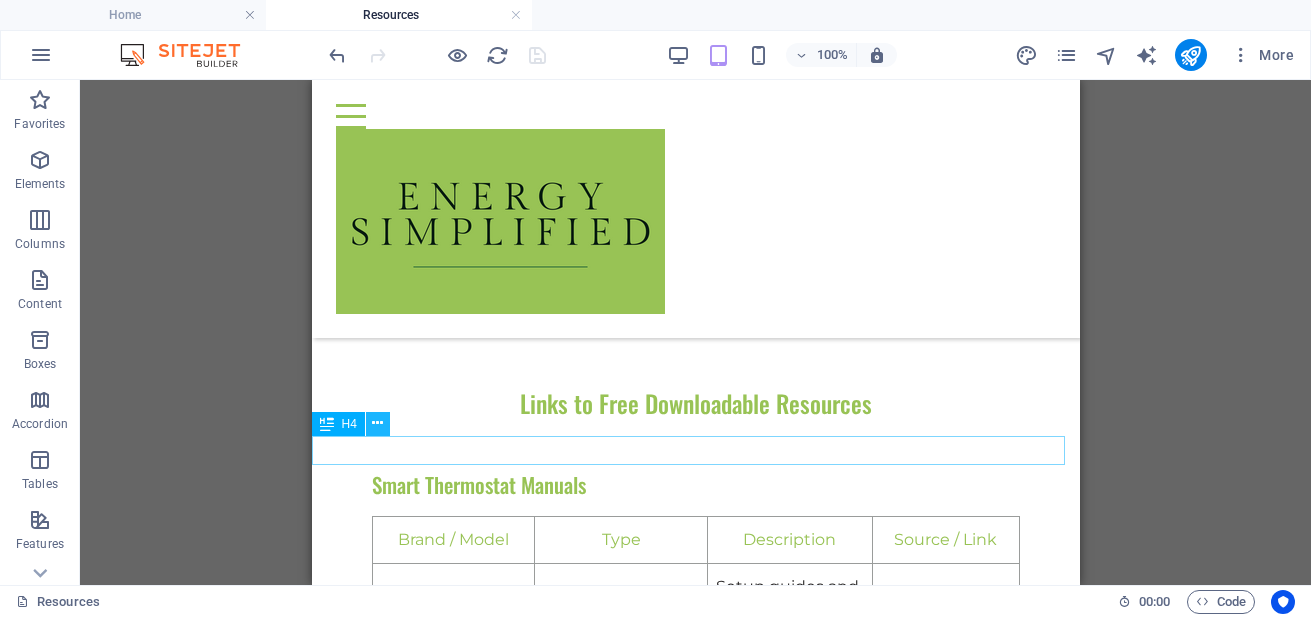 click at bounding box center (377, 423) 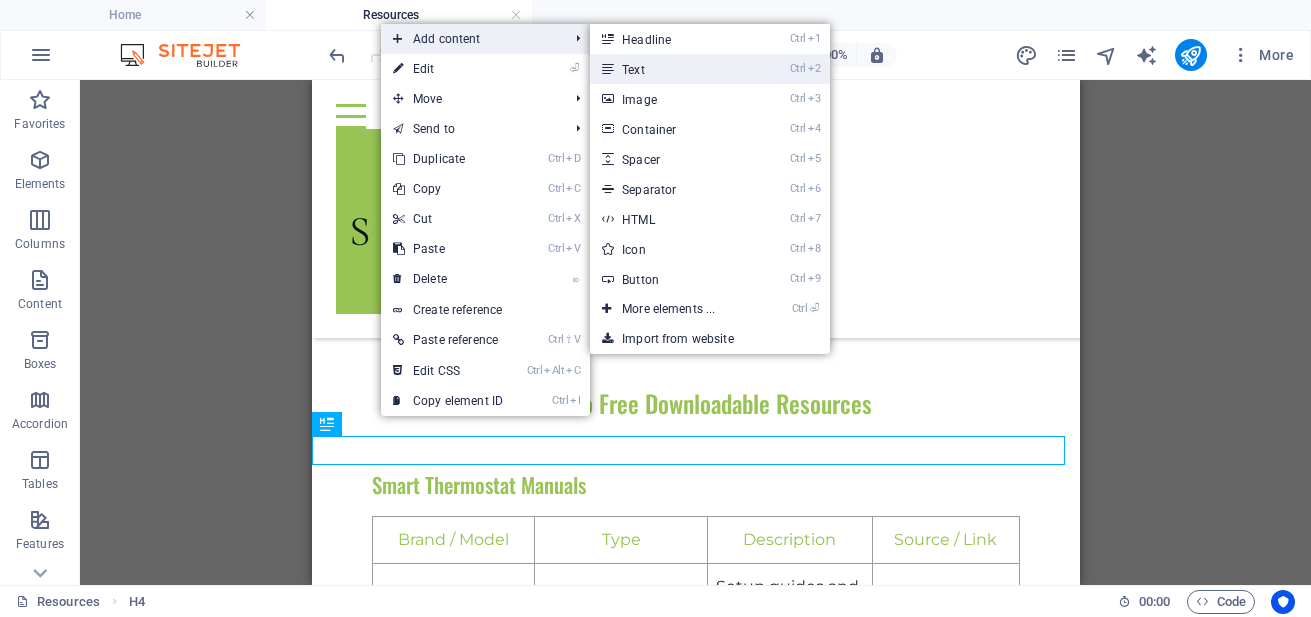 click on "Ctrl 2  Text" at bounding box center [672, 69] 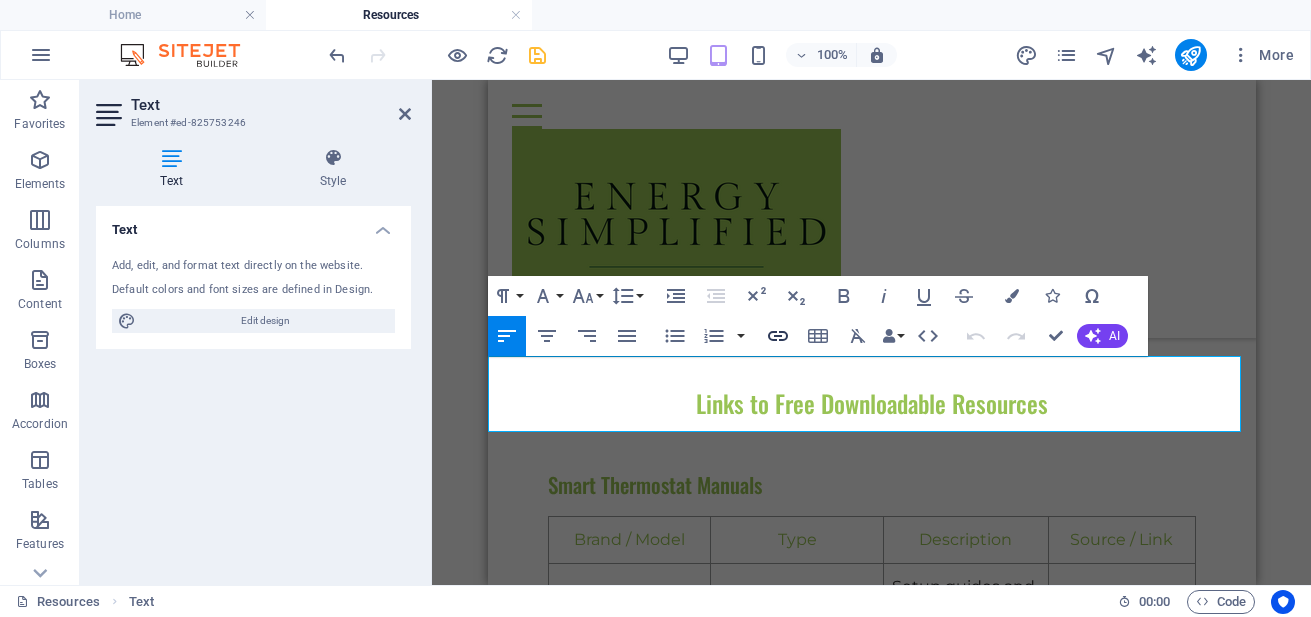 click 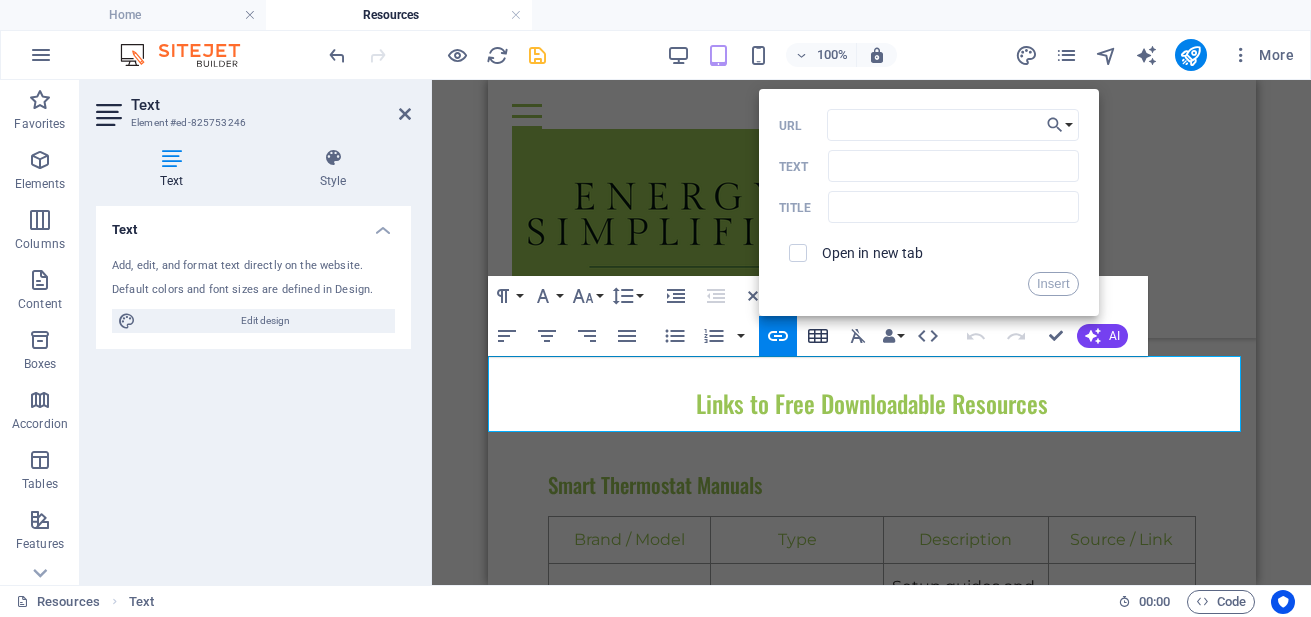 scroll, scrollTop: 0, scrollLeft: 275, axis: horizontal 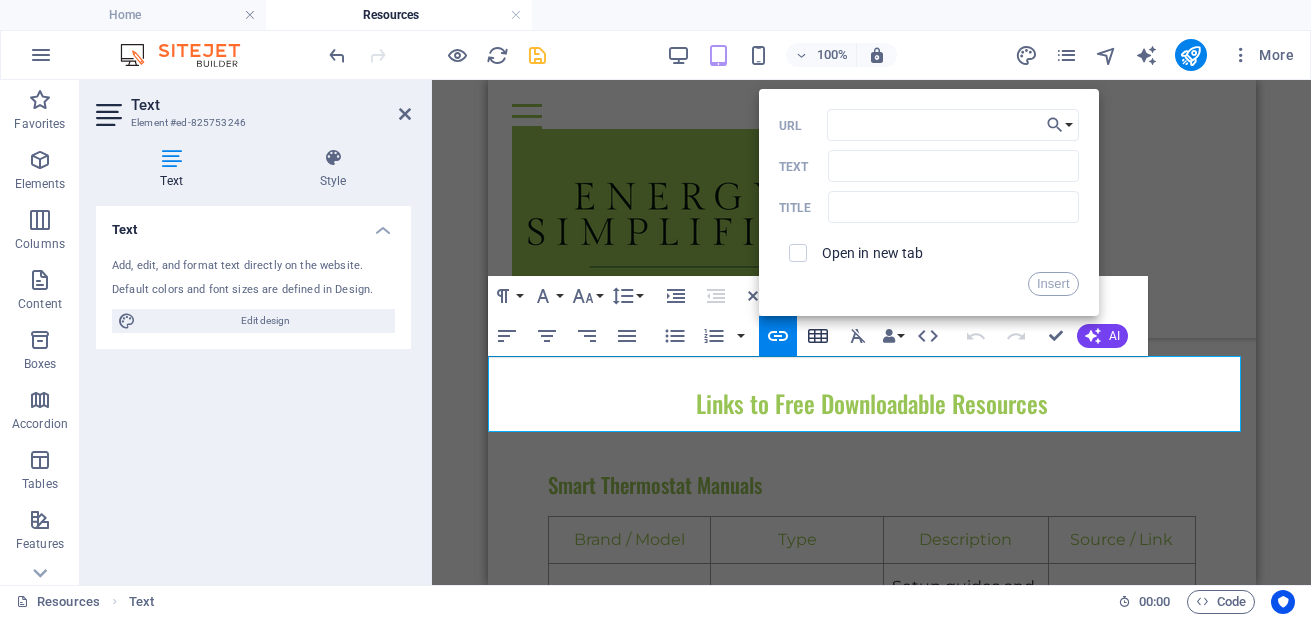 type on "See what simple actions you could take that could take to save on your monthly bill." 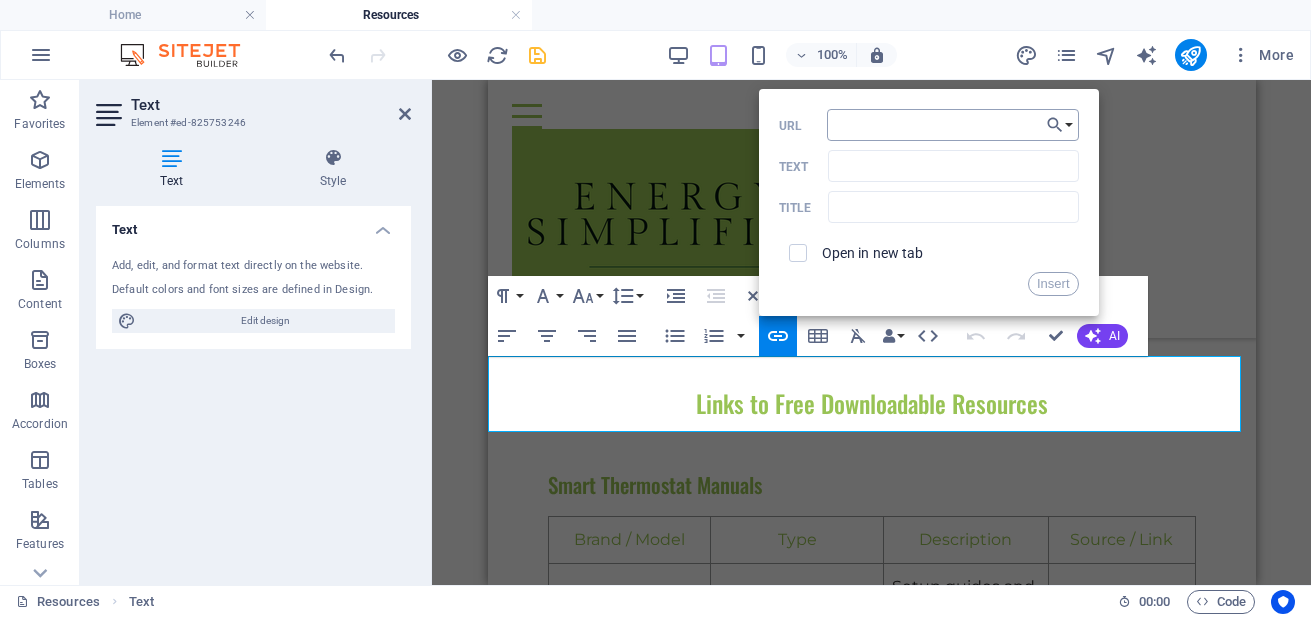 click on "See what simple actions you could take that could take to save on your monthly bill." at bounding box center (953, 125) 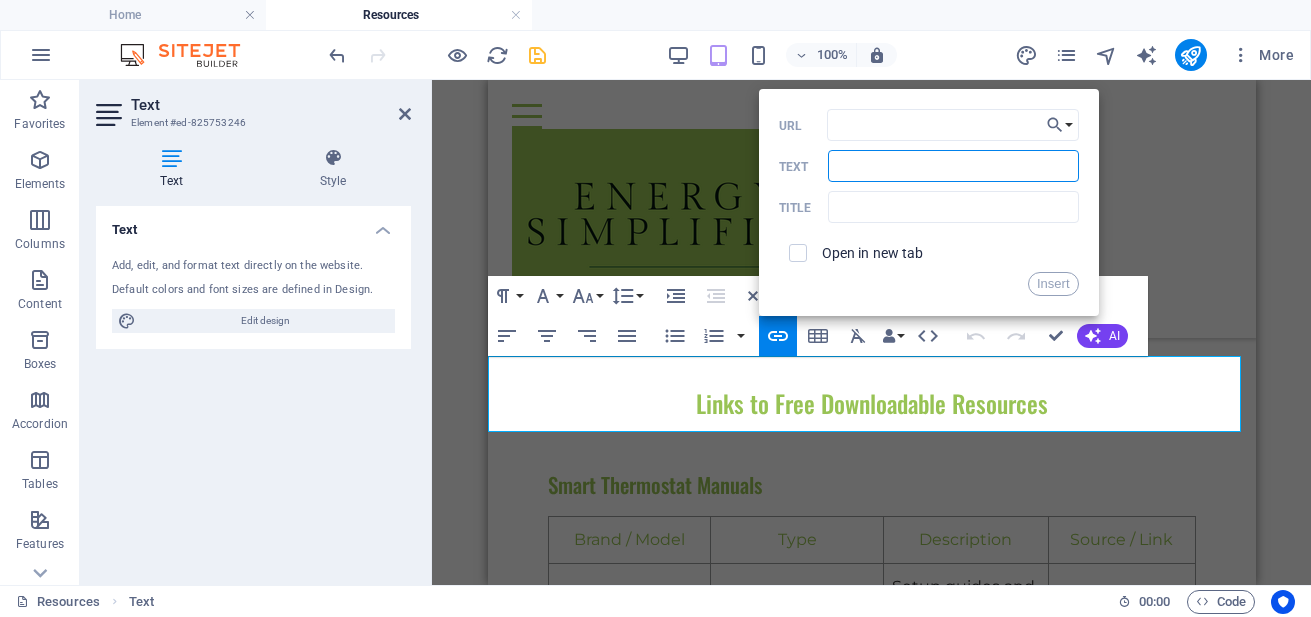 click on "Text" at bounding box center [953, 166] 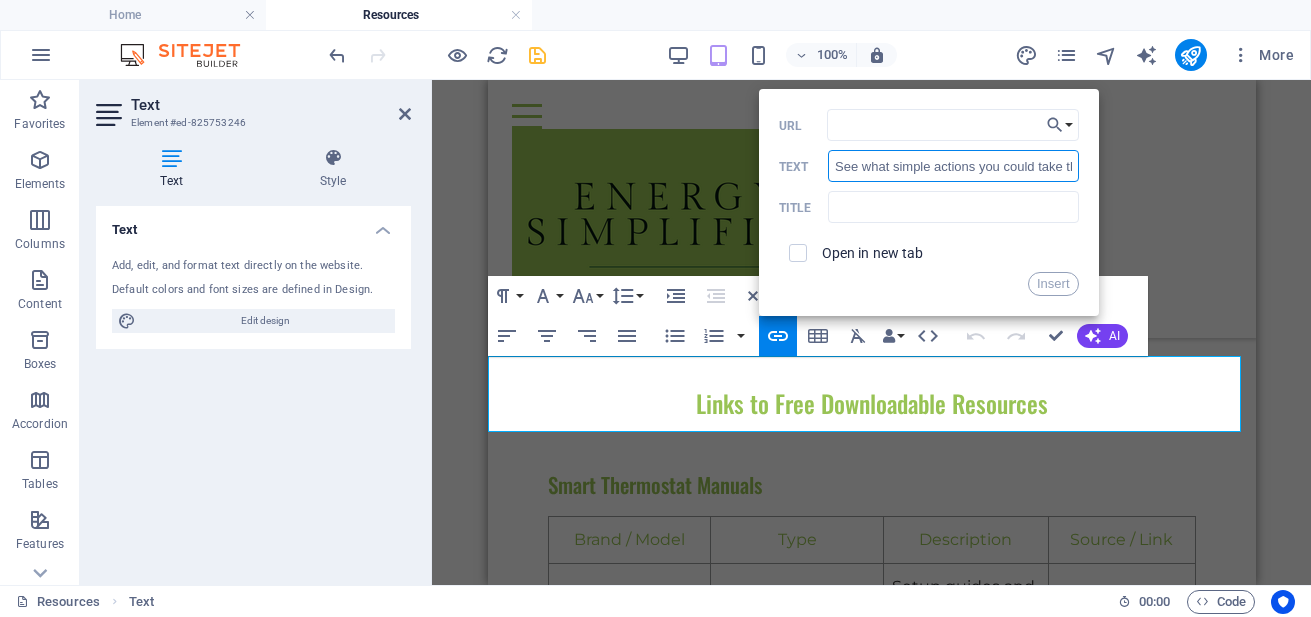scroll, scrollTop: 0, scrollLeft: 245, axis: horizontal 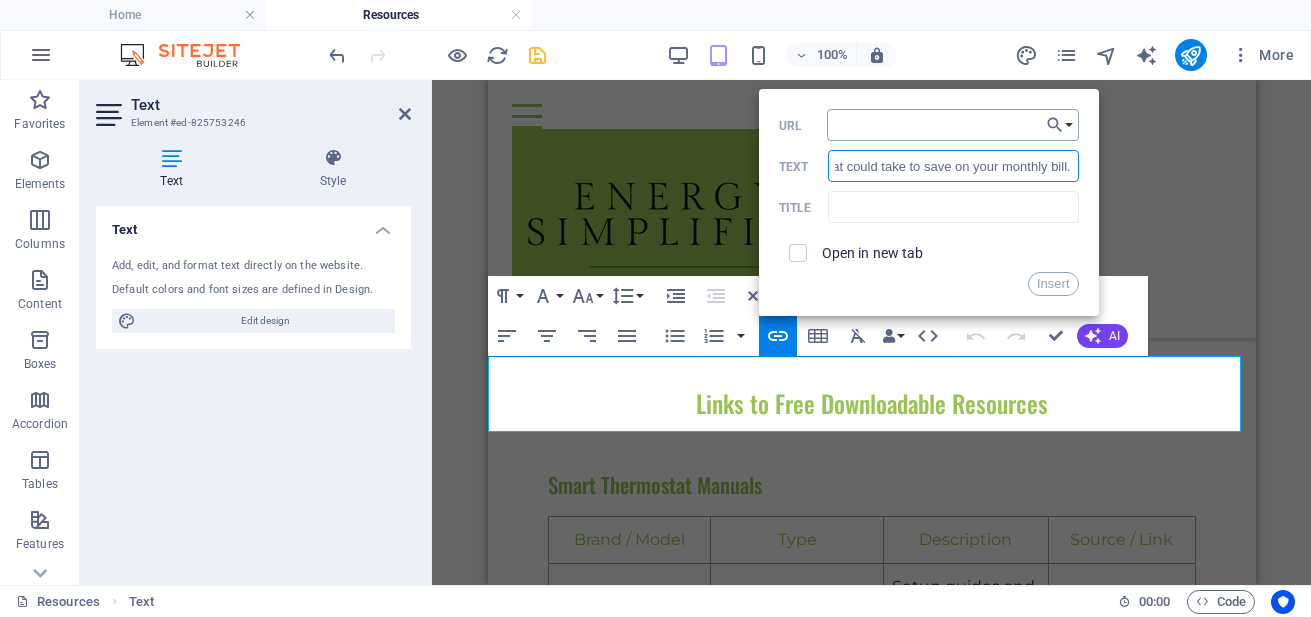 type on "See what simple actions you could take that could take to save on your monthly bill." 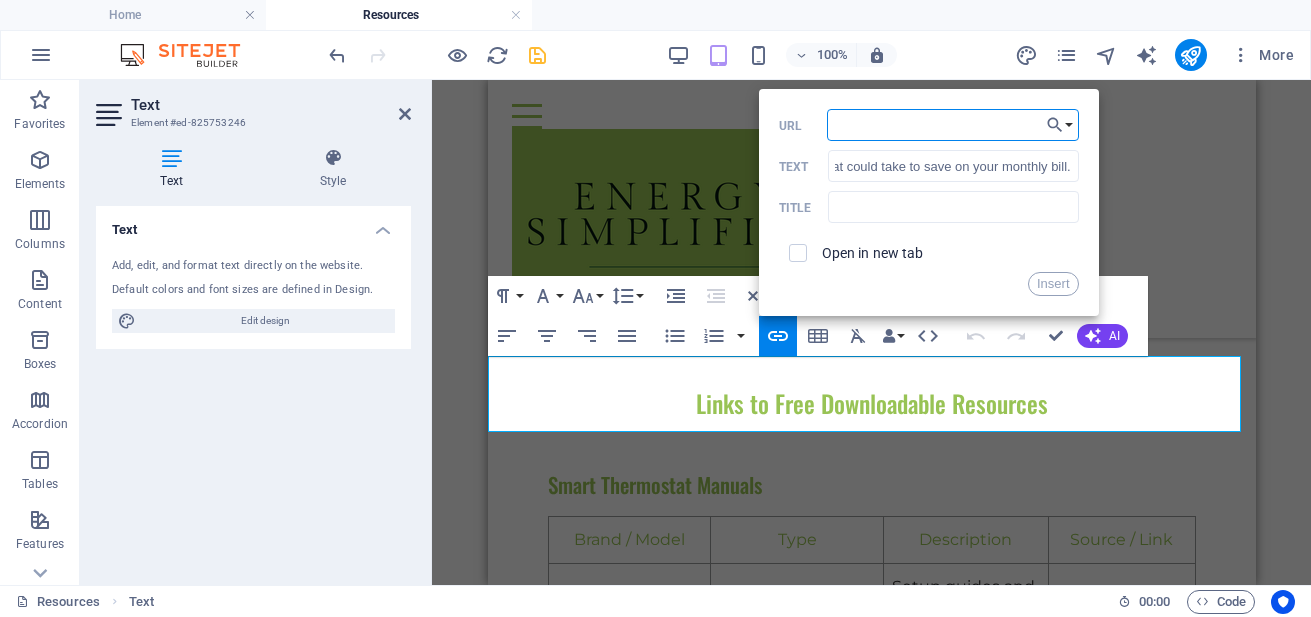 scroll, scrollTop: 0, scrollLeft: 0, axis: both 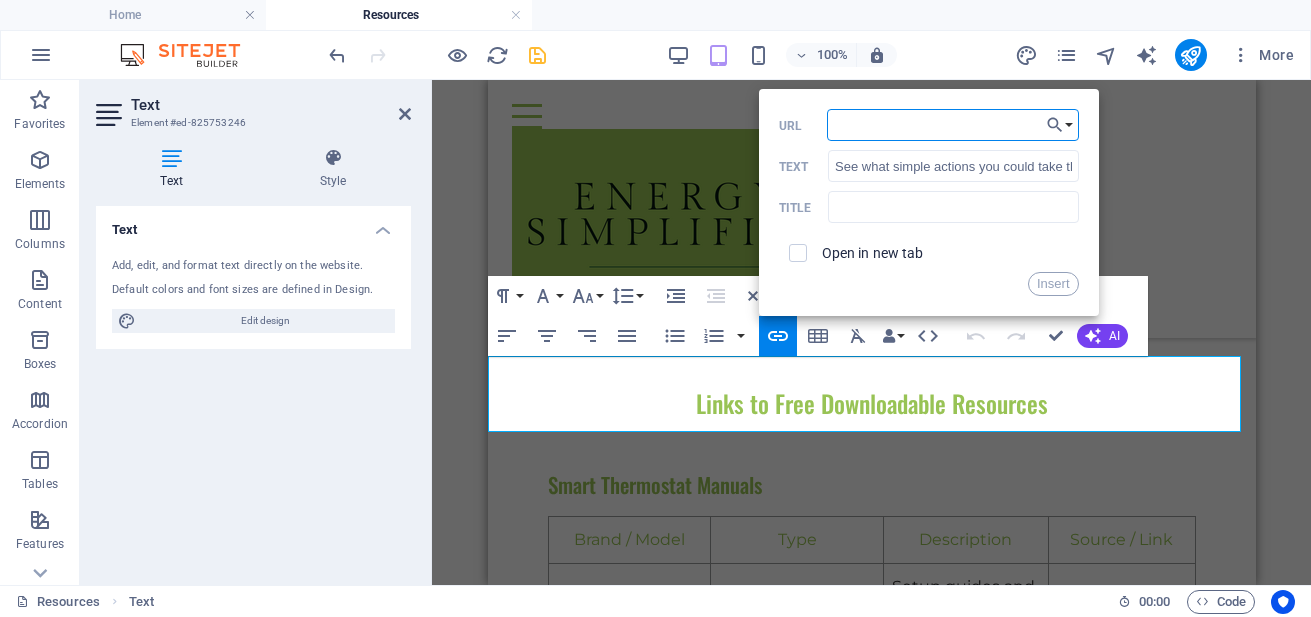 click on "URL" at bounding box center (953, 125) 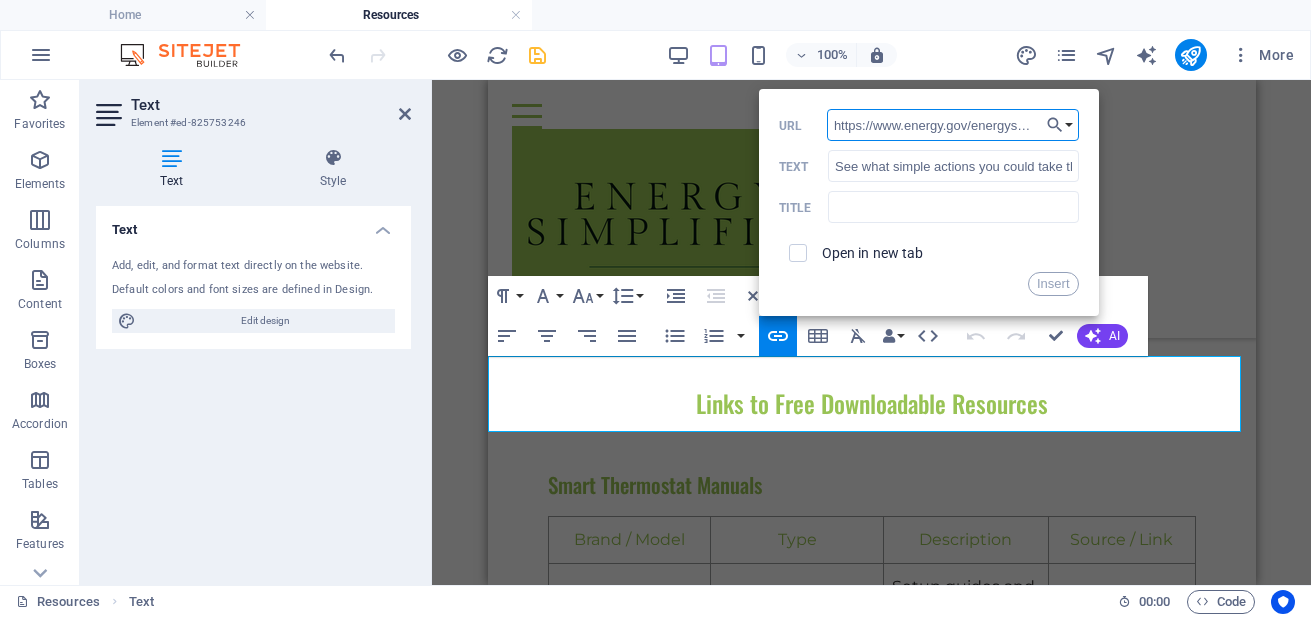 scroll, scrollTop: 0, scrollLeft: 233, axis: horizontal 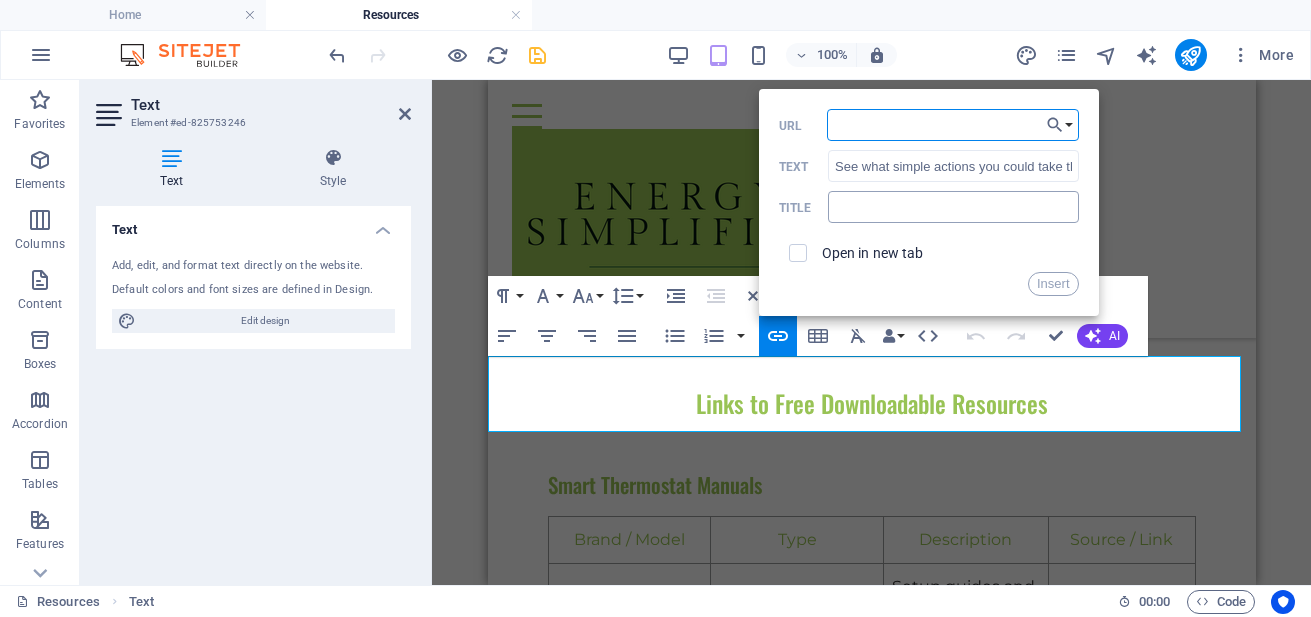 type on "https://www.energy.gov/energysaver/spring-and-summer-energy-saving-tips" 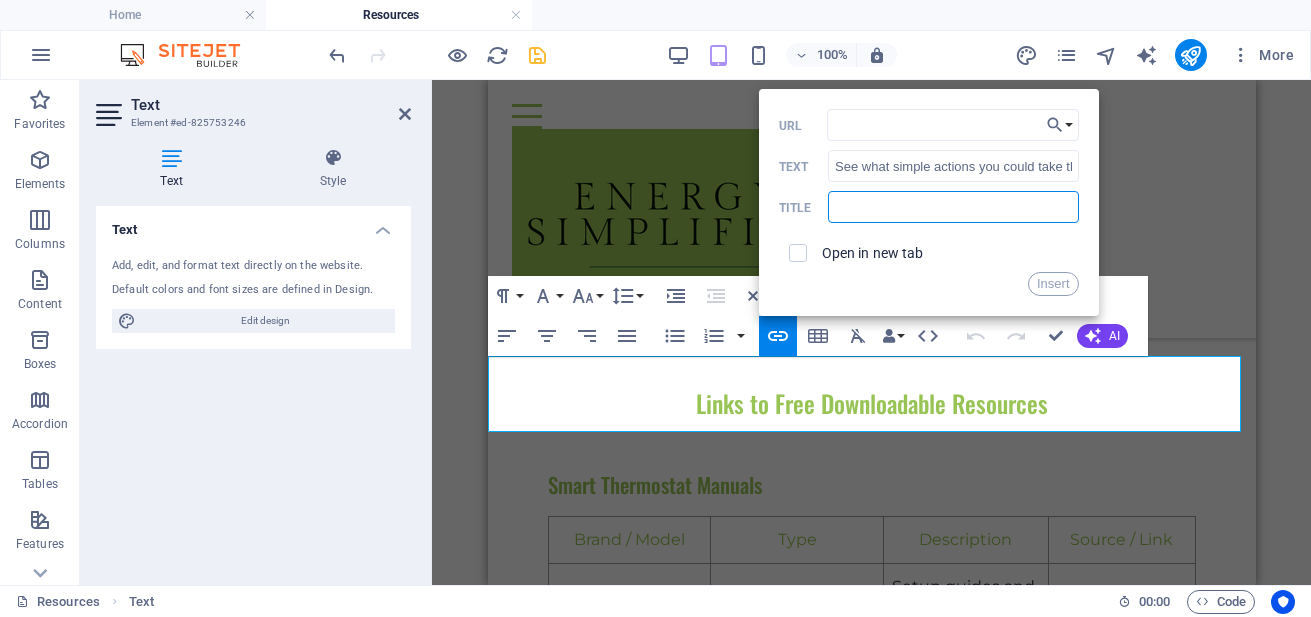 scroll, scrollTop: 0, scrollLeft: 0, axis: both 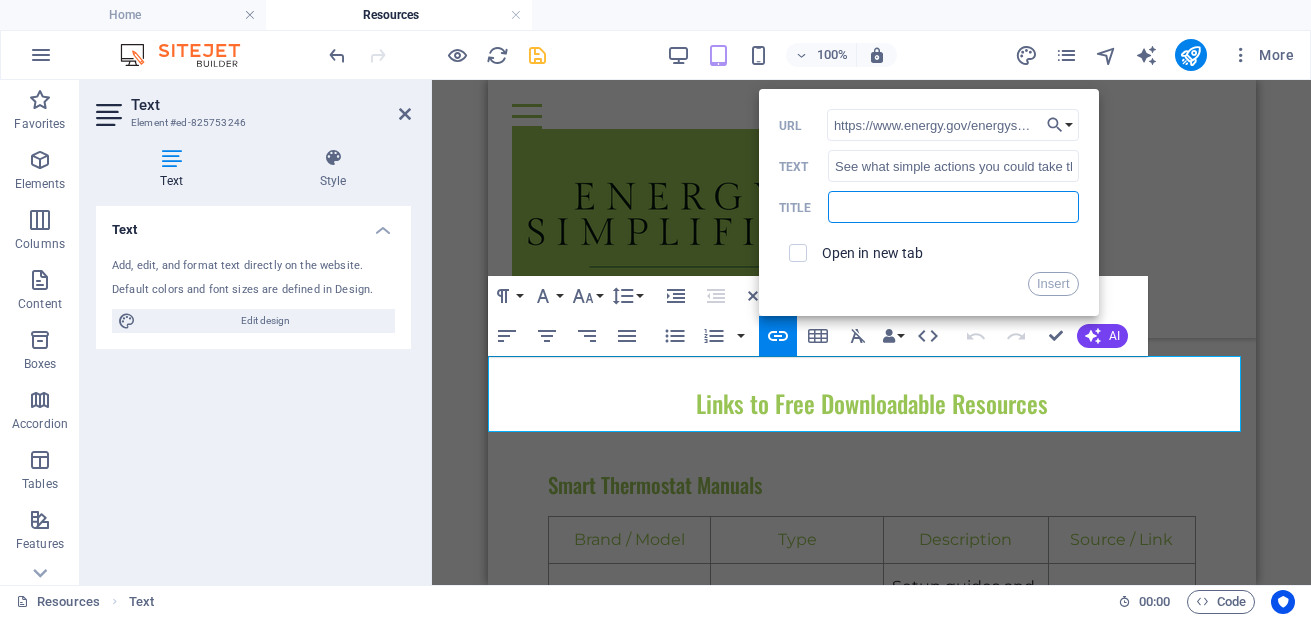 click at bounding box center (953, 207) 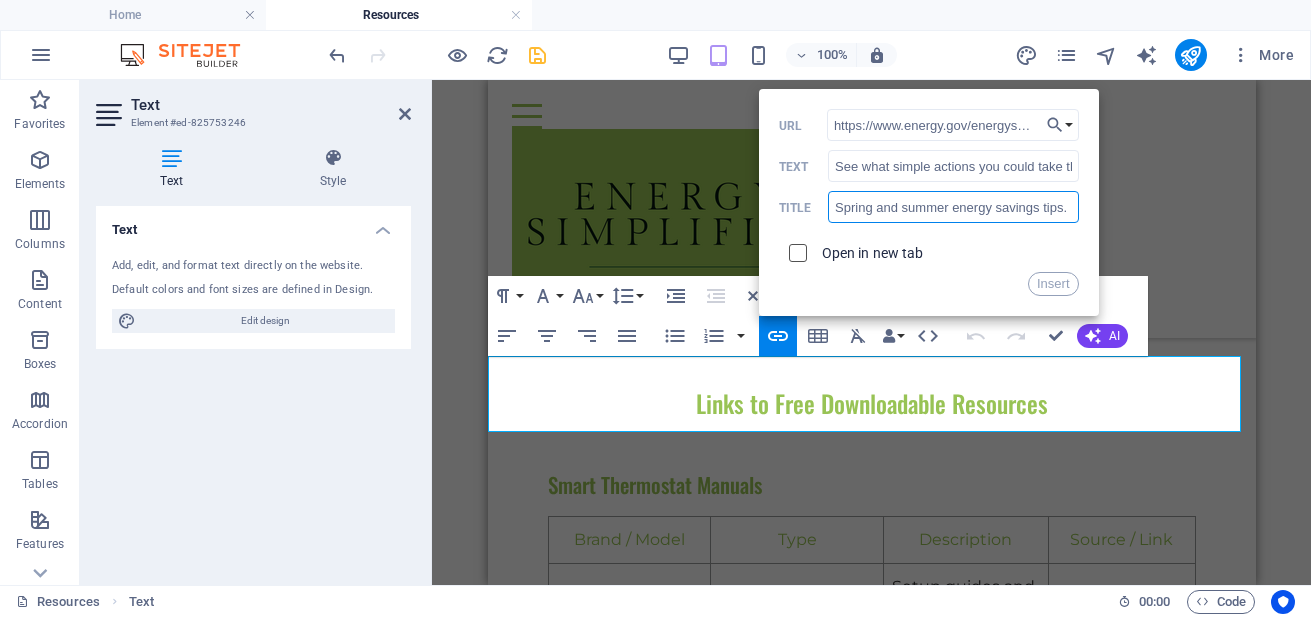 type on "Spring and summer energy savings tips." 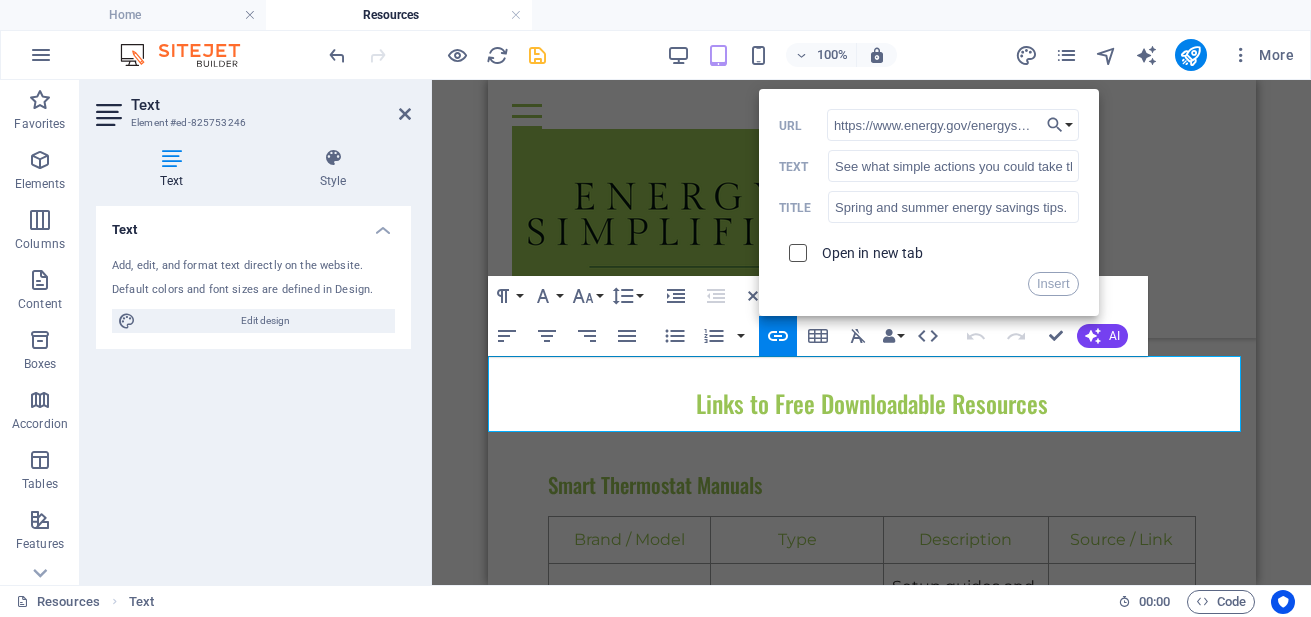 click at bounding box center [795, 250] 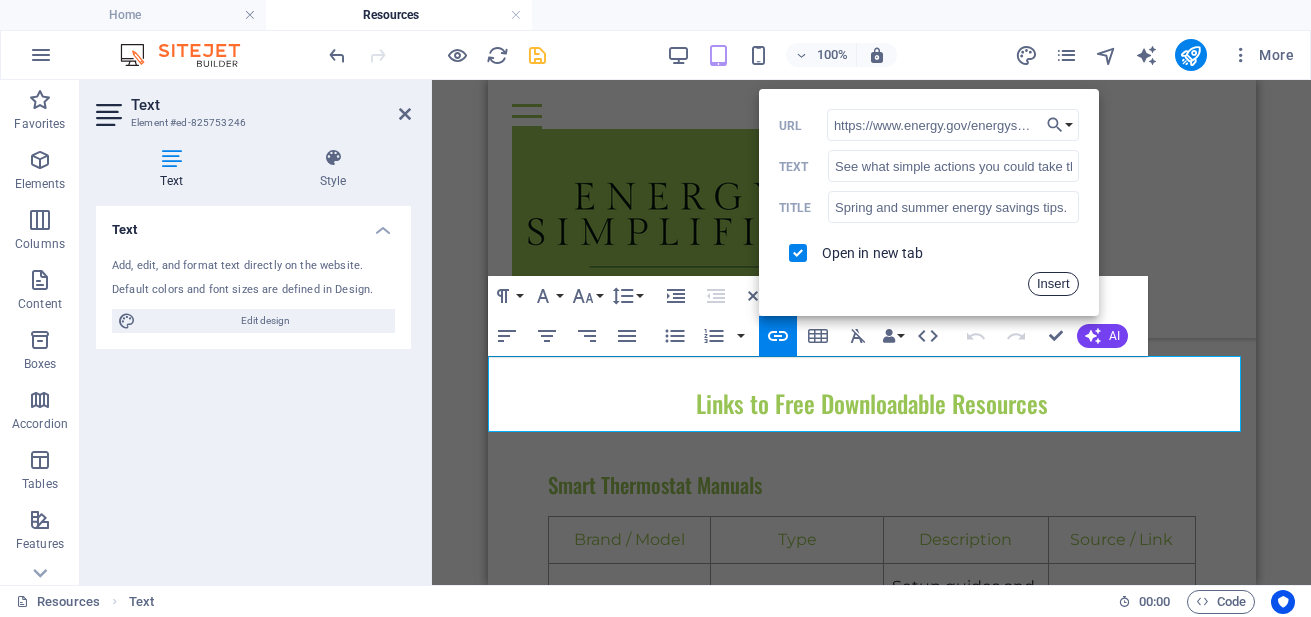 click on "Insert" at bounding box center (1053, 284) 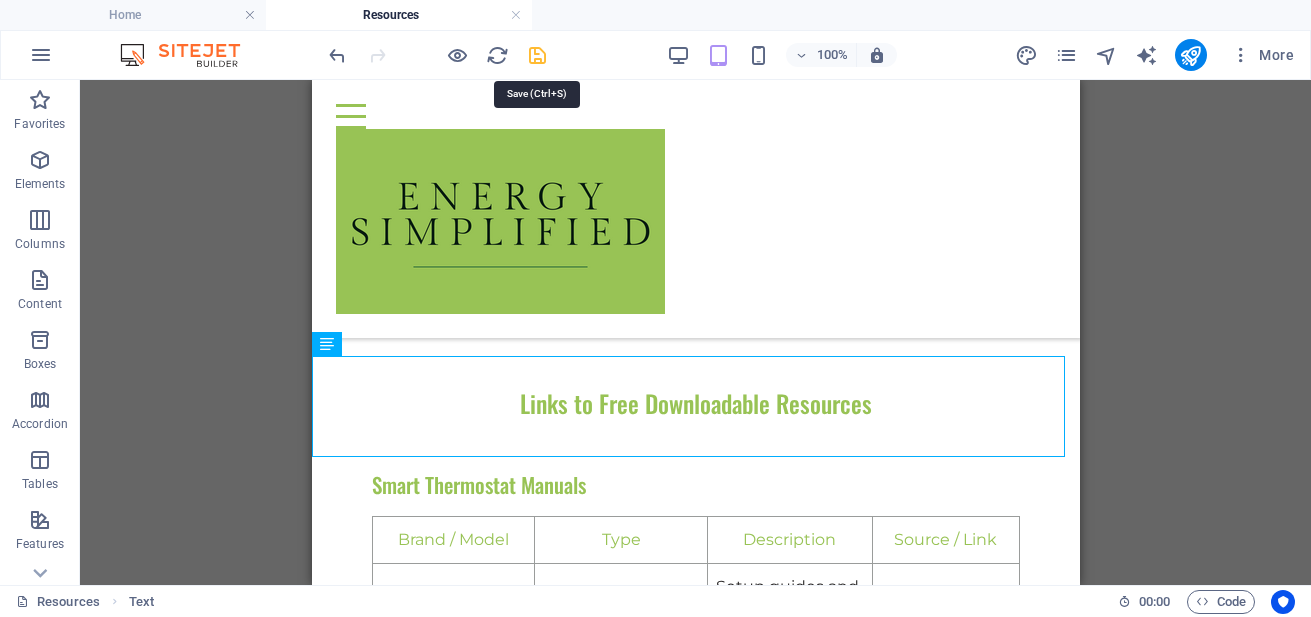 click at bounding box center (537, 55) 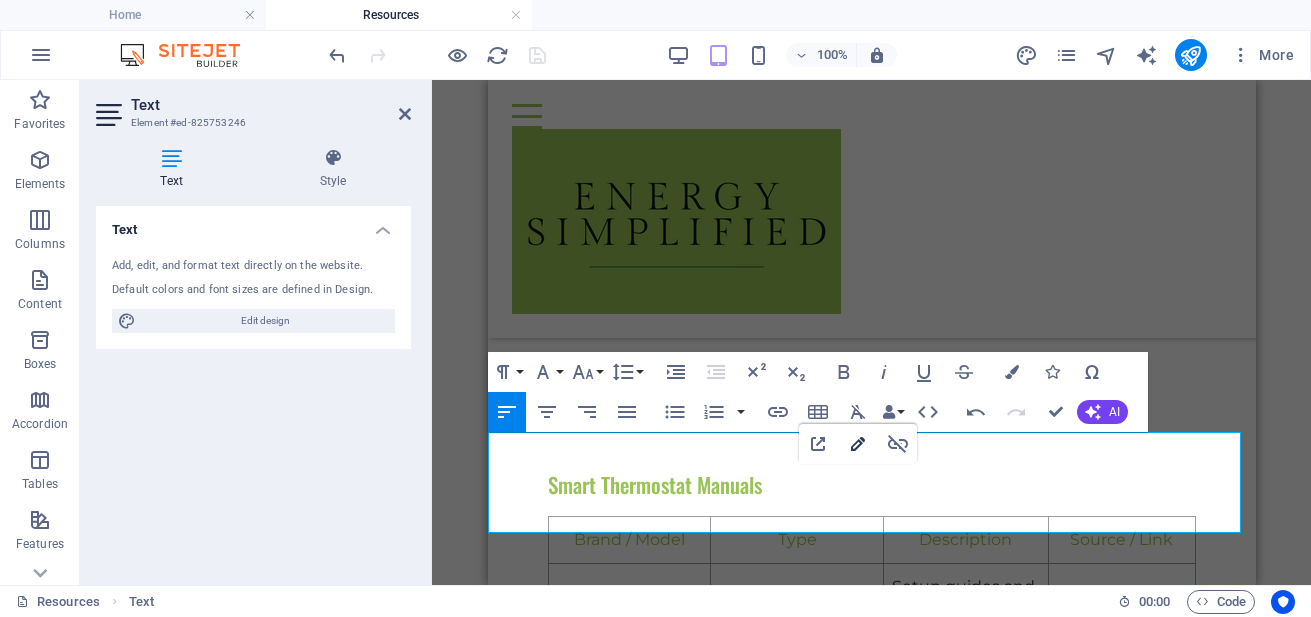click 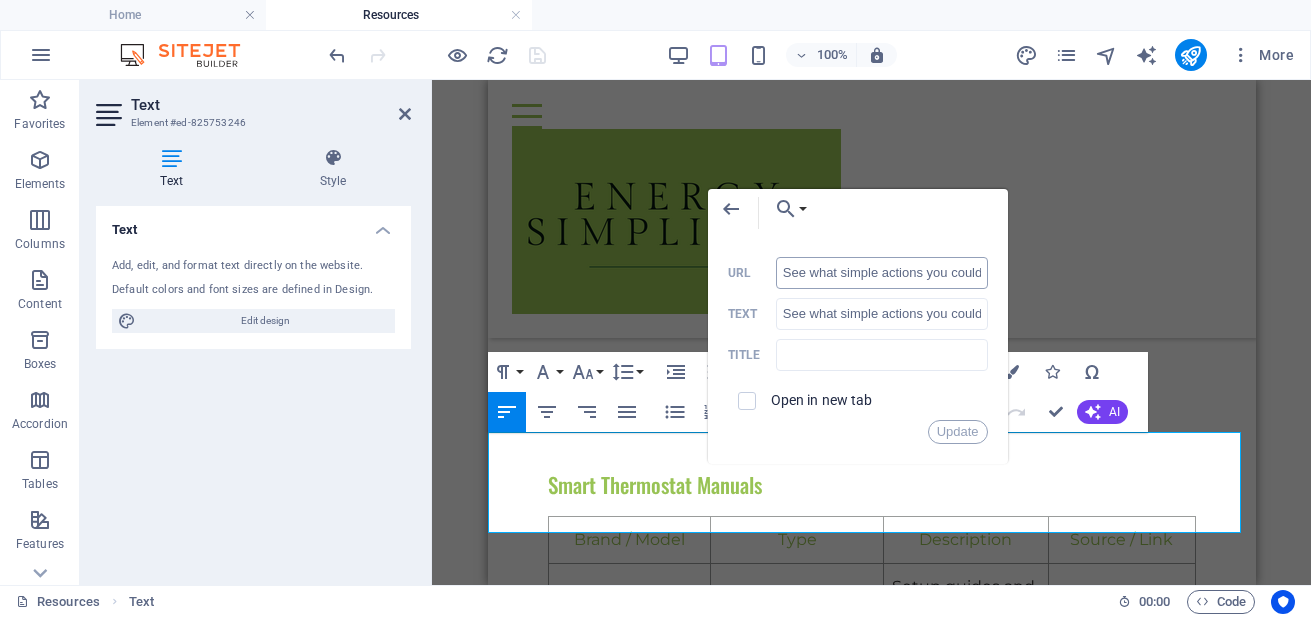 scroll, scrollTop: 0, scrollLeft: 282, axis: horizontal 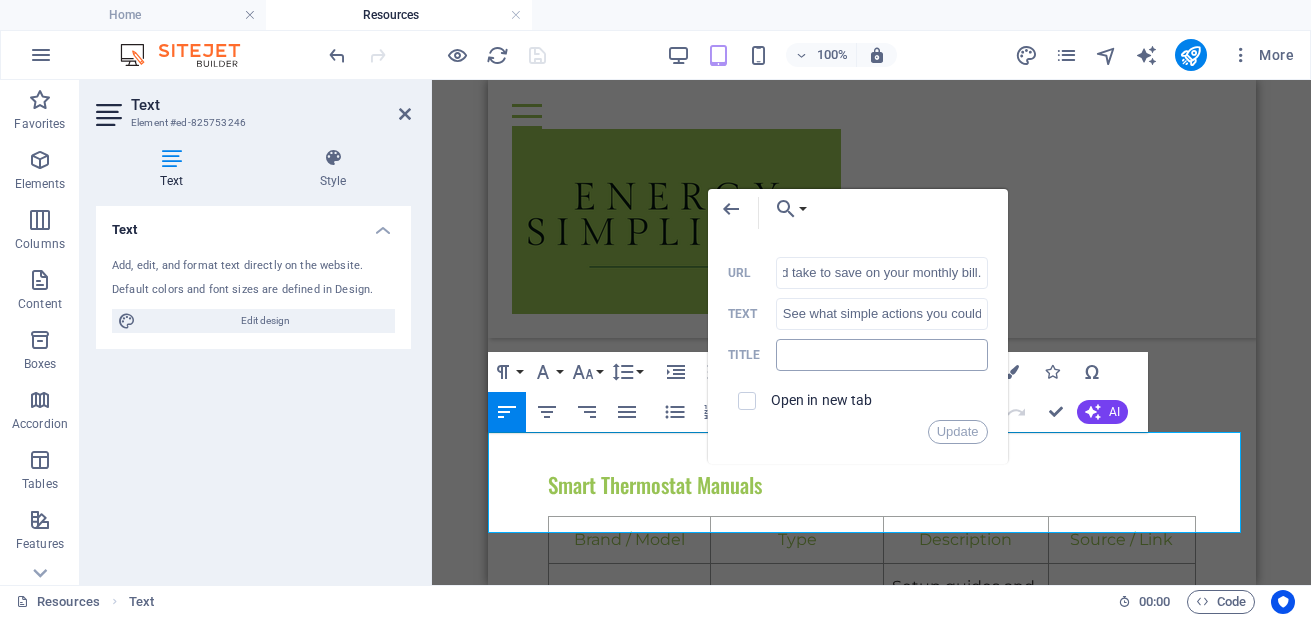 type on "See what simple actions you could take that could take to save on your monthly bill." 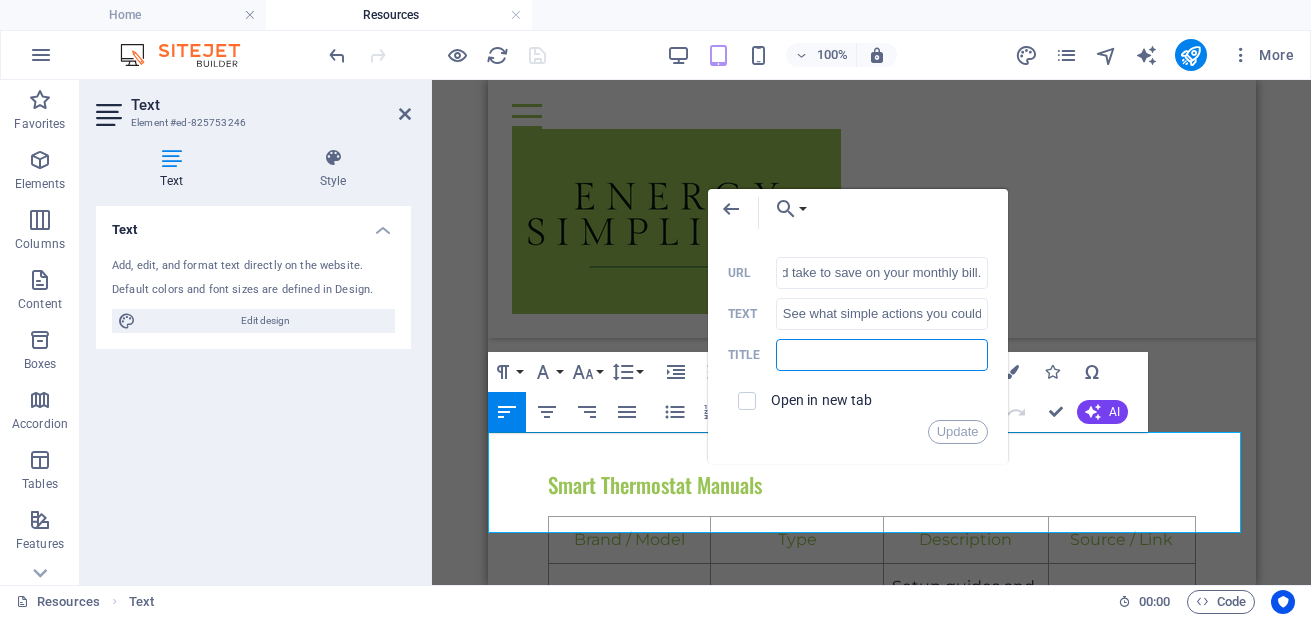 scroll, scrollTop: 0, scrollLeft: 0, axis: both 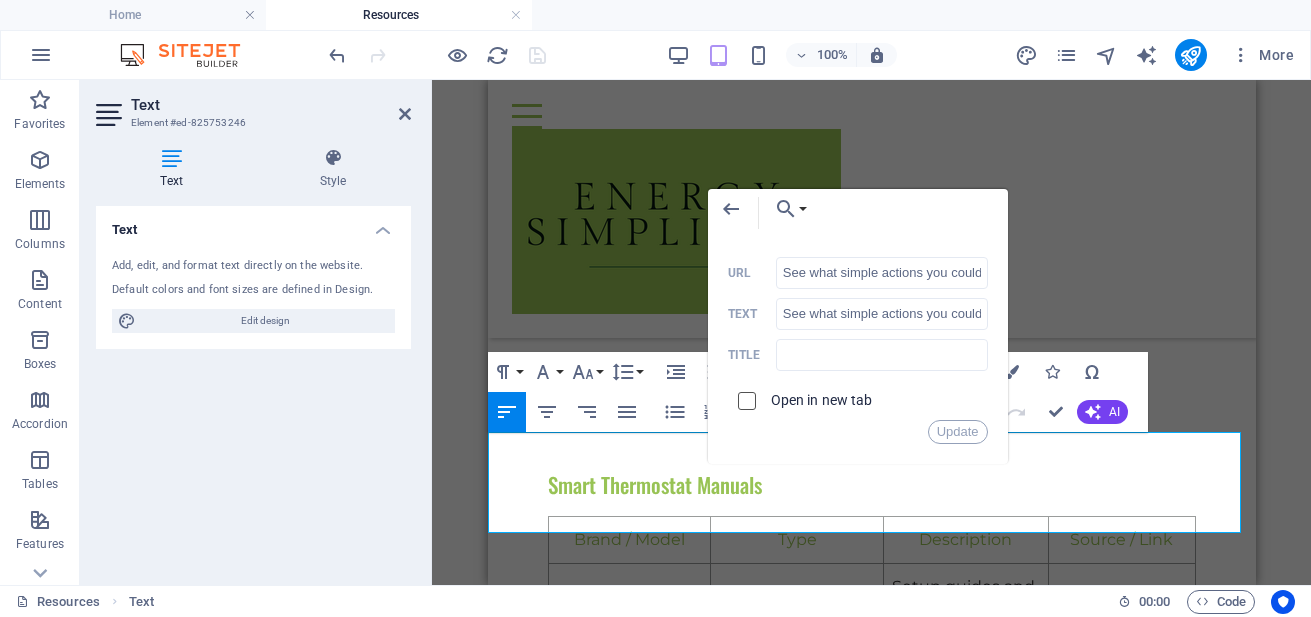 drag, startPoint x: 793, startPoint y: 350, endPoint x: 745, endPoint y: 401, distance: 70.035706 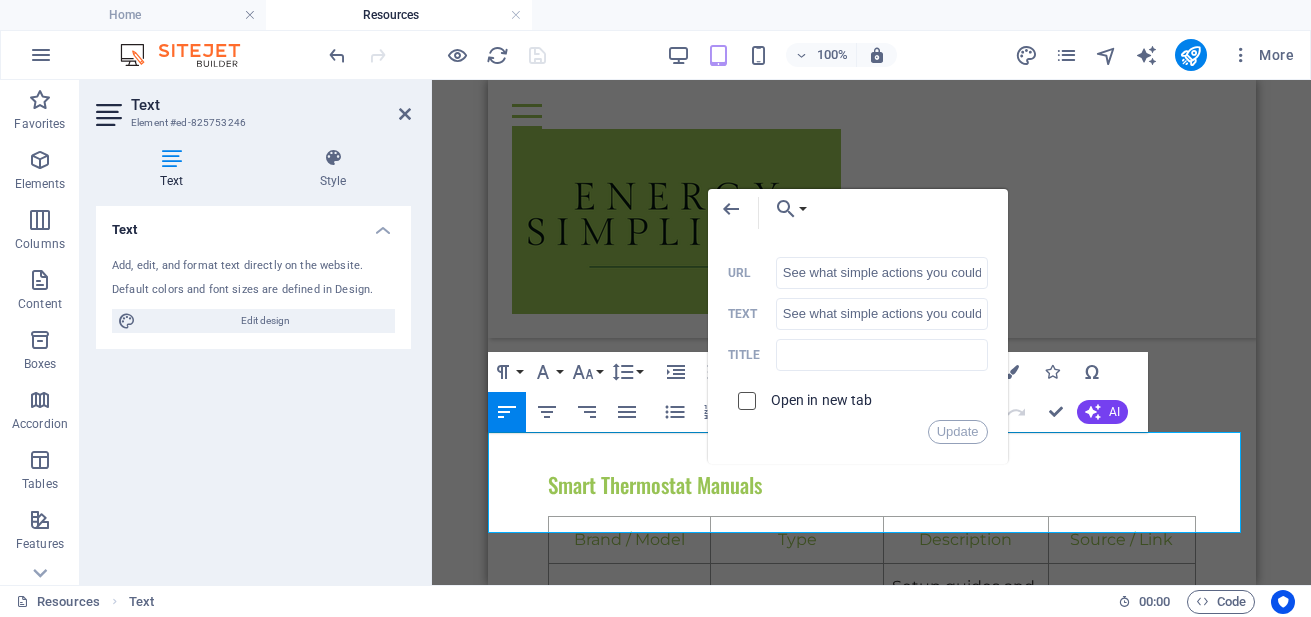 click at bounding box center [744, 398] 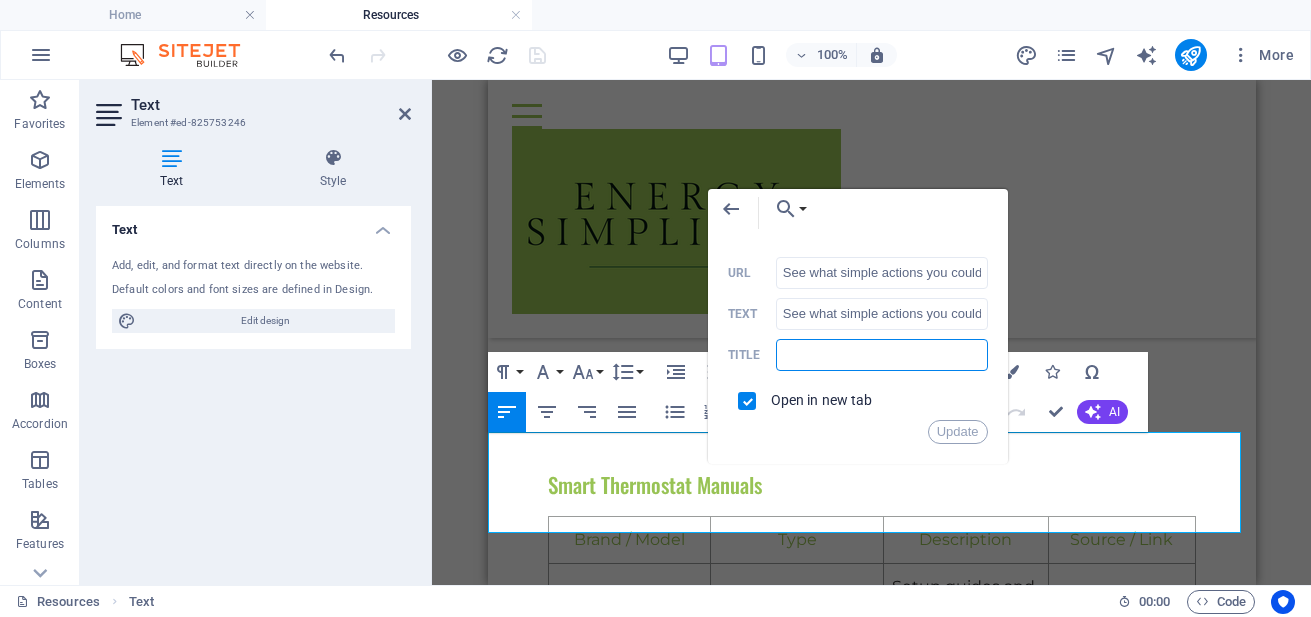 click at bounding box center [882, 355] 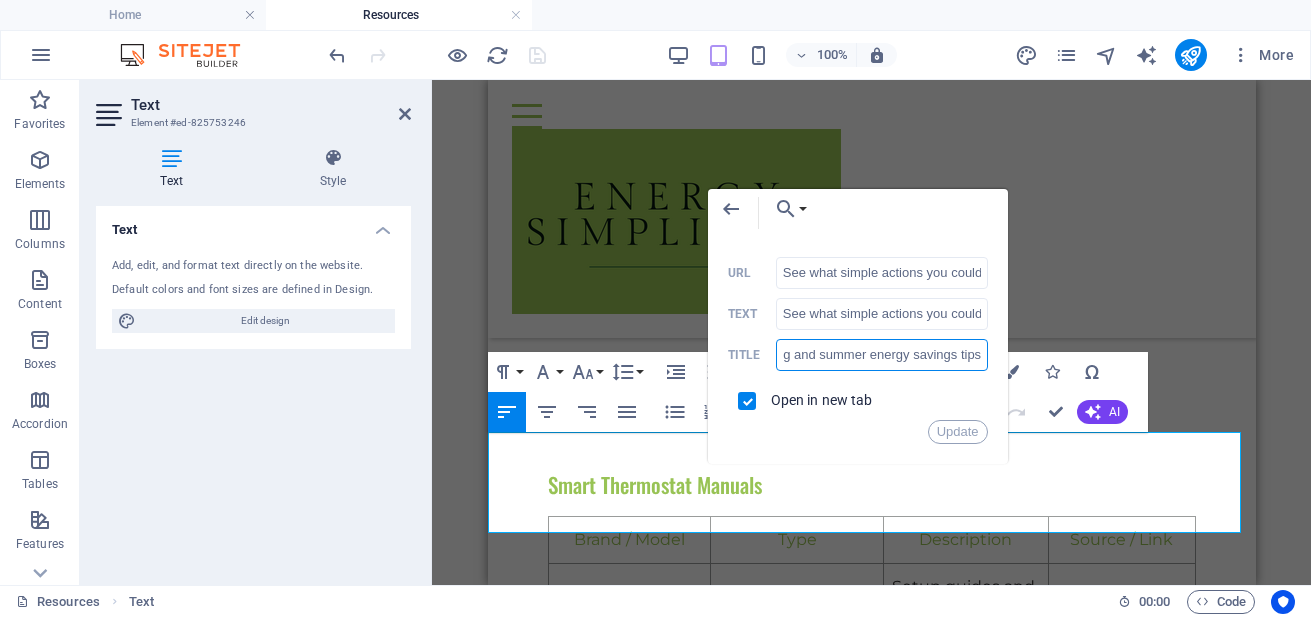 type on "Spring and summer energy savings tips." 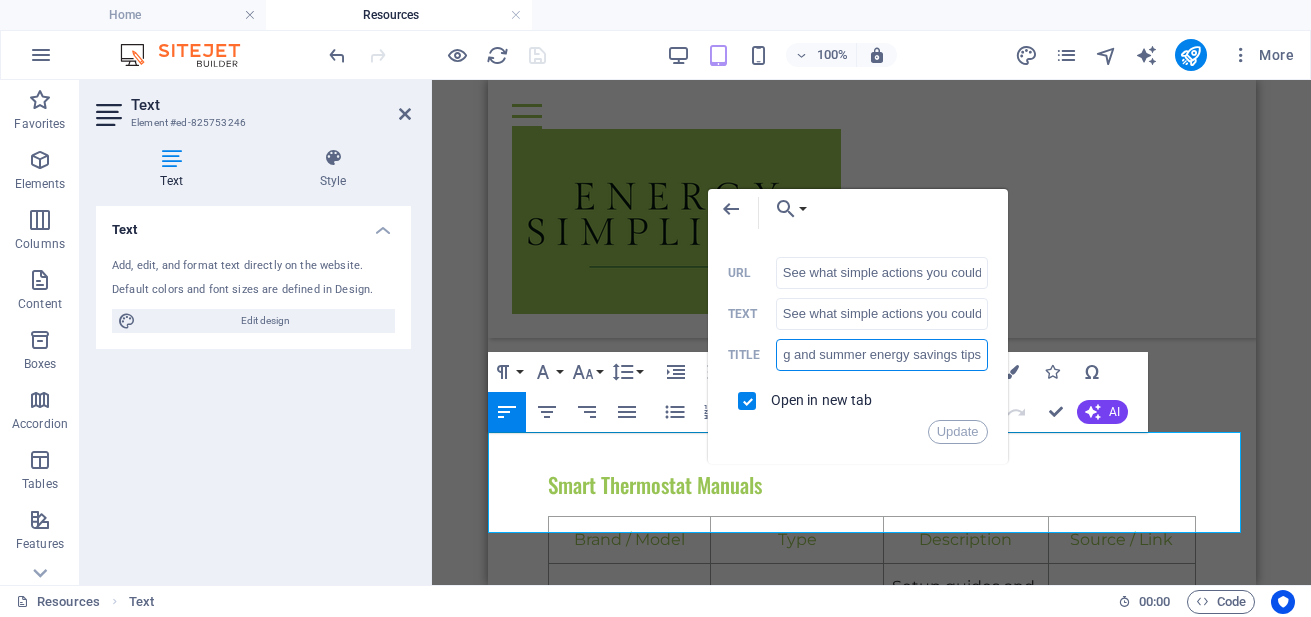 scroll, scrollTop: 0, scrollLeft: 33, axis: horizontal 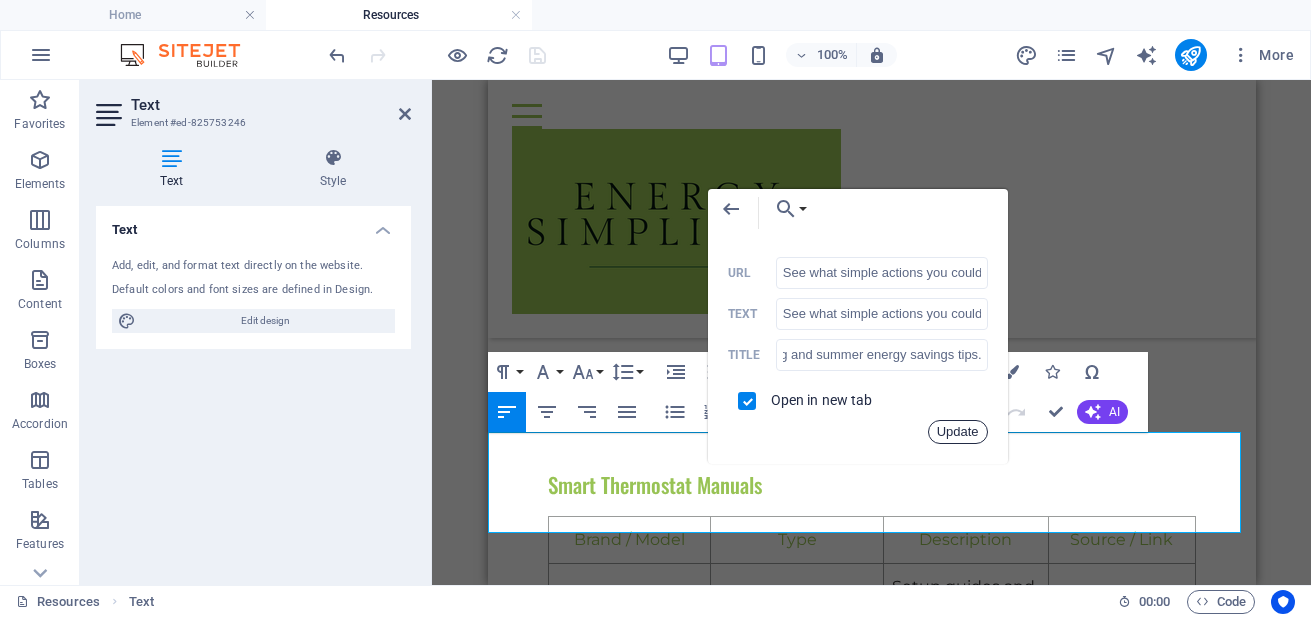 click on "Update" at bounding box center [958, 432] 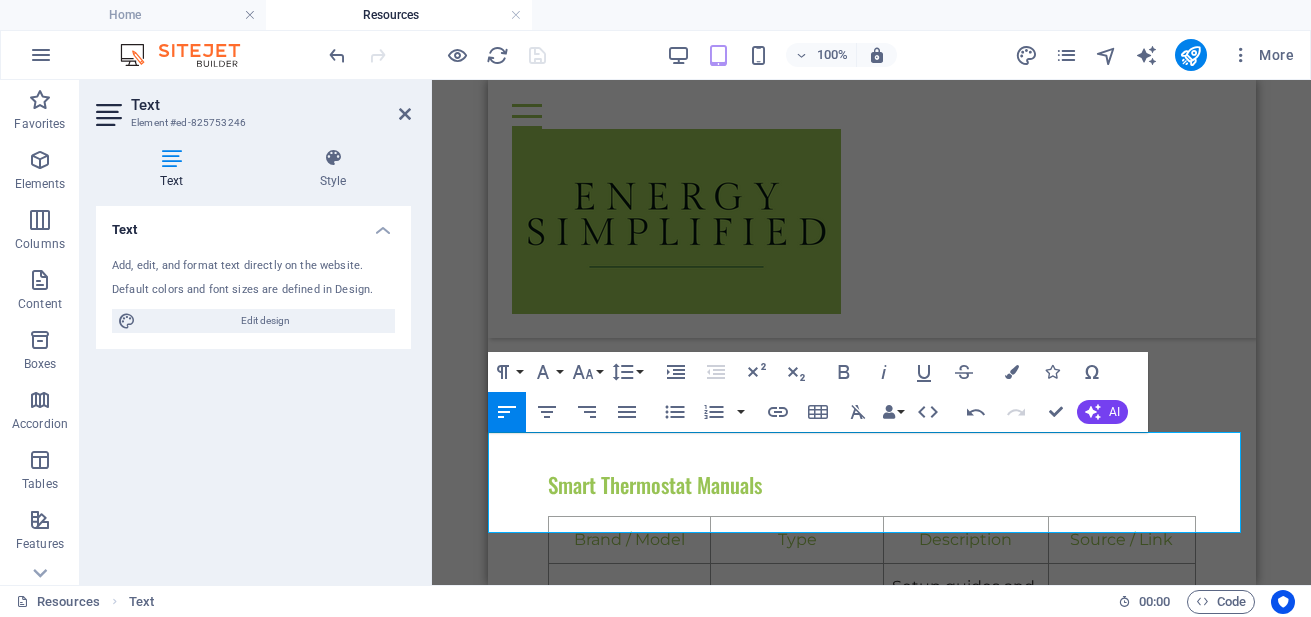 scroll, scrollTop: 0, scrollLeft: 0, axis: both 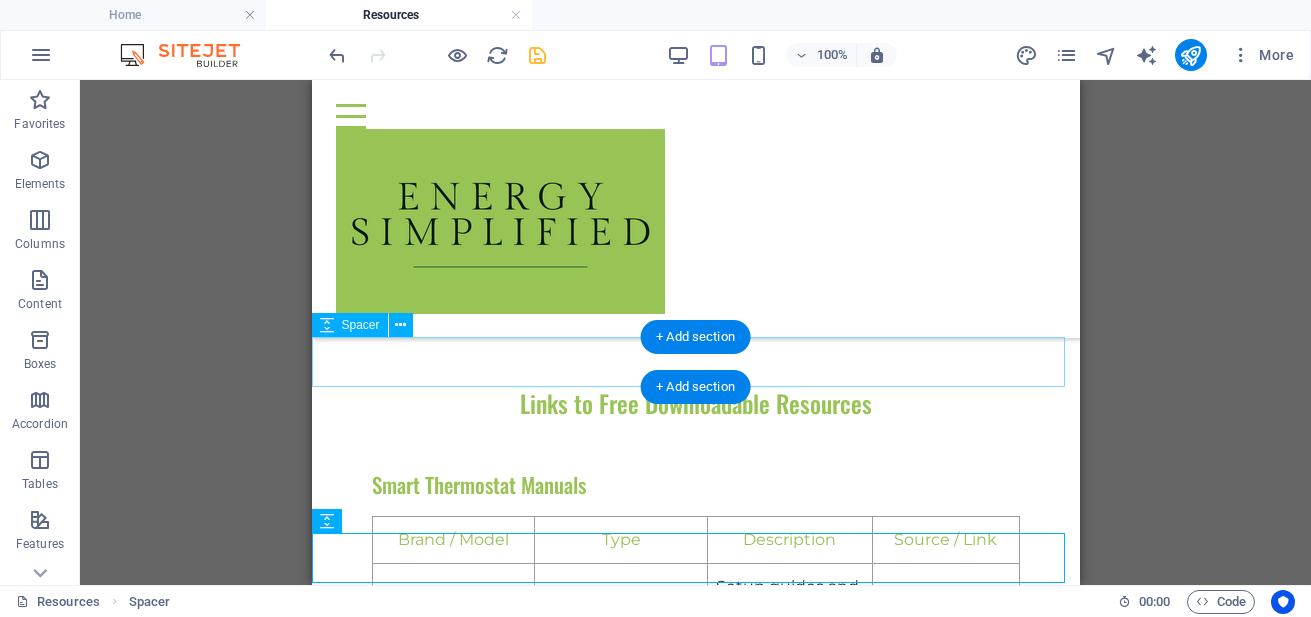 select on "px" 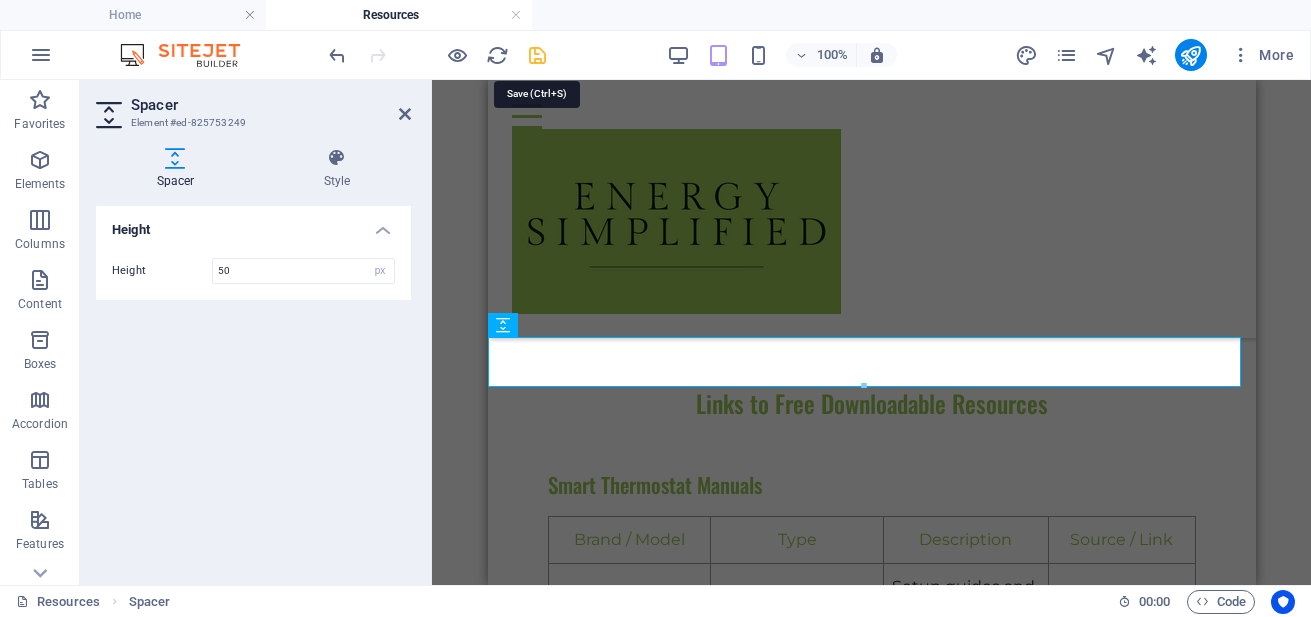 click at bounding box center [537, 55] 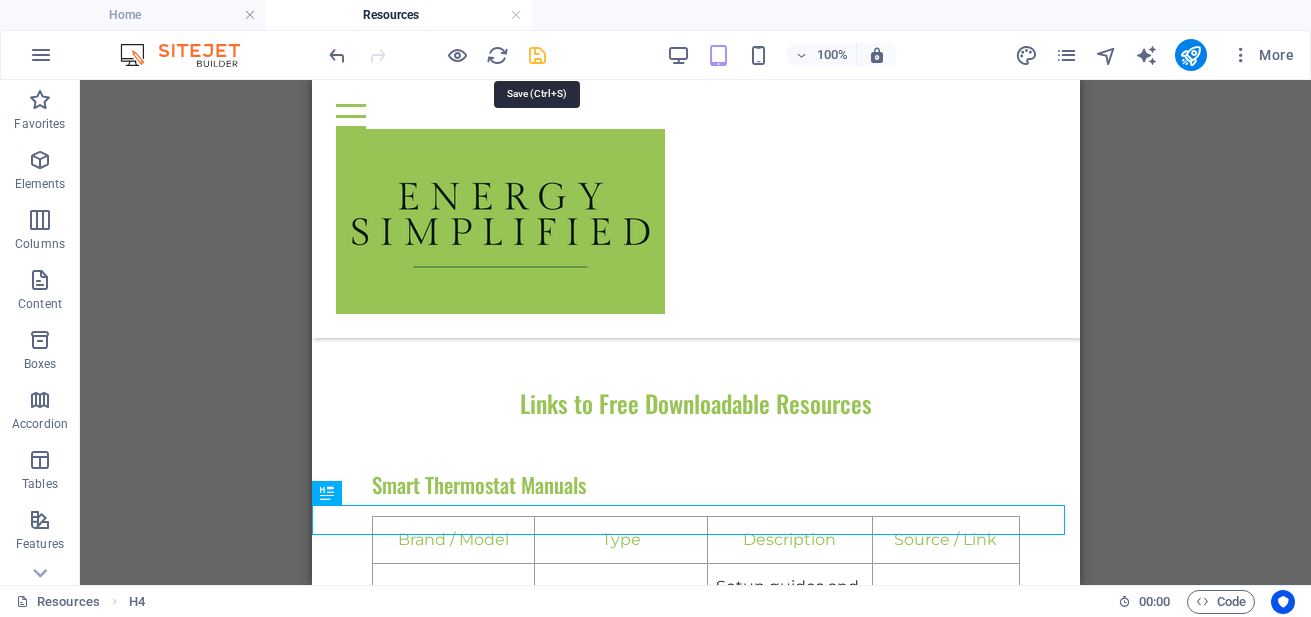click at bounding box center [537, 55] 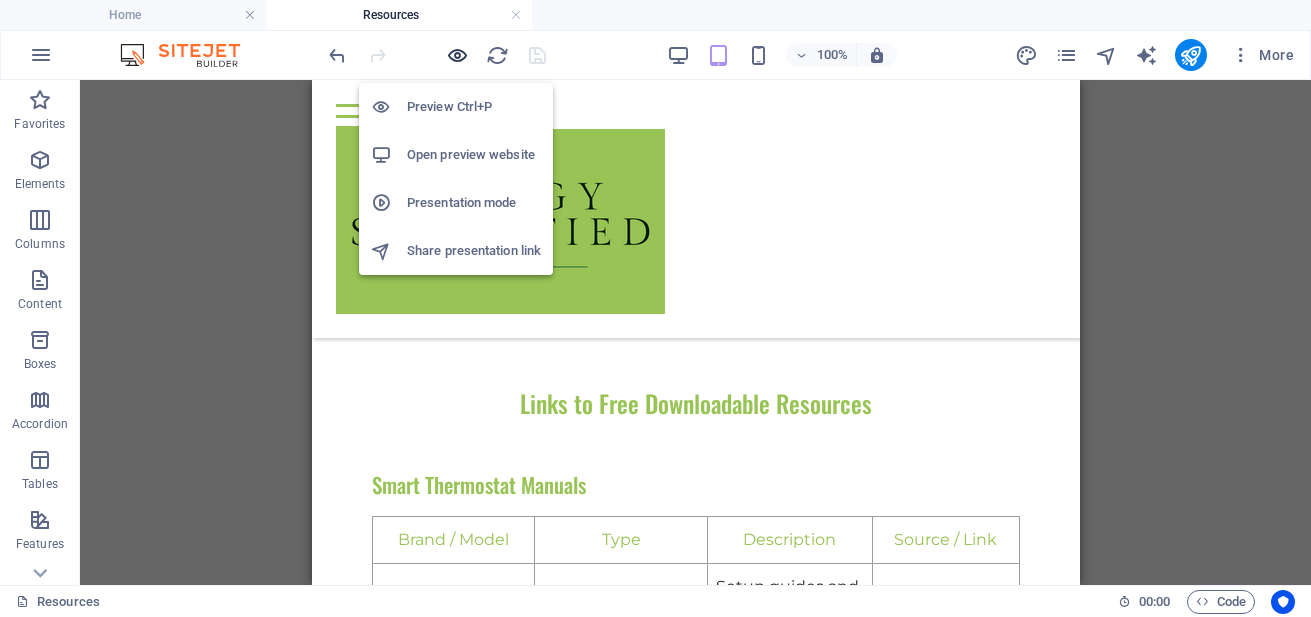 click at bounding box center [457, 55] 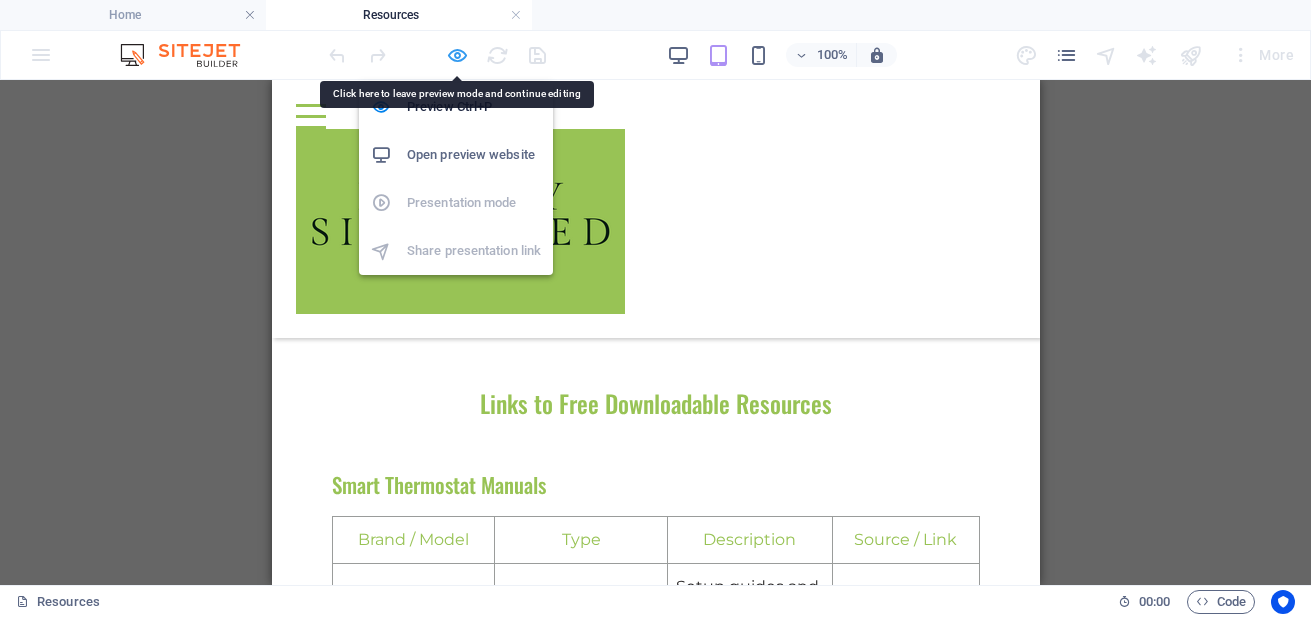 click at bounding box center [457, 55] 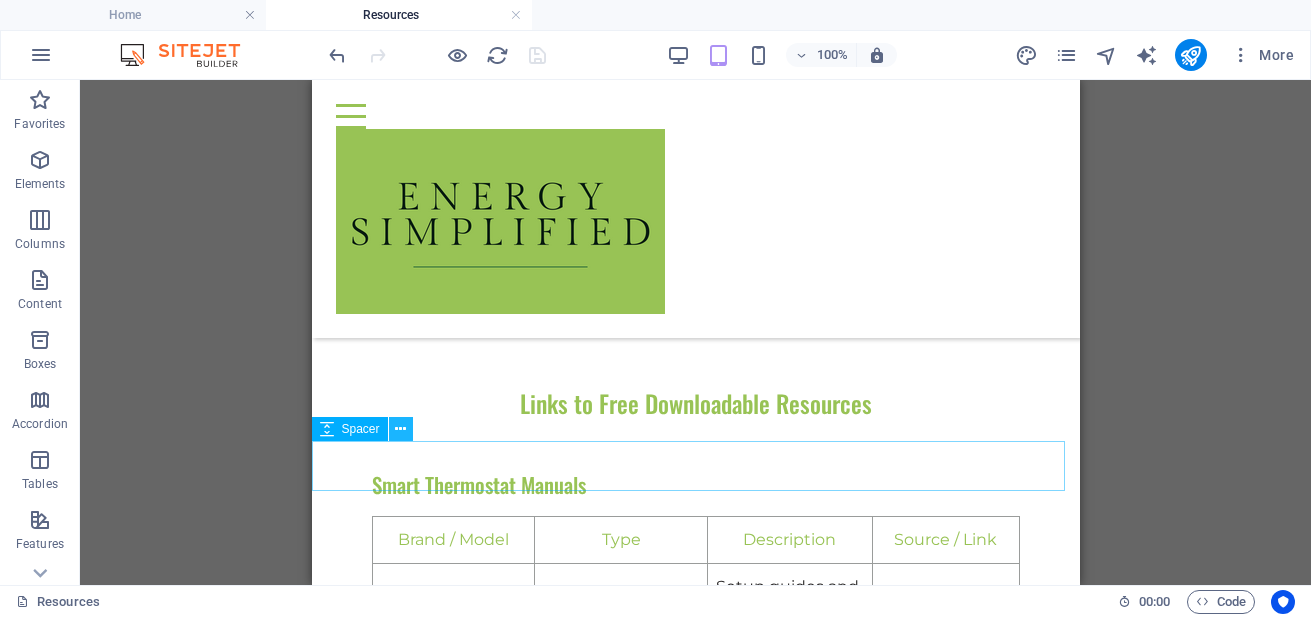 click at bounding box center (400, 429) 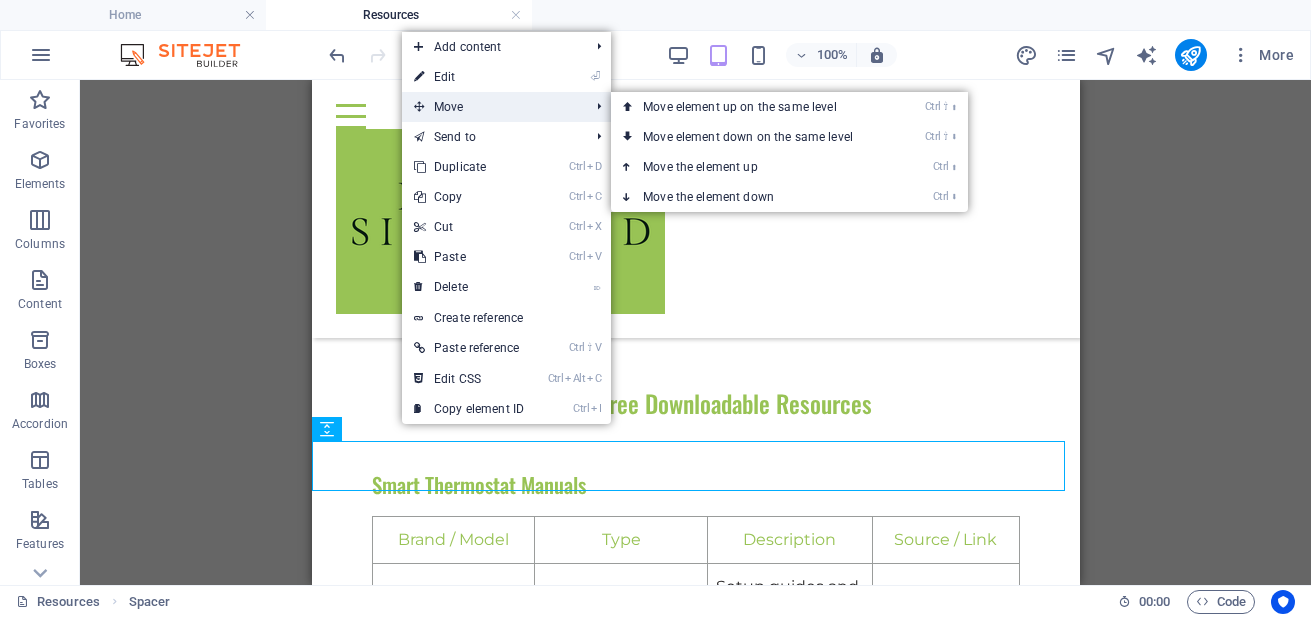 click on "Move" at bounding box center (491, 107) 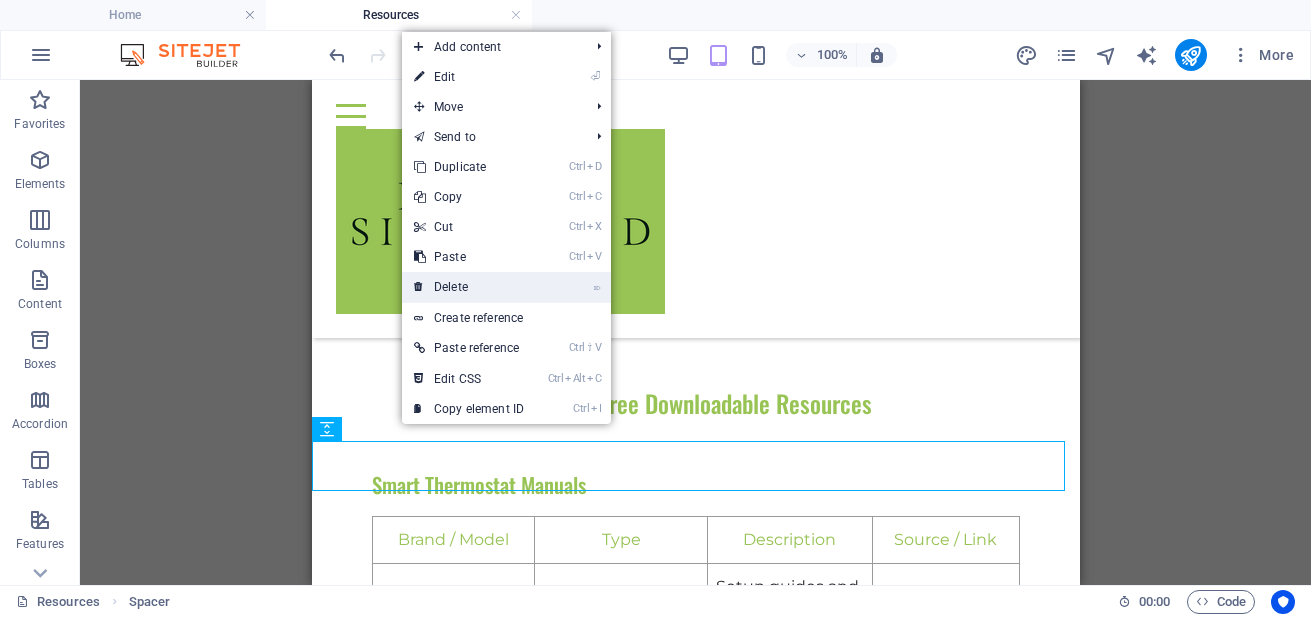 click on "⌦  Delete" at bounding box center [469, 287] 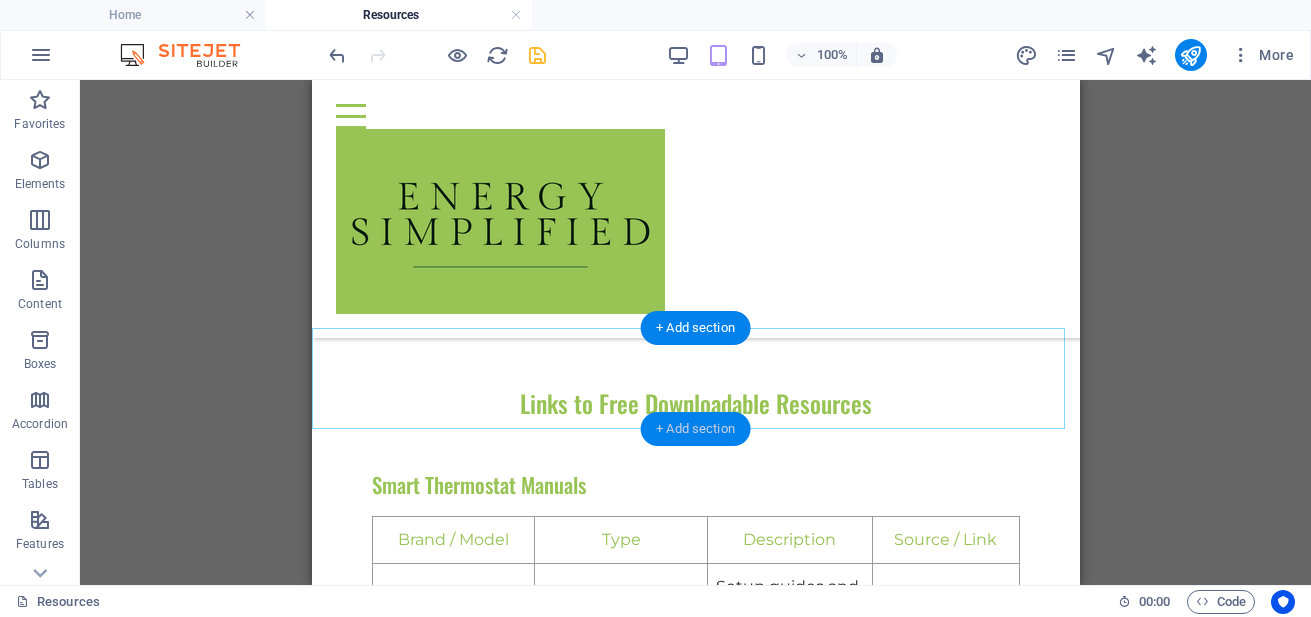 click on "+ Add section" at bounding box center (695, 429) 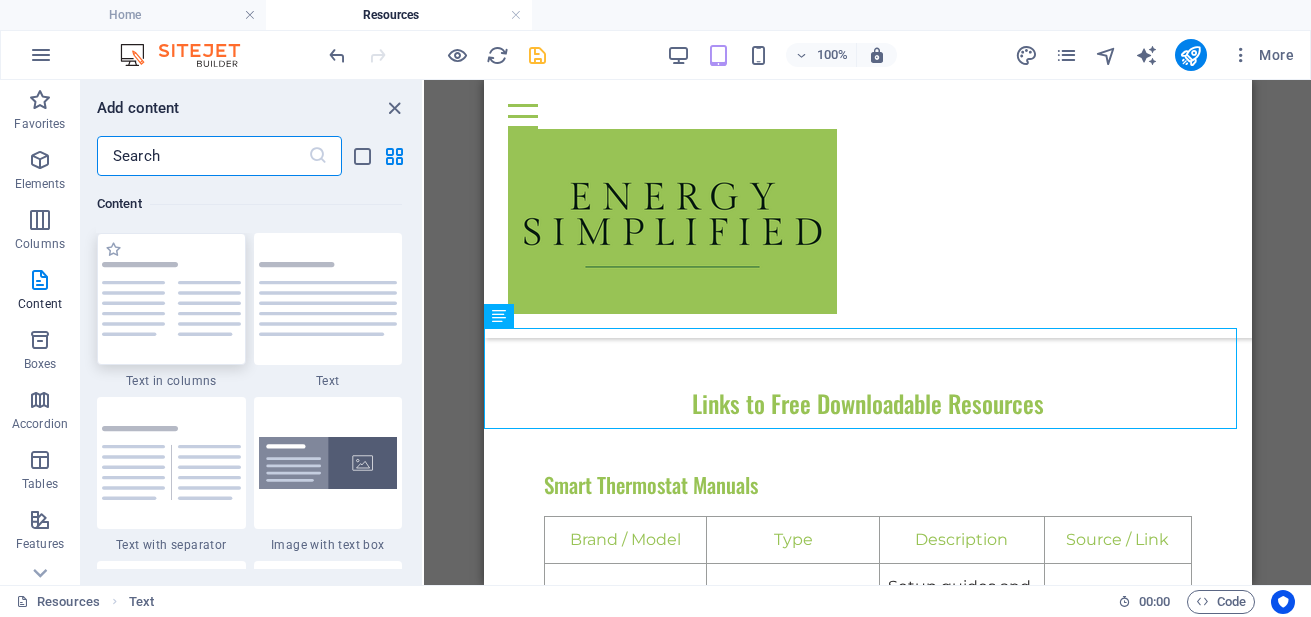 scroll, scrollTop: 3566, scrollLeft: 0, axis: vertical 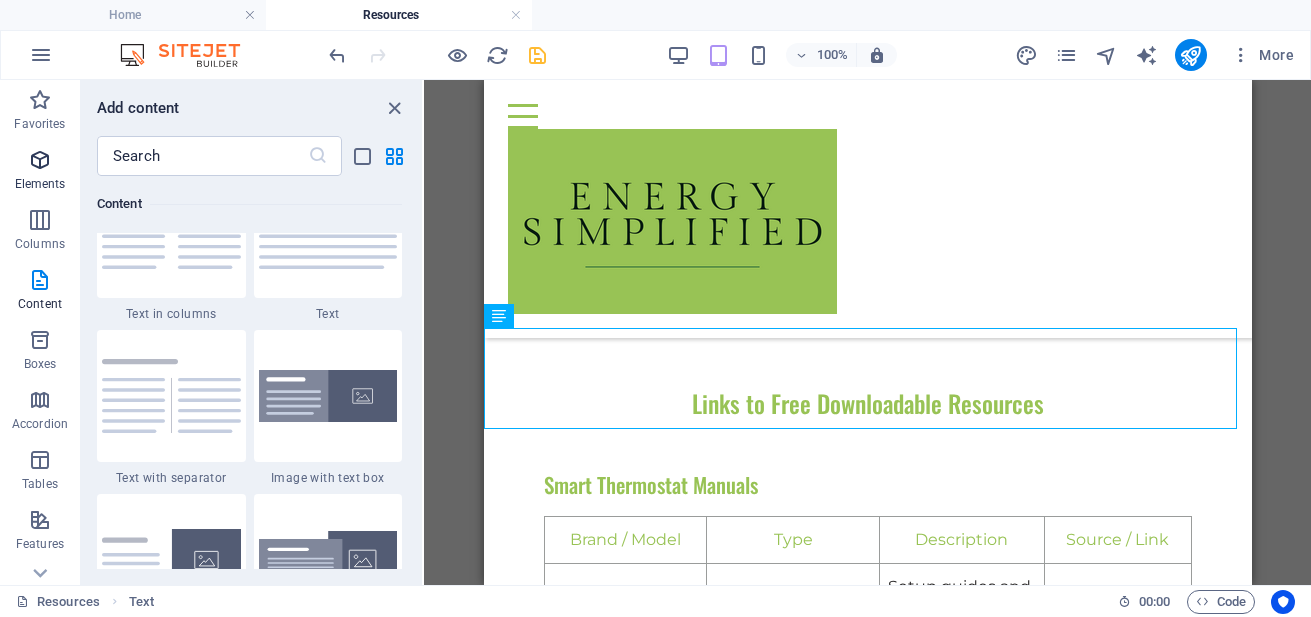 click on "Elements" at bounding box center [40, 172] 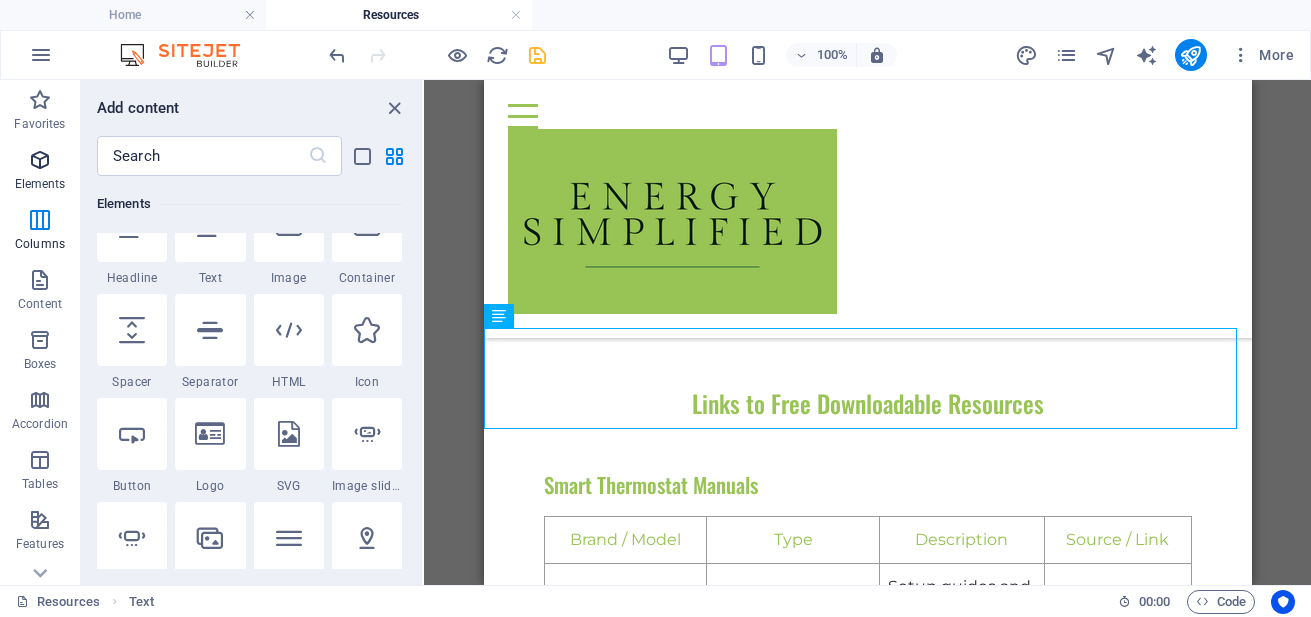 scroll, scrollTop: 213, scrollLeft: 0, axis: vertical 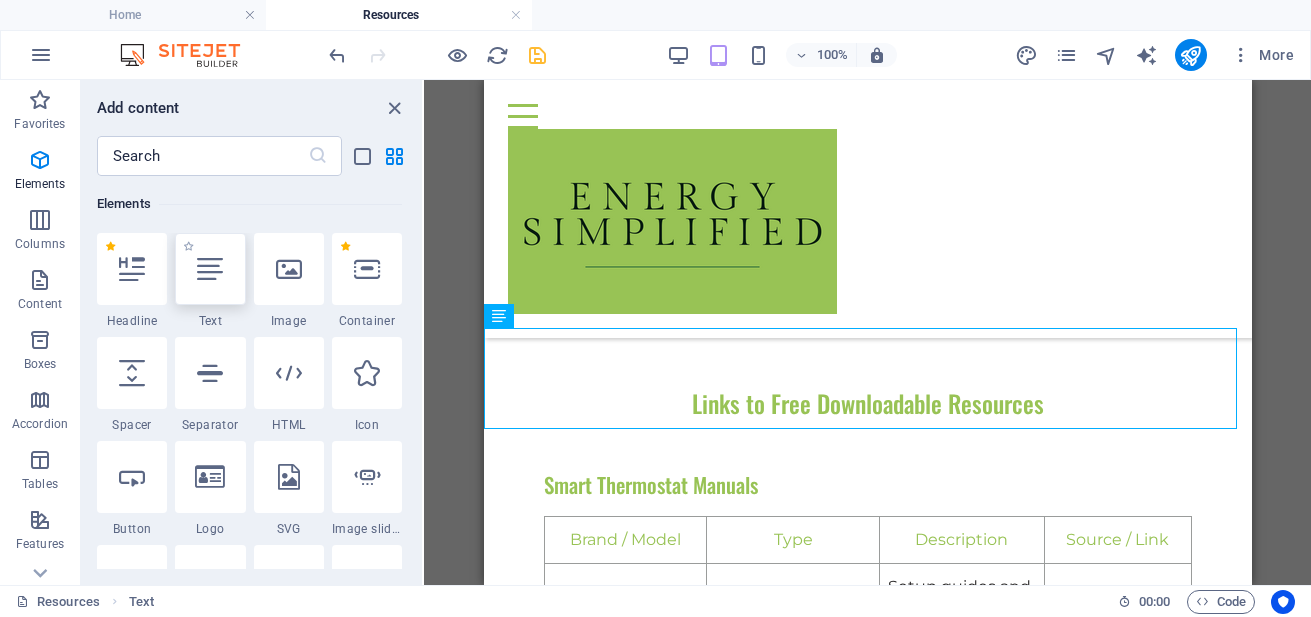 click at bounding box center [210, 269] 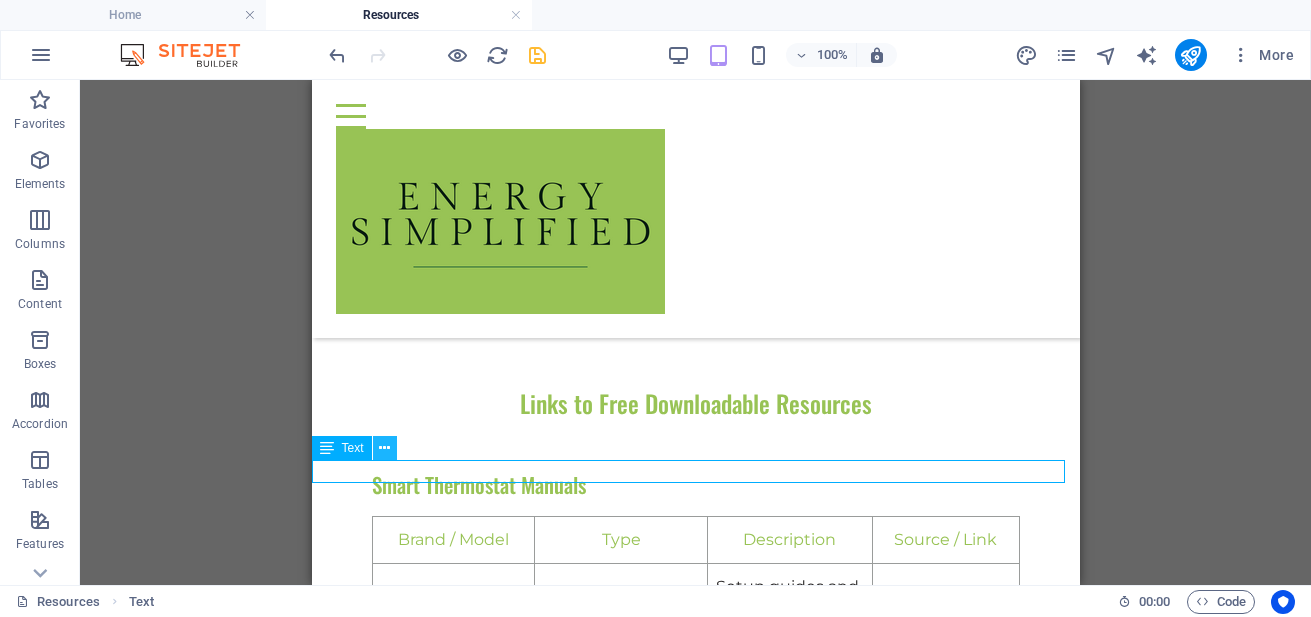 click at bounding box center (385, 448) 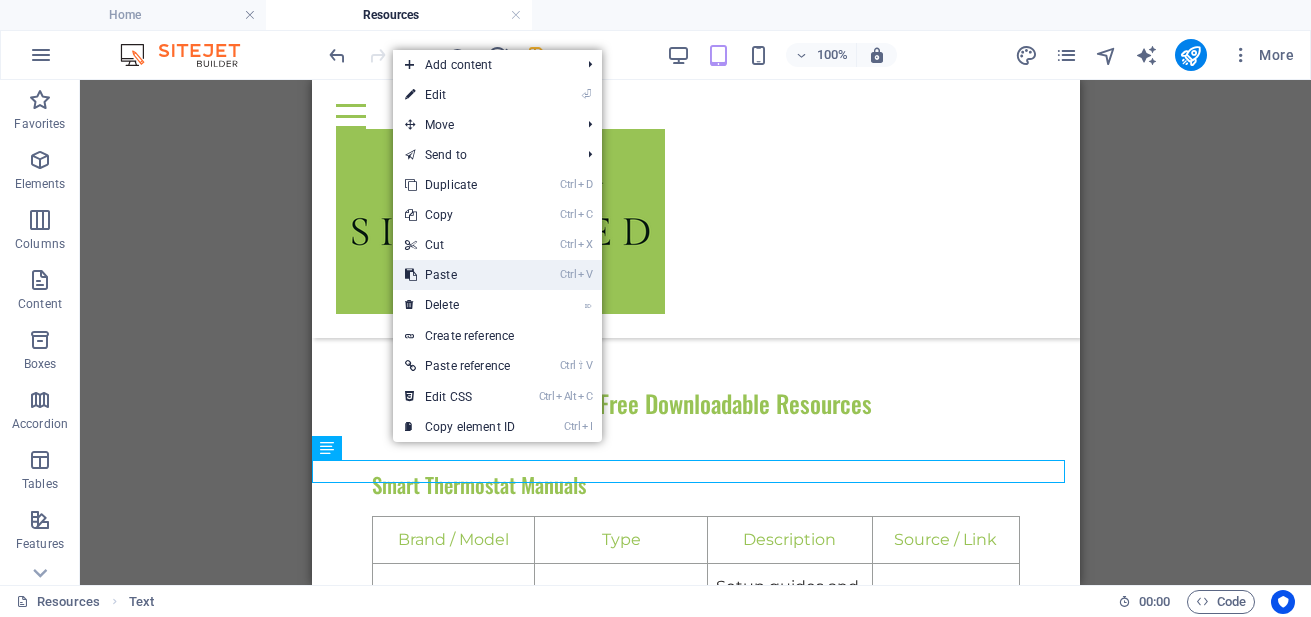 click on "Ctrl V  Paste" at bounding box center (460, 275) 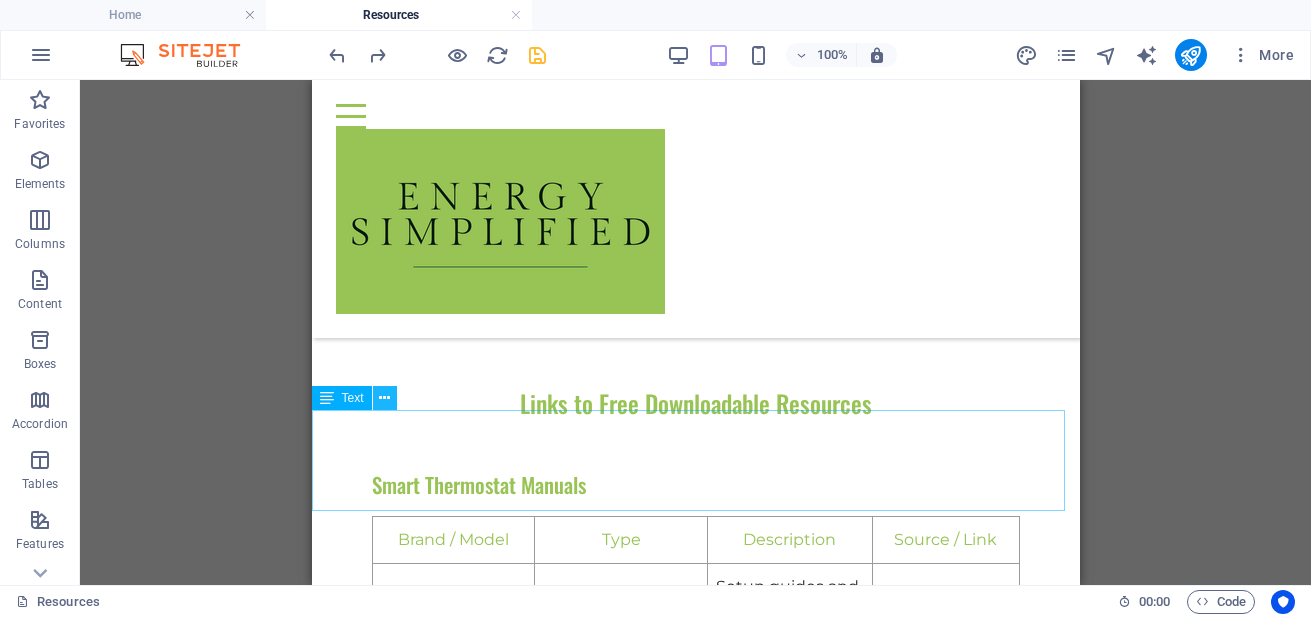 click at bounding box center (384, 398) 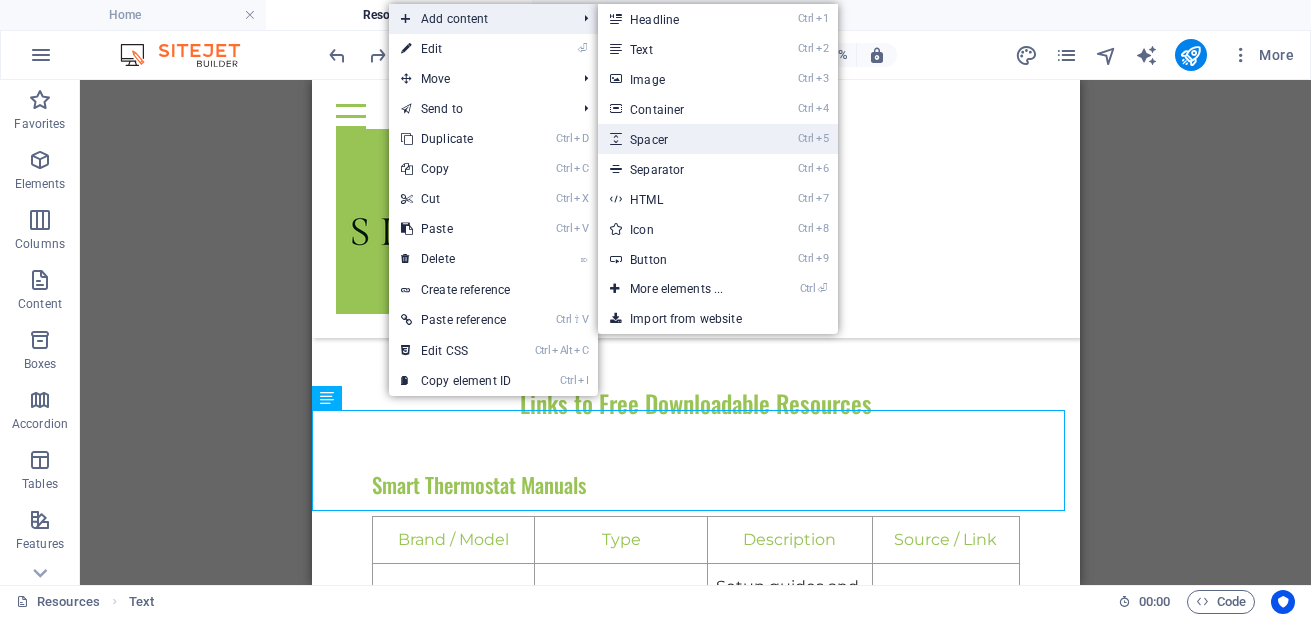 click on "Ctrl 5  Spacer" at bounding box center [680, 139] 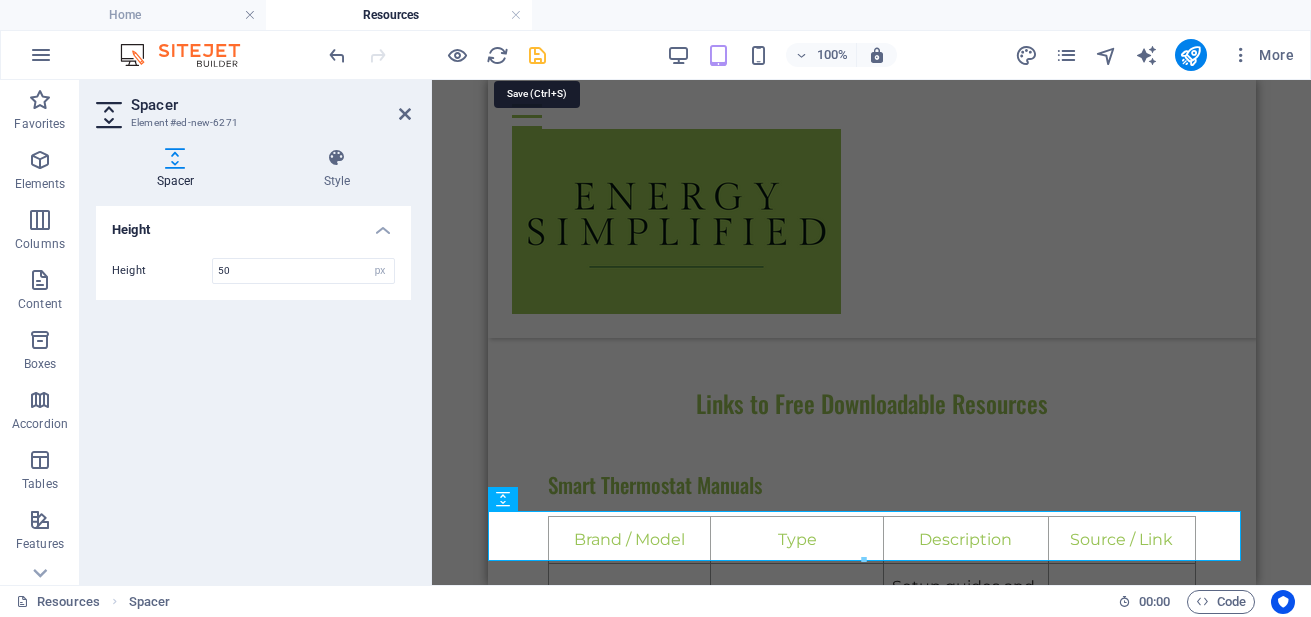 click at bounding box center [537, 55] 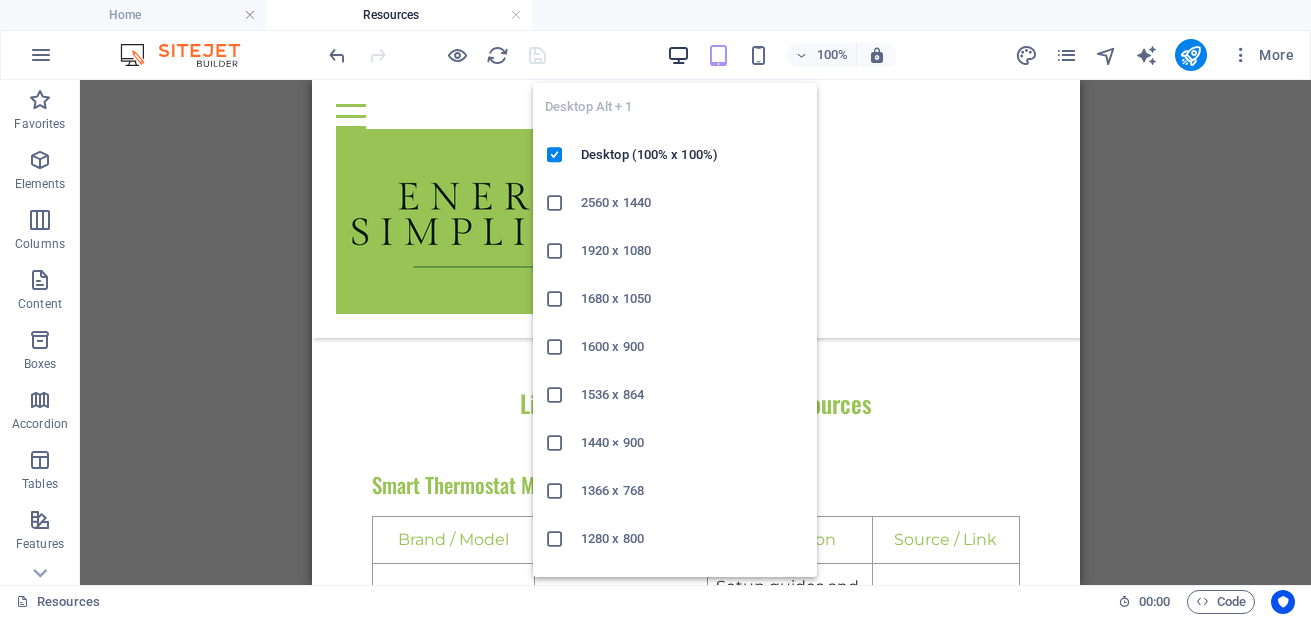 click at bounding box center [678, 55] 